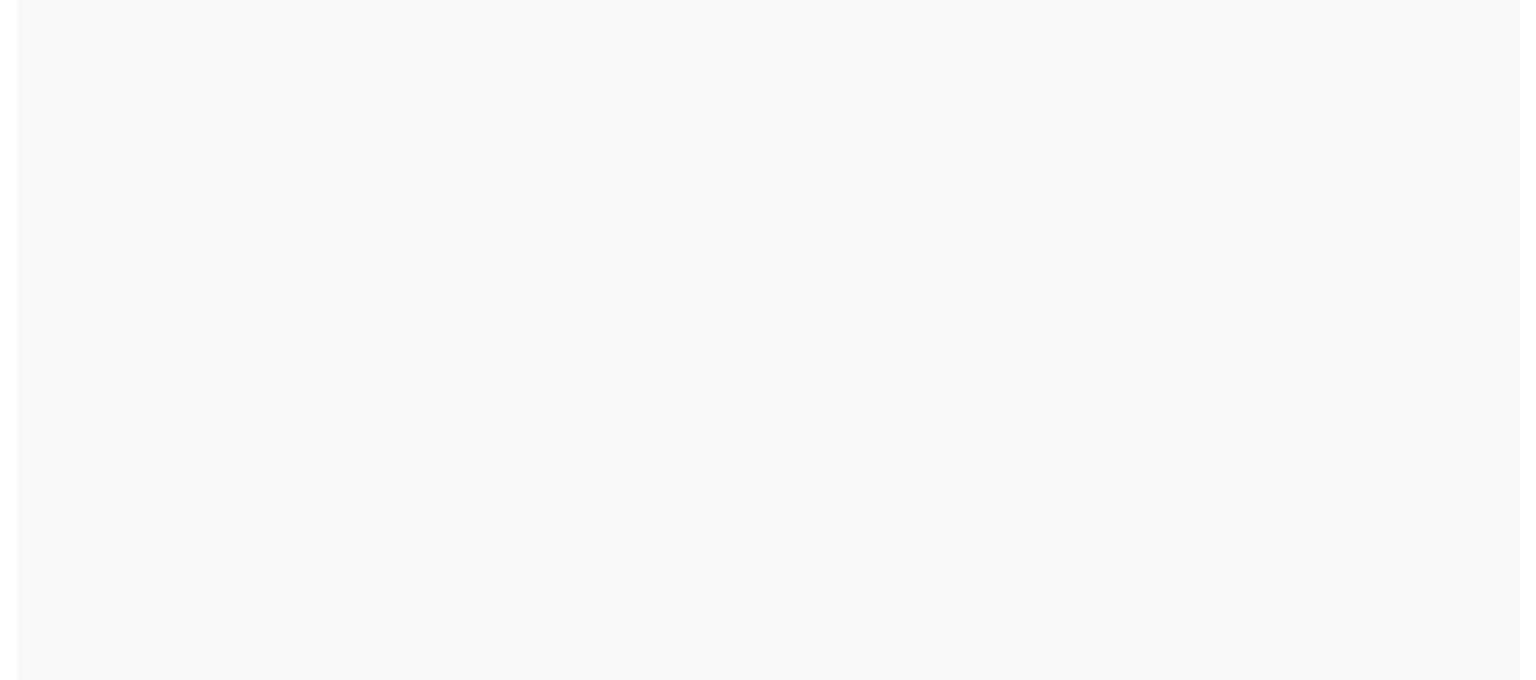 scroll, scrollTop: 0, scrollLeft: 0, axis: both 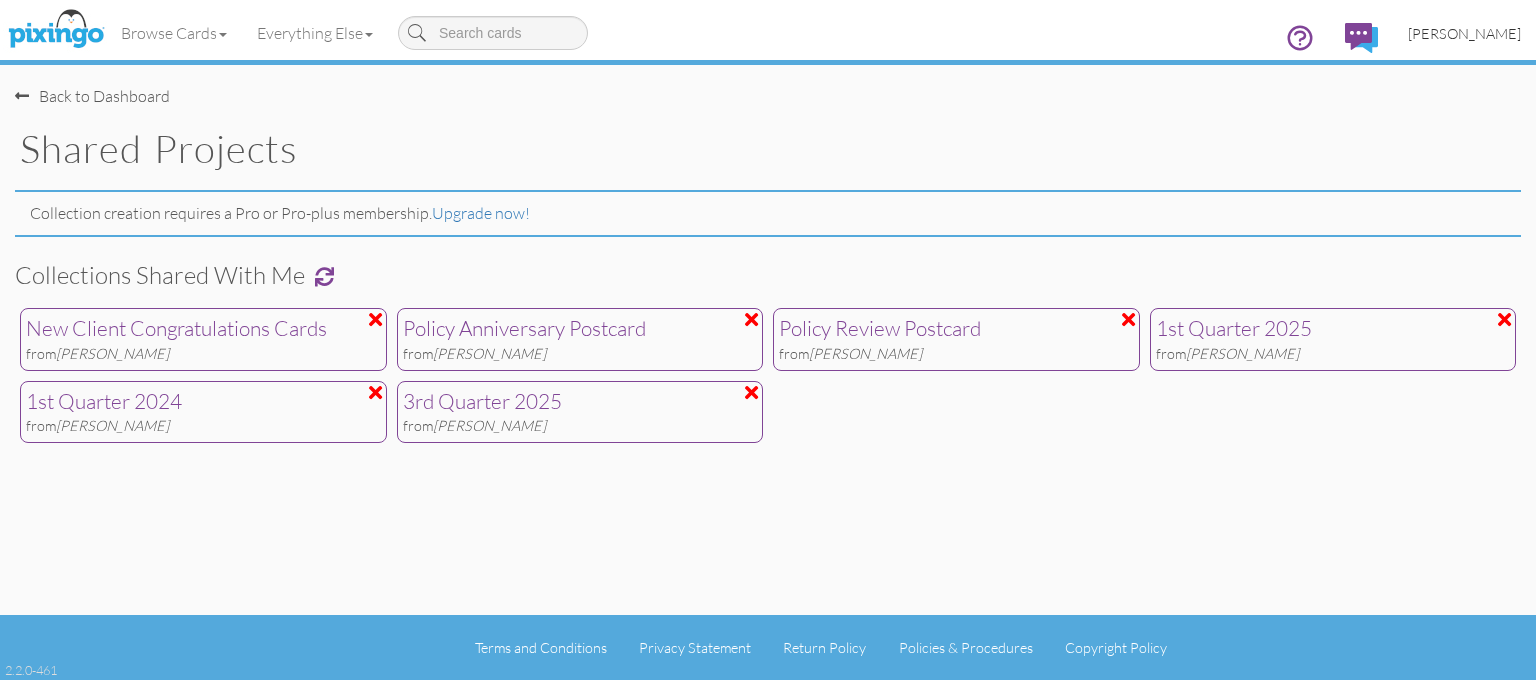 click on "[PERSON_NAME]" at bounding box center [1464, 33] 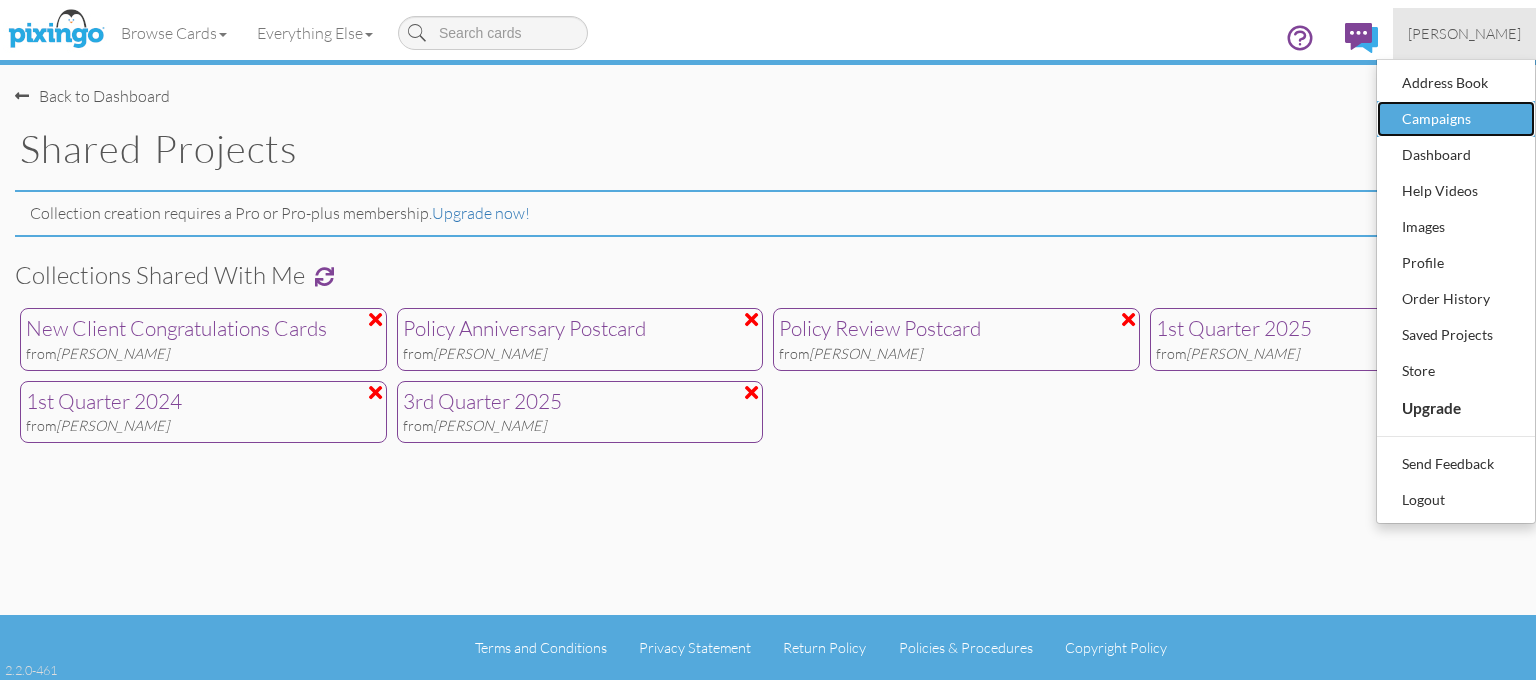 click on "Campaigns" at bounding box center [1456, 119] 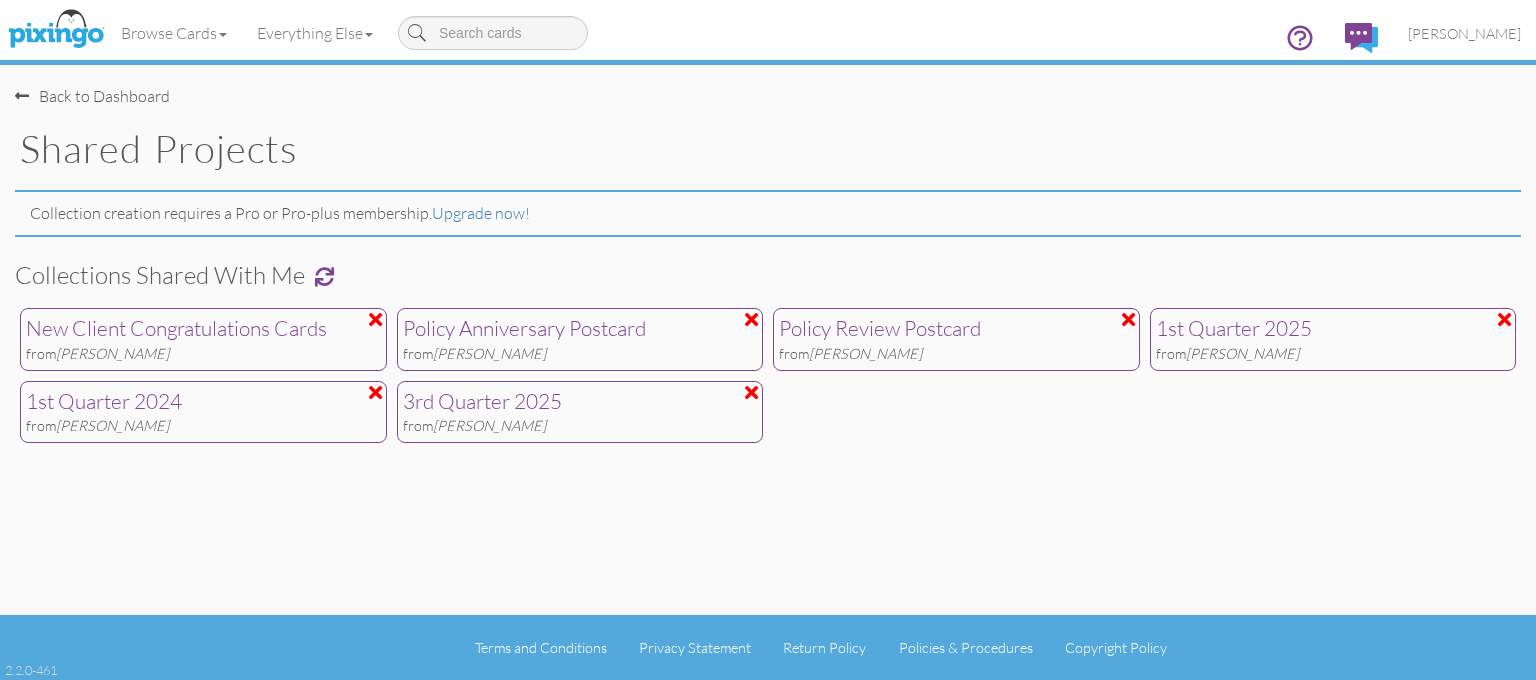 click on "3rd Quarter 2025" at bounding box center [580, 402] 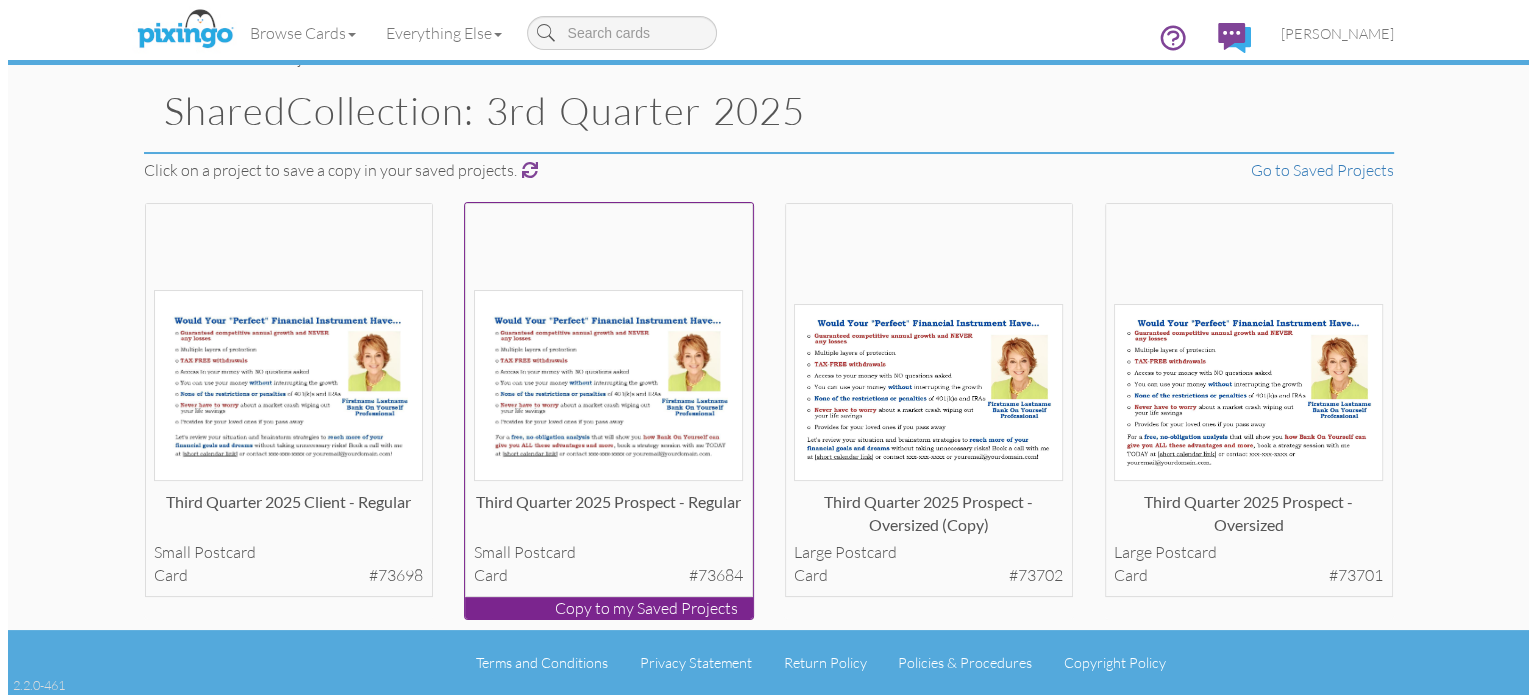 scroll, scrollTop: 98, scrollLeft: 0, axis: vertical 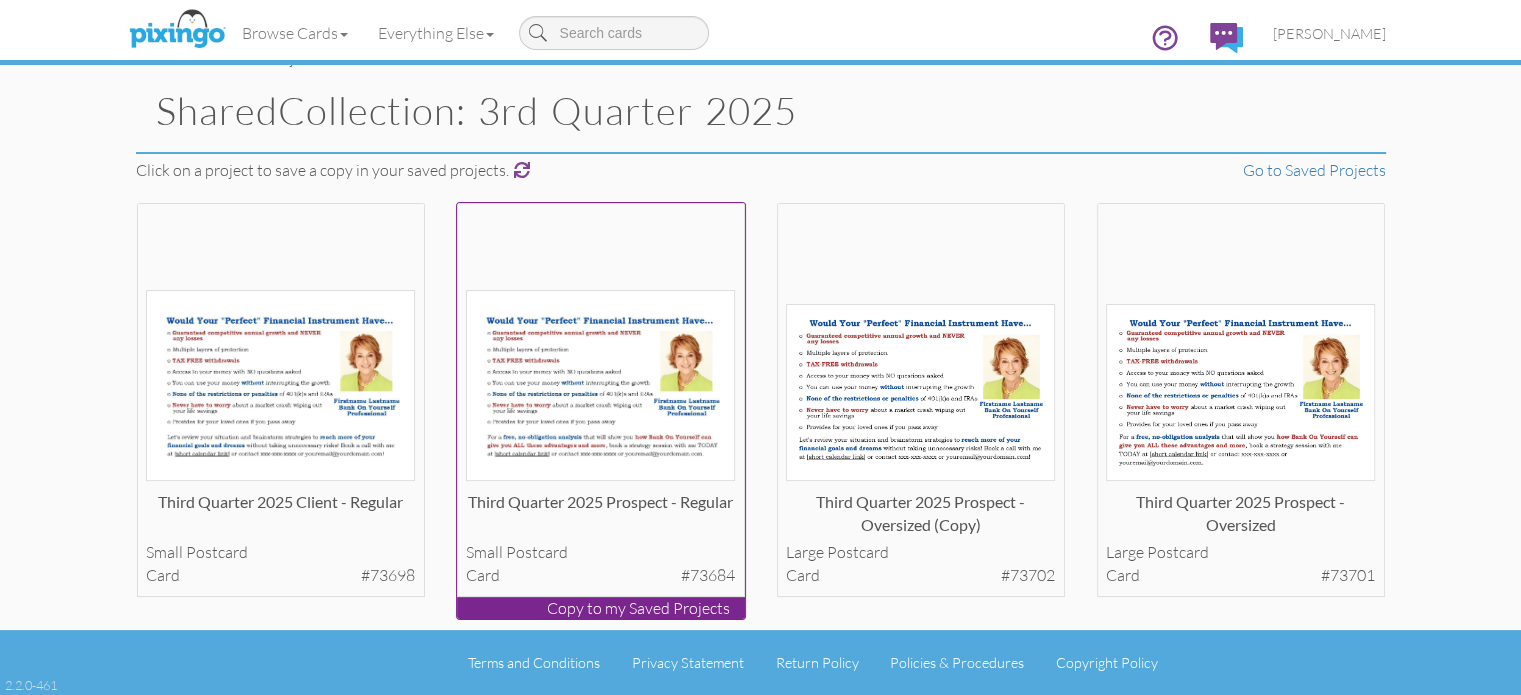 click at bounding box center [600, 385] 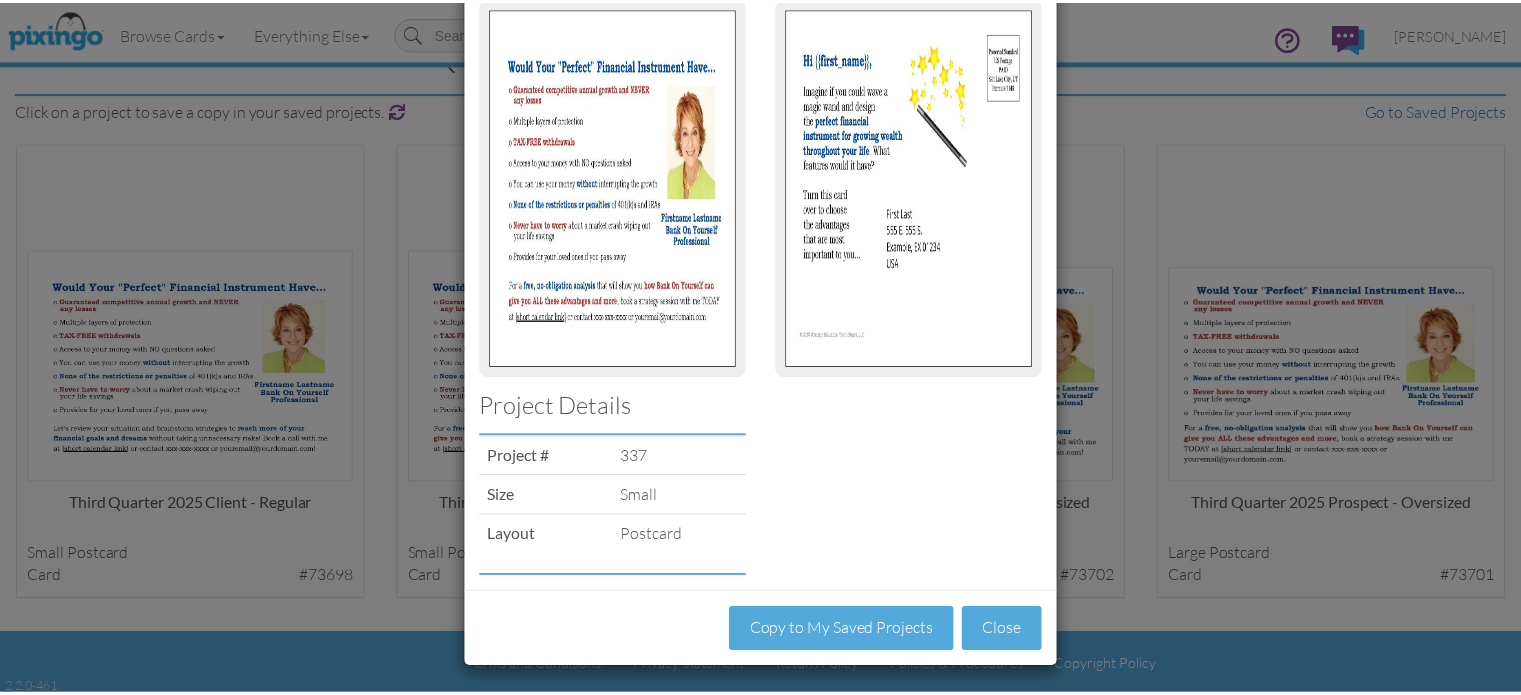 scroll, scrollTop: 148, scrollLeft: 0, axis: vertical 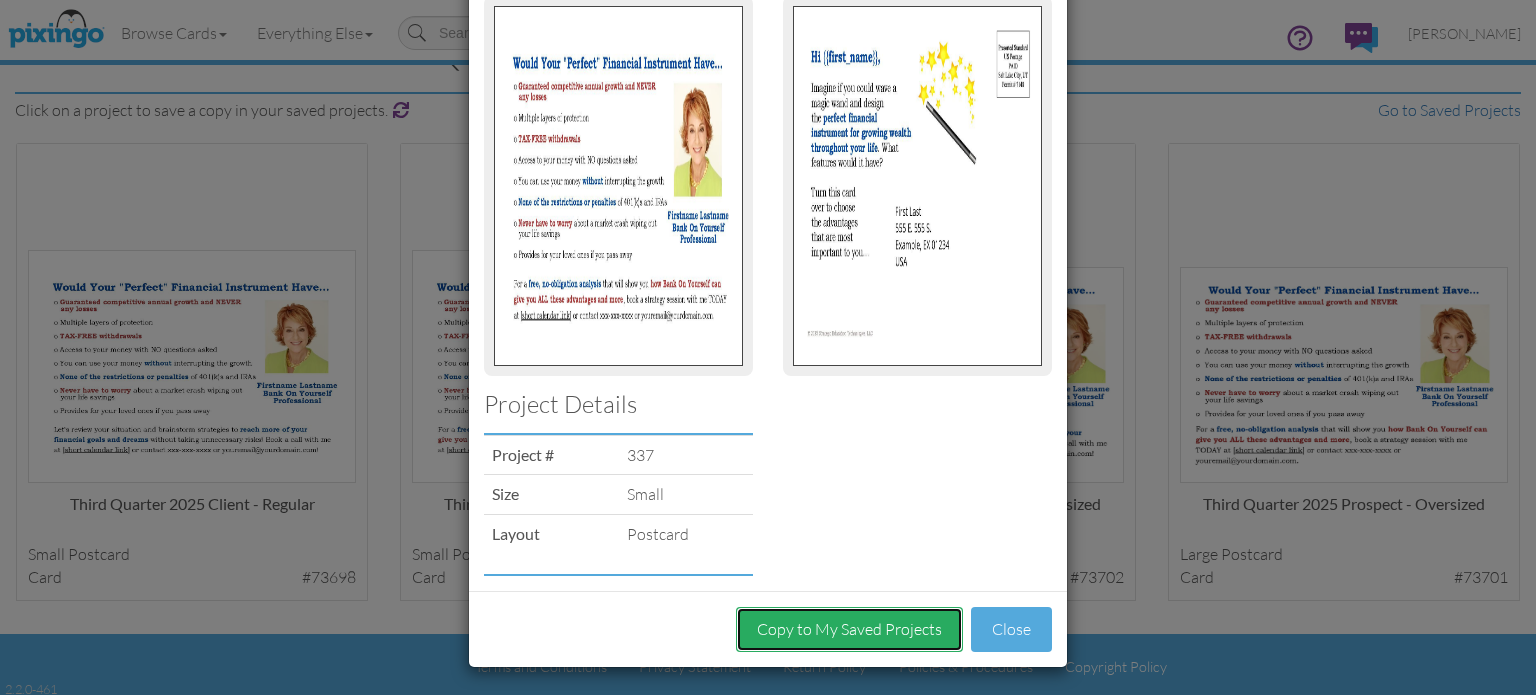 click on "Copy to My Saved Projects" at bounding box center [849, 629] 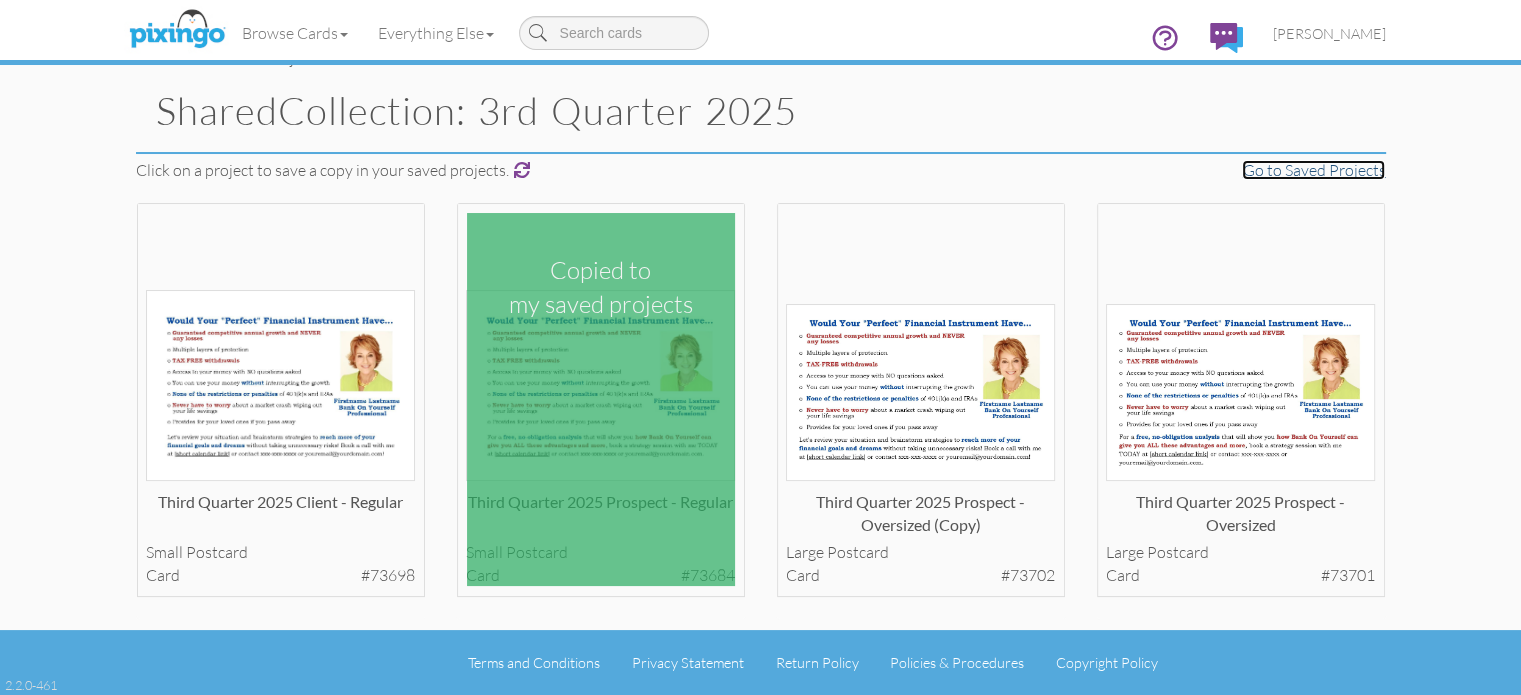 click on "Go to Saved Projects" at bounding box center [1313, 170] 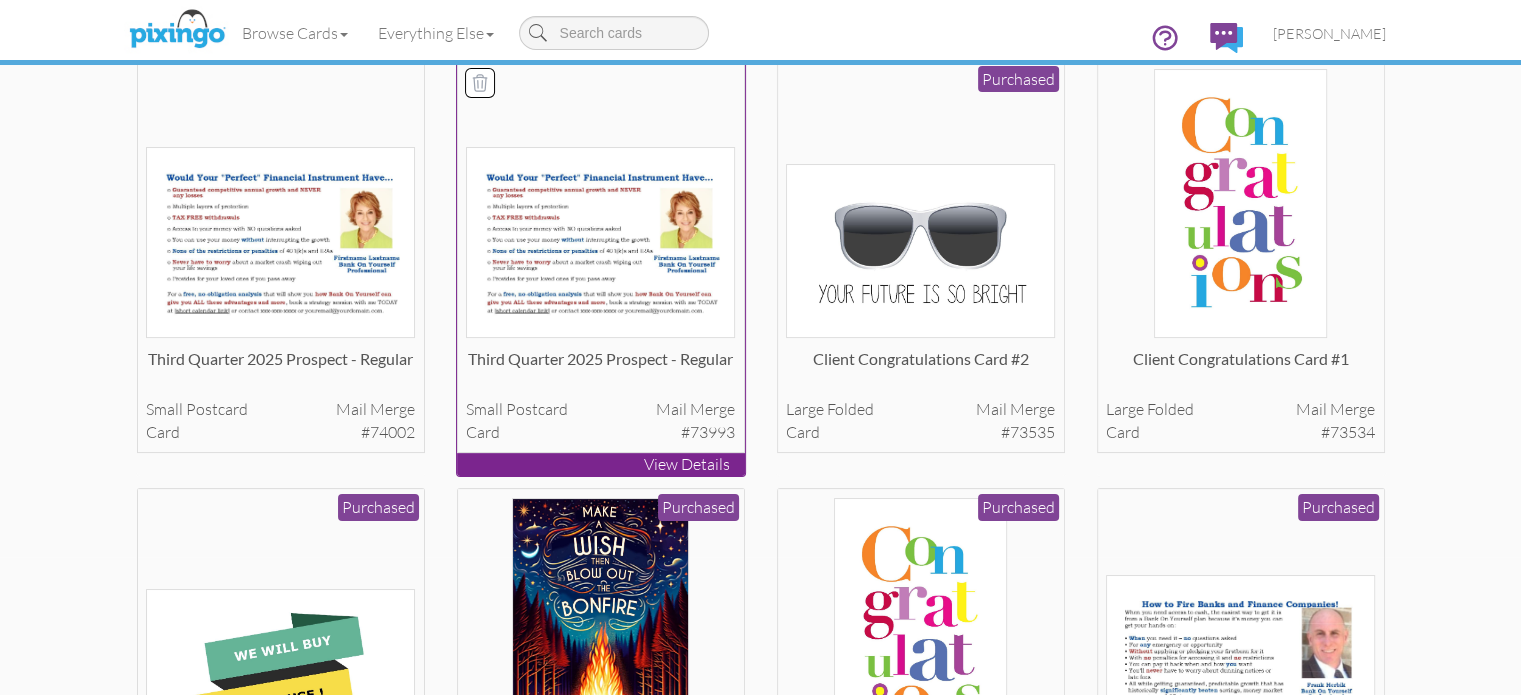 scroll, scrollTop: 300, scrollLeft: 0, axis: vertical 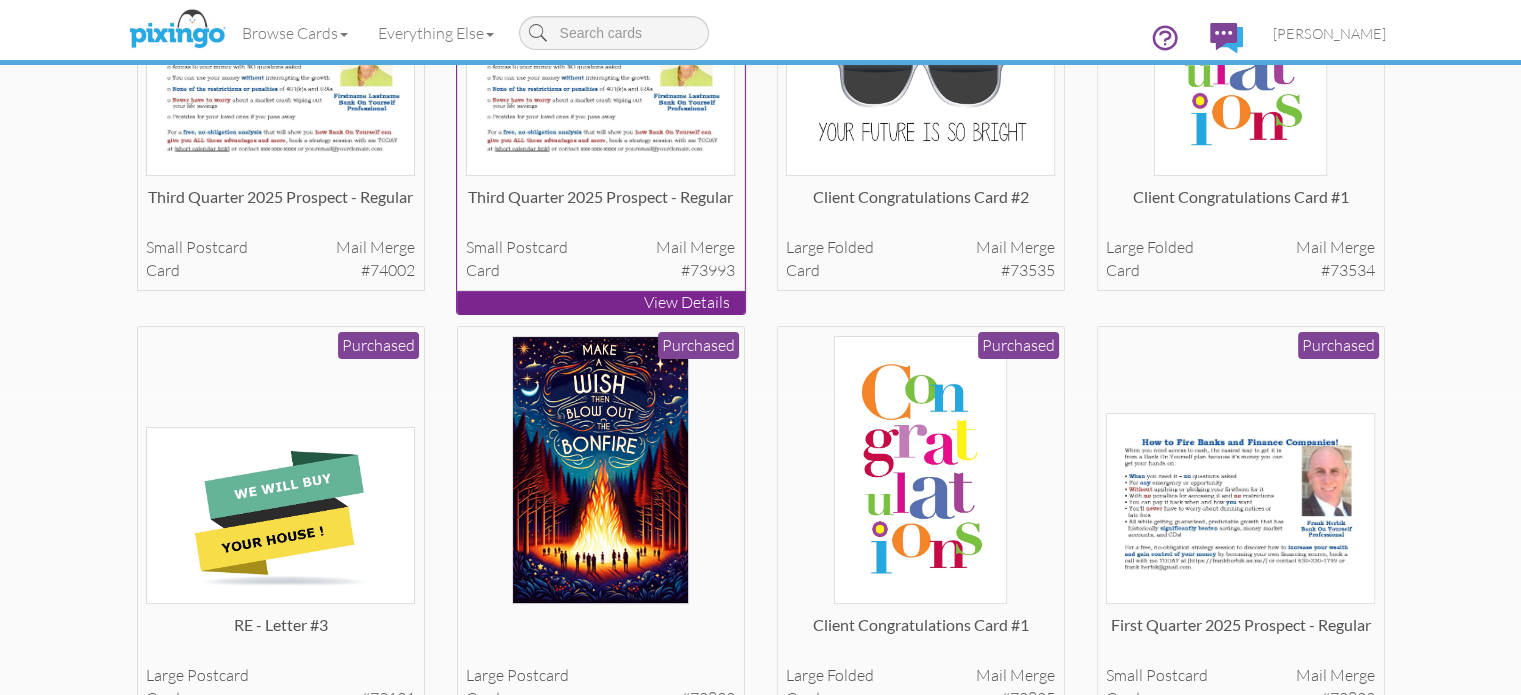click on "View Details" at bounding box center [601, 302] 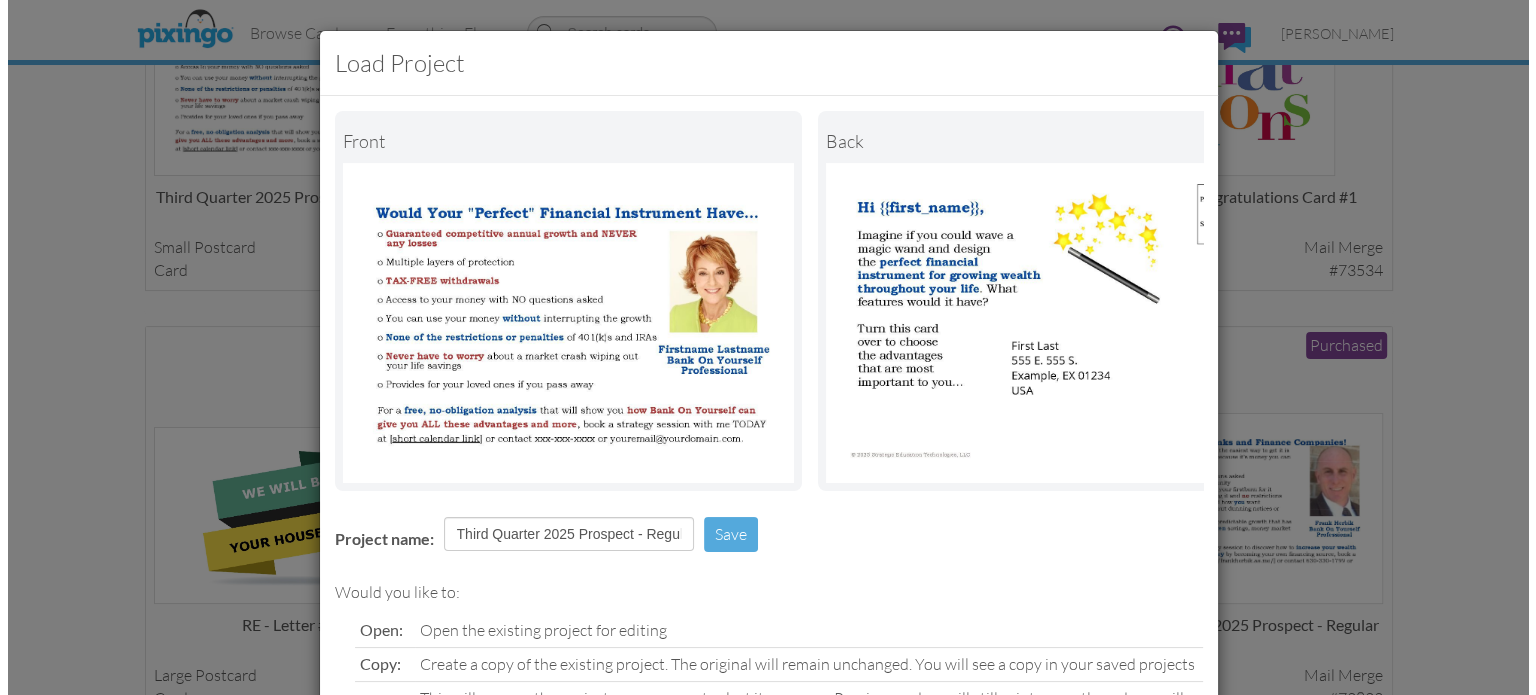 scroll, scrollTop: 300, scrollLeft: 0, axis: vertical 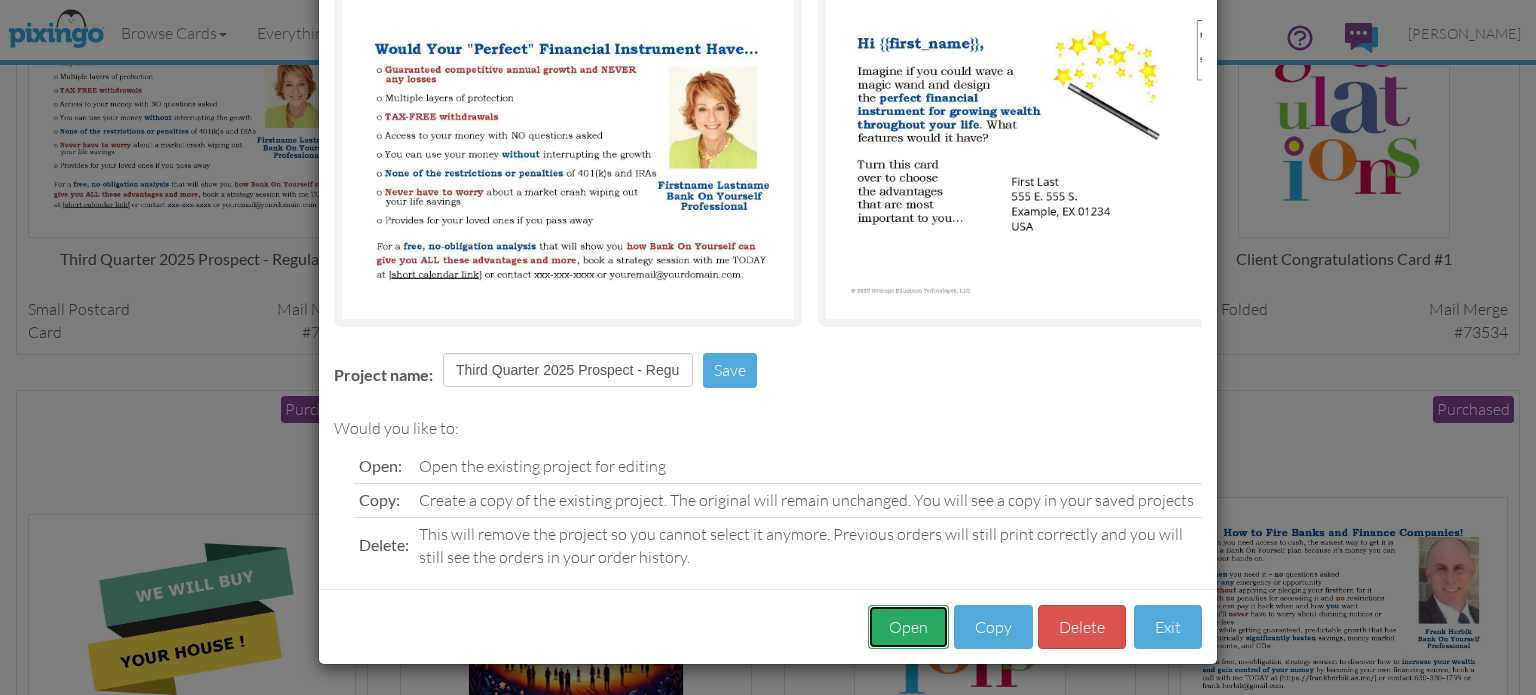 click on "Open" at bounding box center (908, 627) 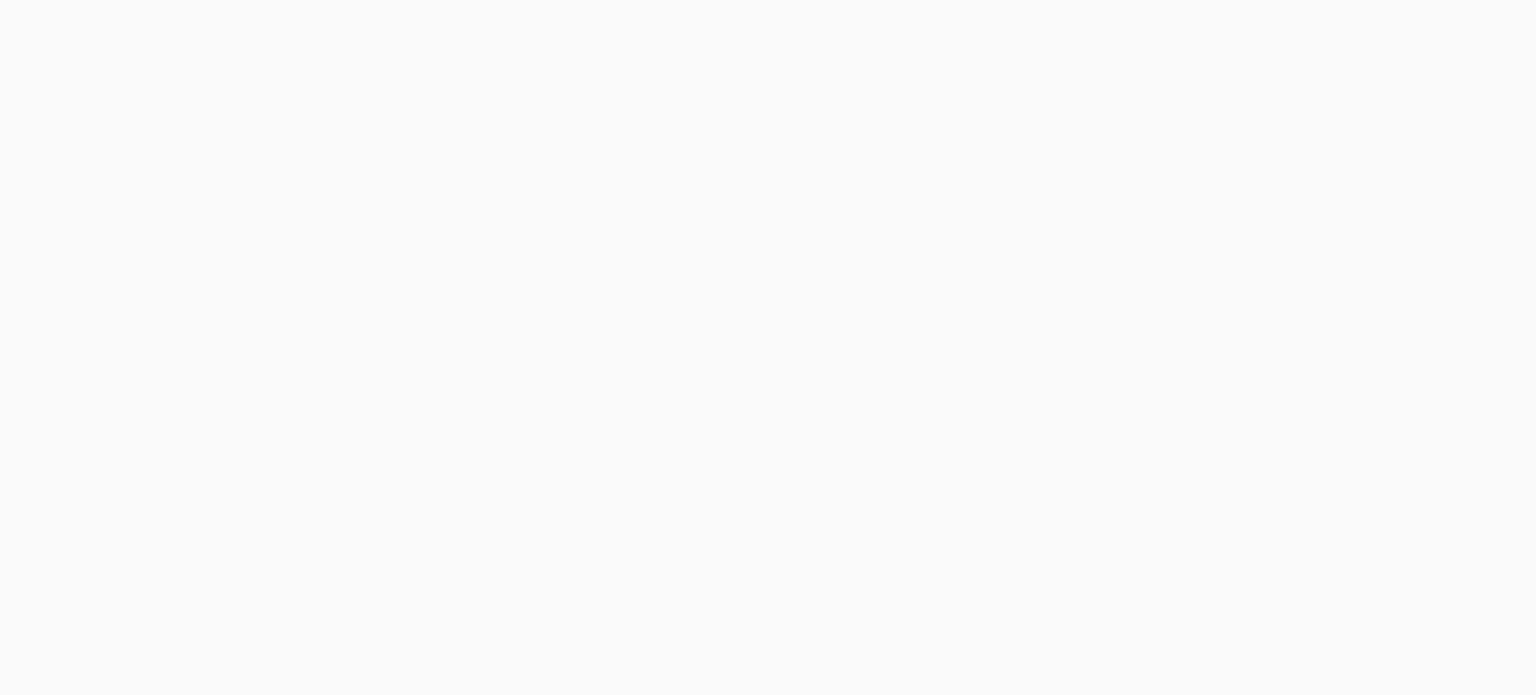 scroll, scrollTop: 0, scrollLeft: 0, axis: both 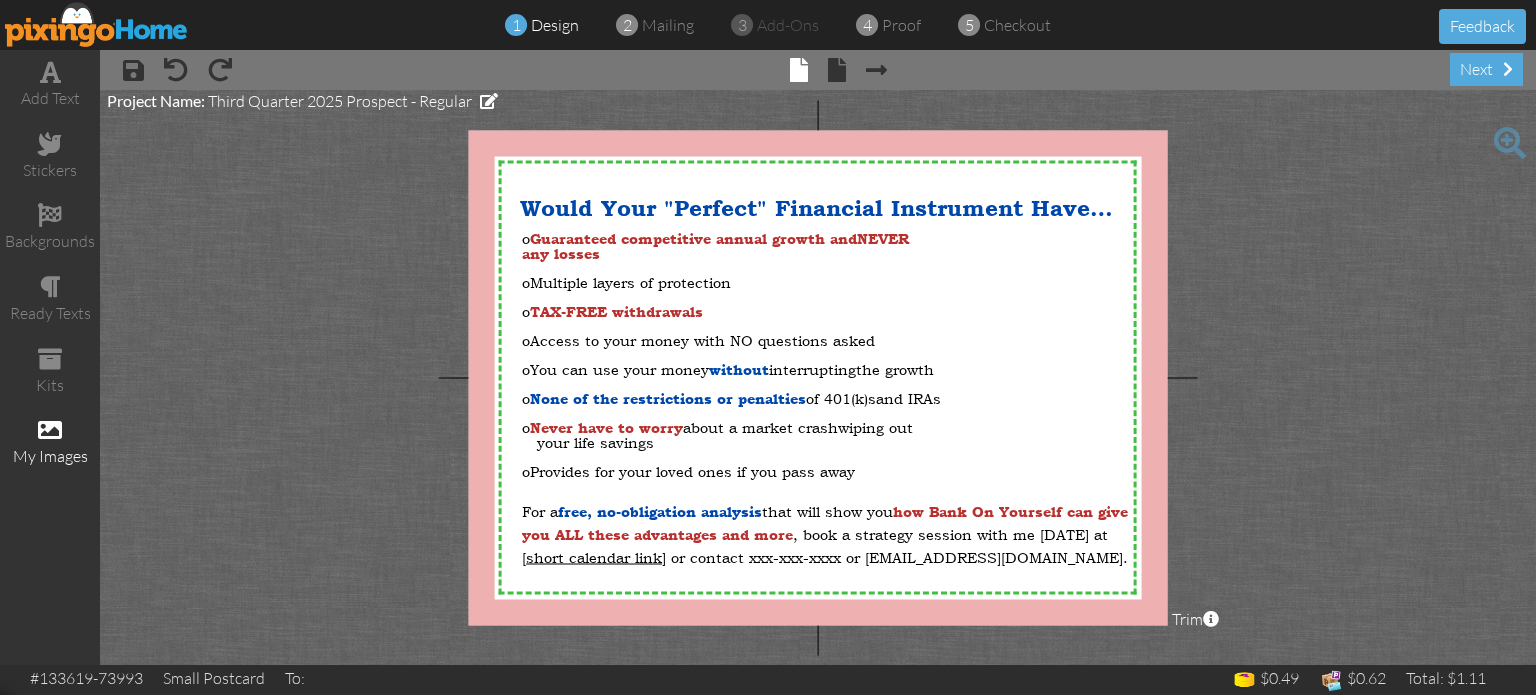 click at bounding box center [50, 430] 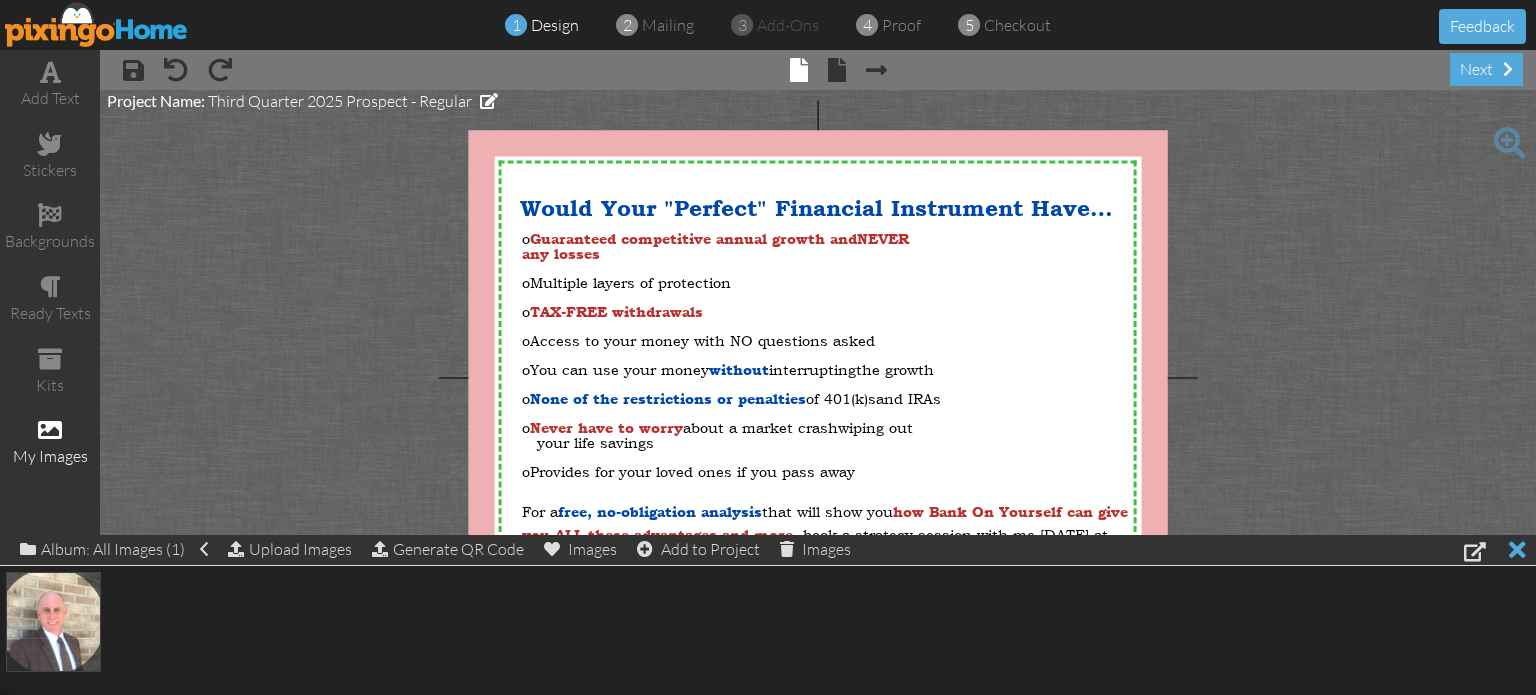 click 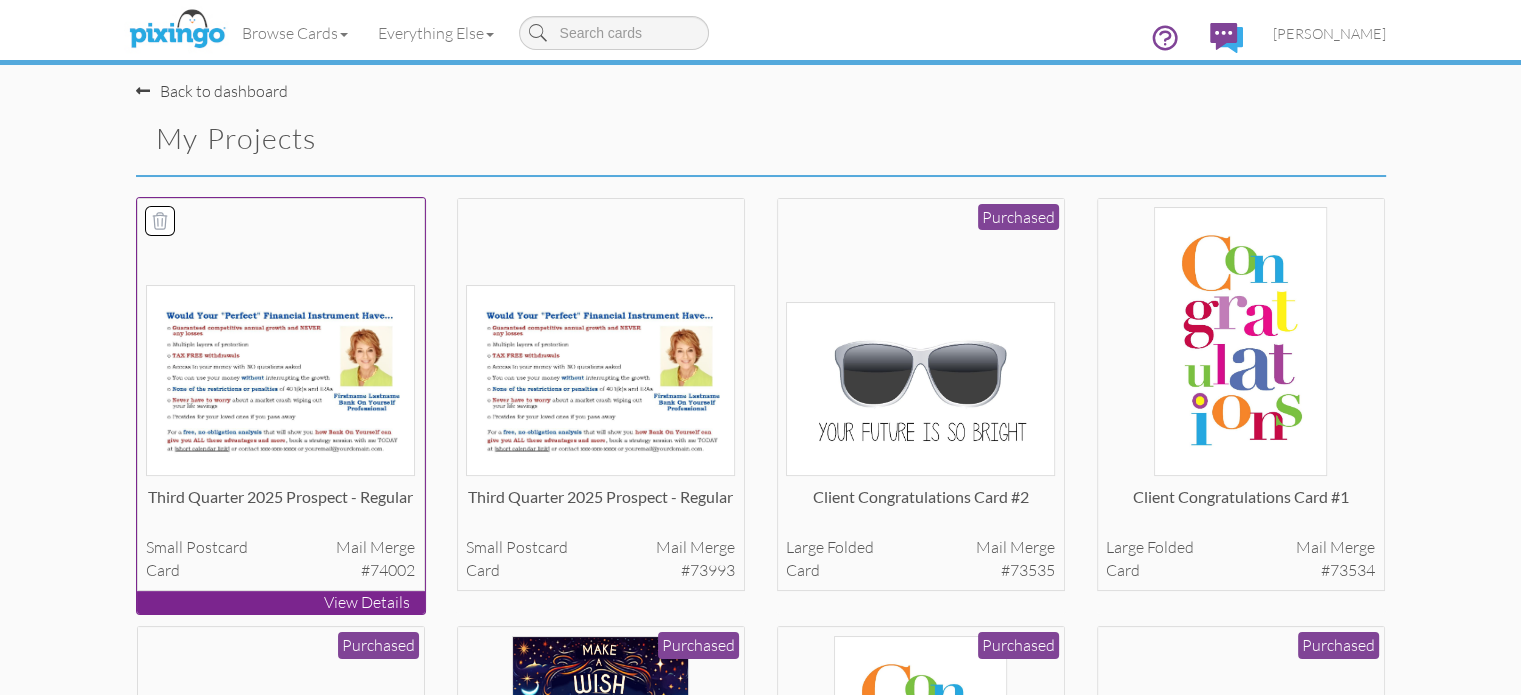 click on "View Details" at bounding box center (281, 602) 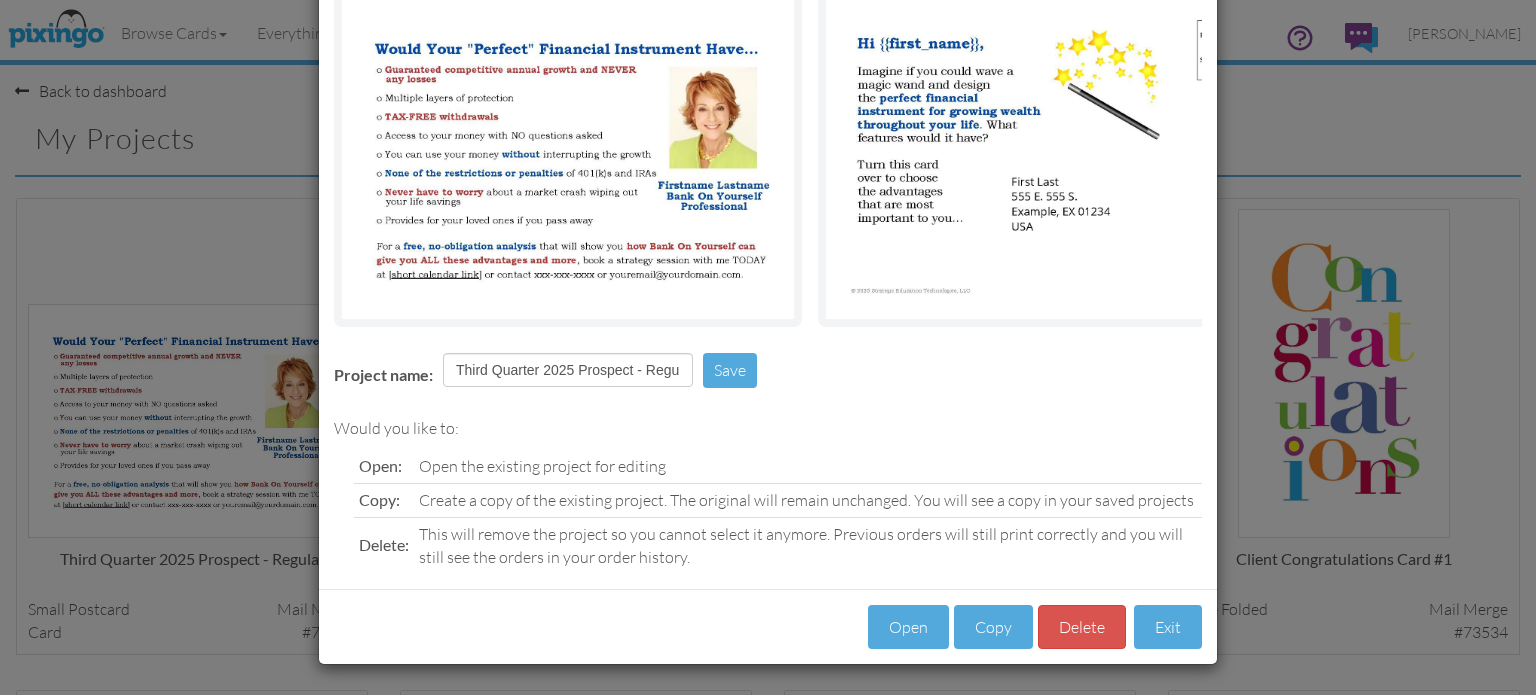 scroll, scrollTop: 177, scrollLeft: 0, axis: vertical 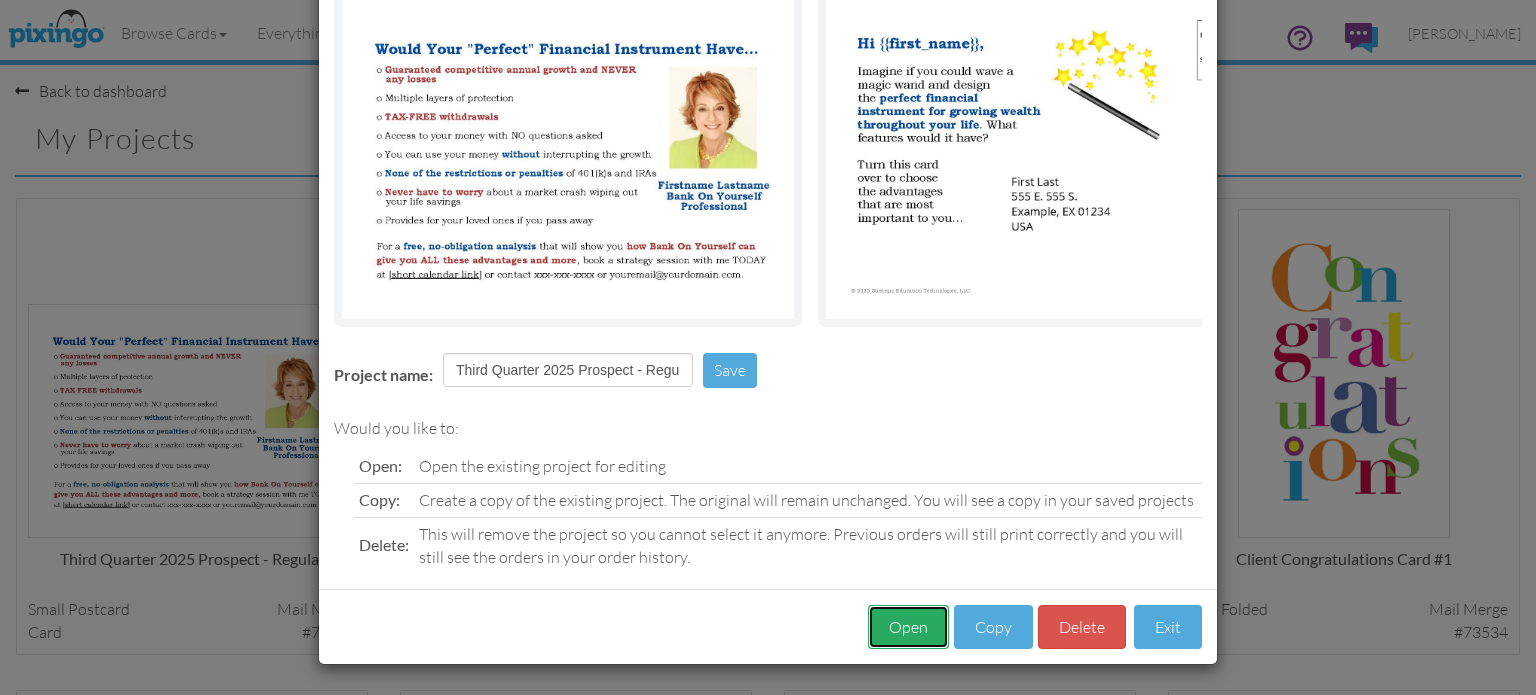 click on "Open" at bounding box center (908, 627) 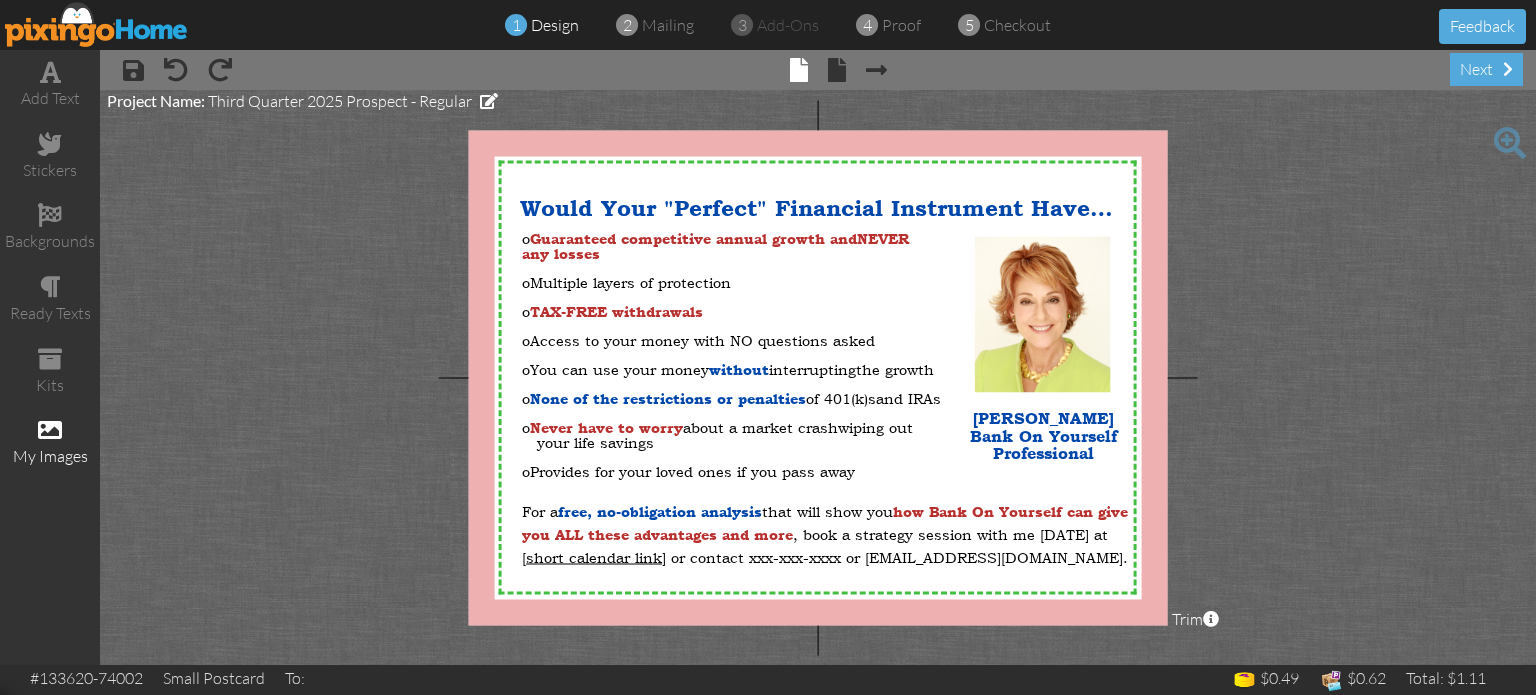 click at bounding box center [50, 430] 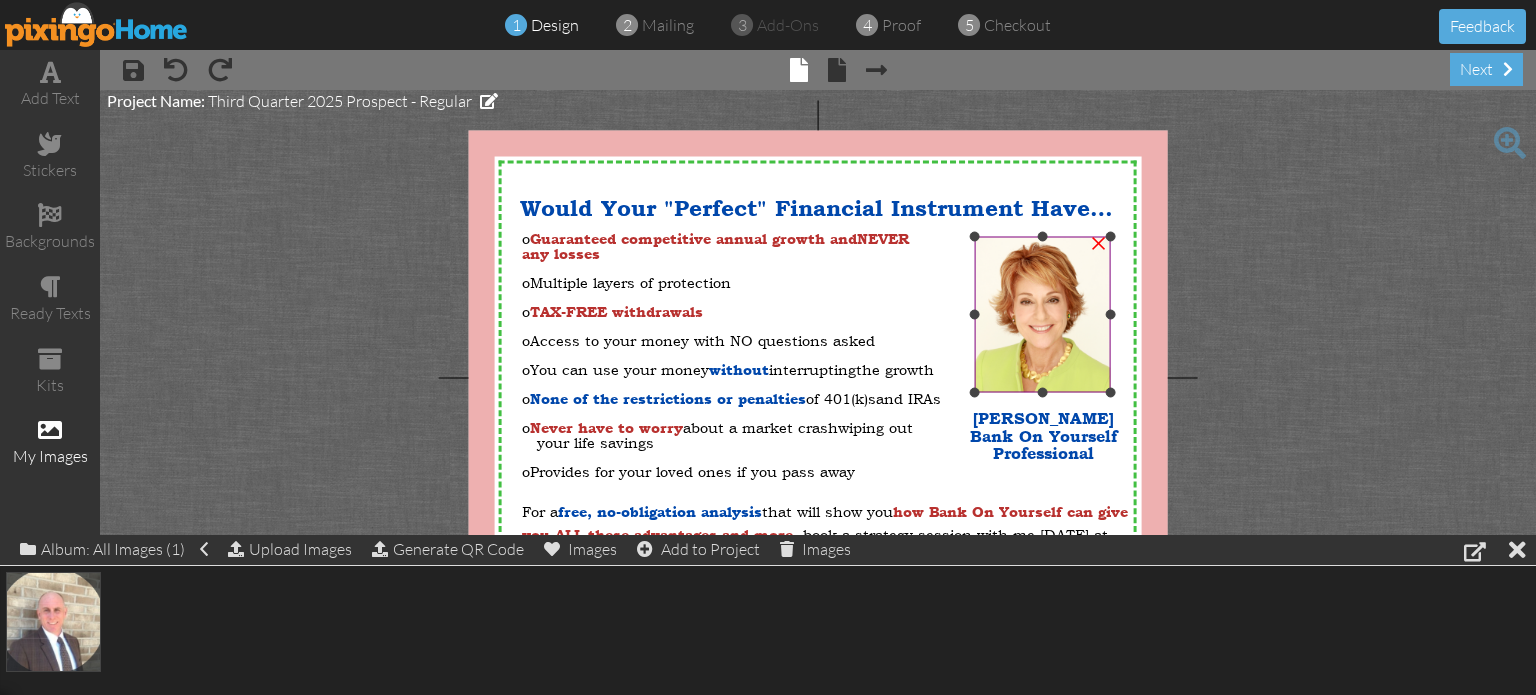 click at bounding box center [1042, 314] 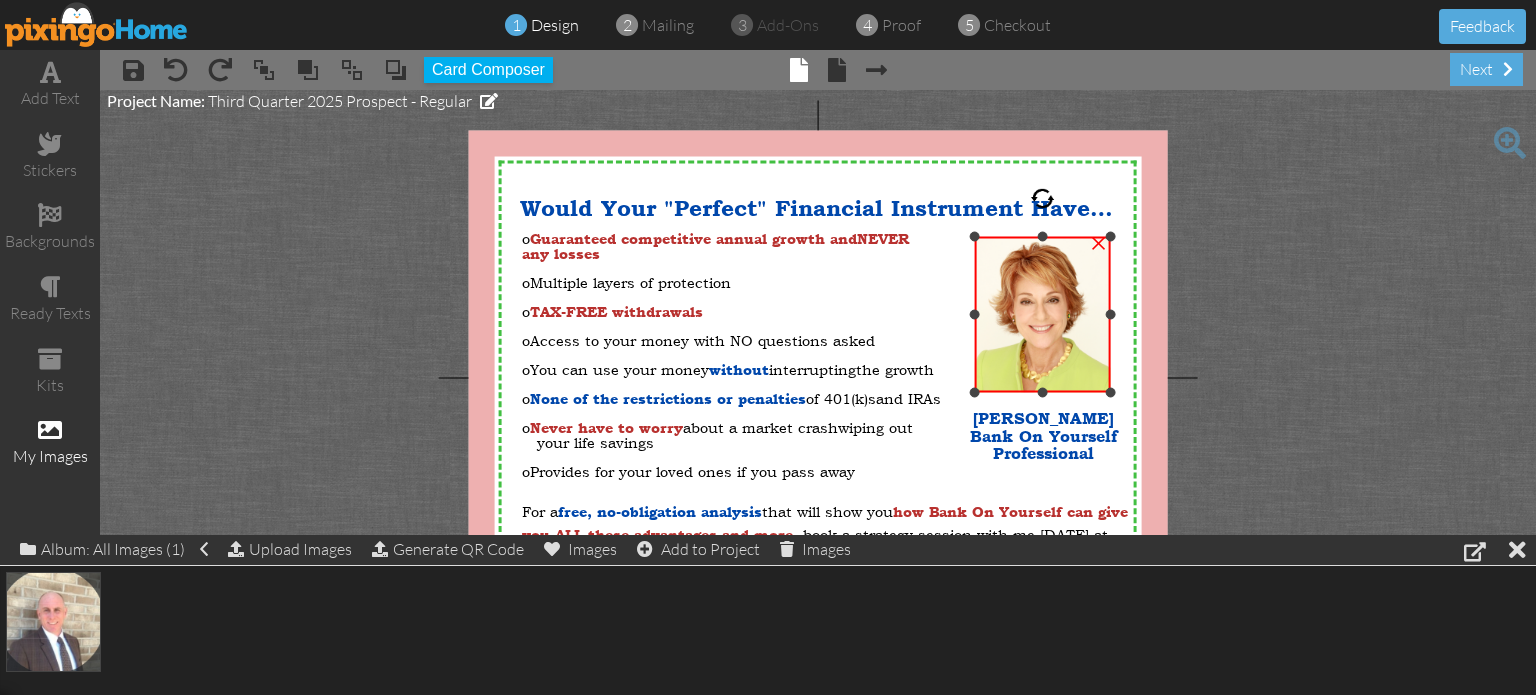 click on "×" at bounding box center [1098, 240] 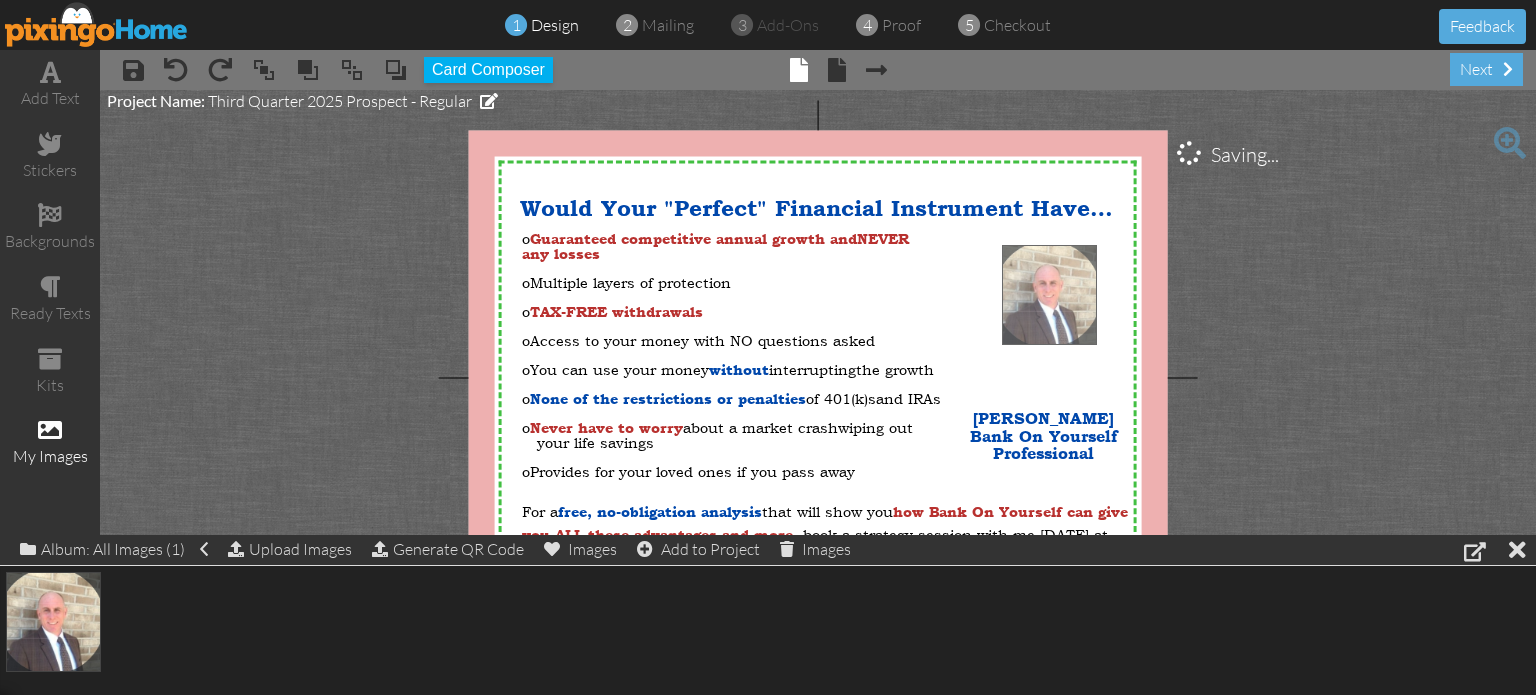 drag, startPoint x: 48, startPoint y: 624, endPoint x: 1044, endPoint y: 298, distance: 1047.9943 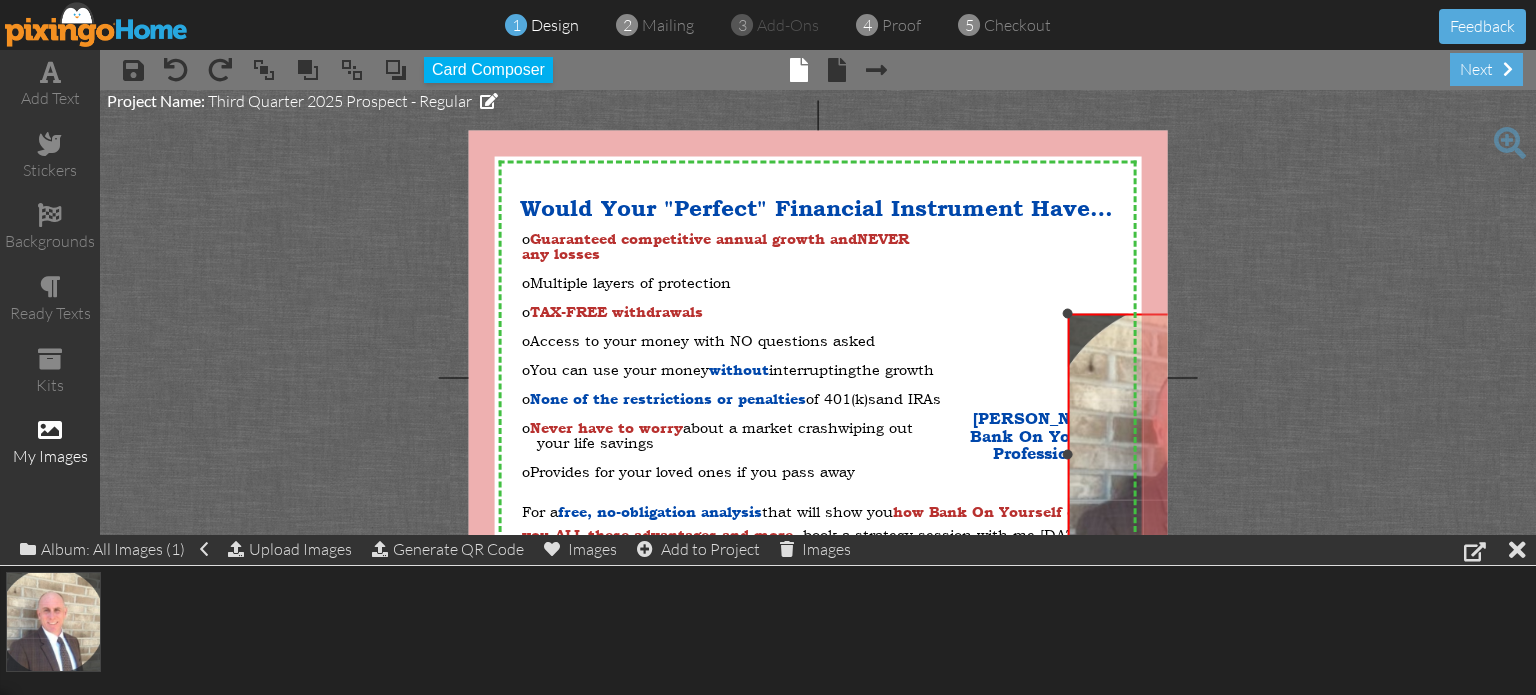 drag, startPoint x: 1002, startPoint y: 243, endPoint x: 1070, endPoint y: 317, distance: 100.49876 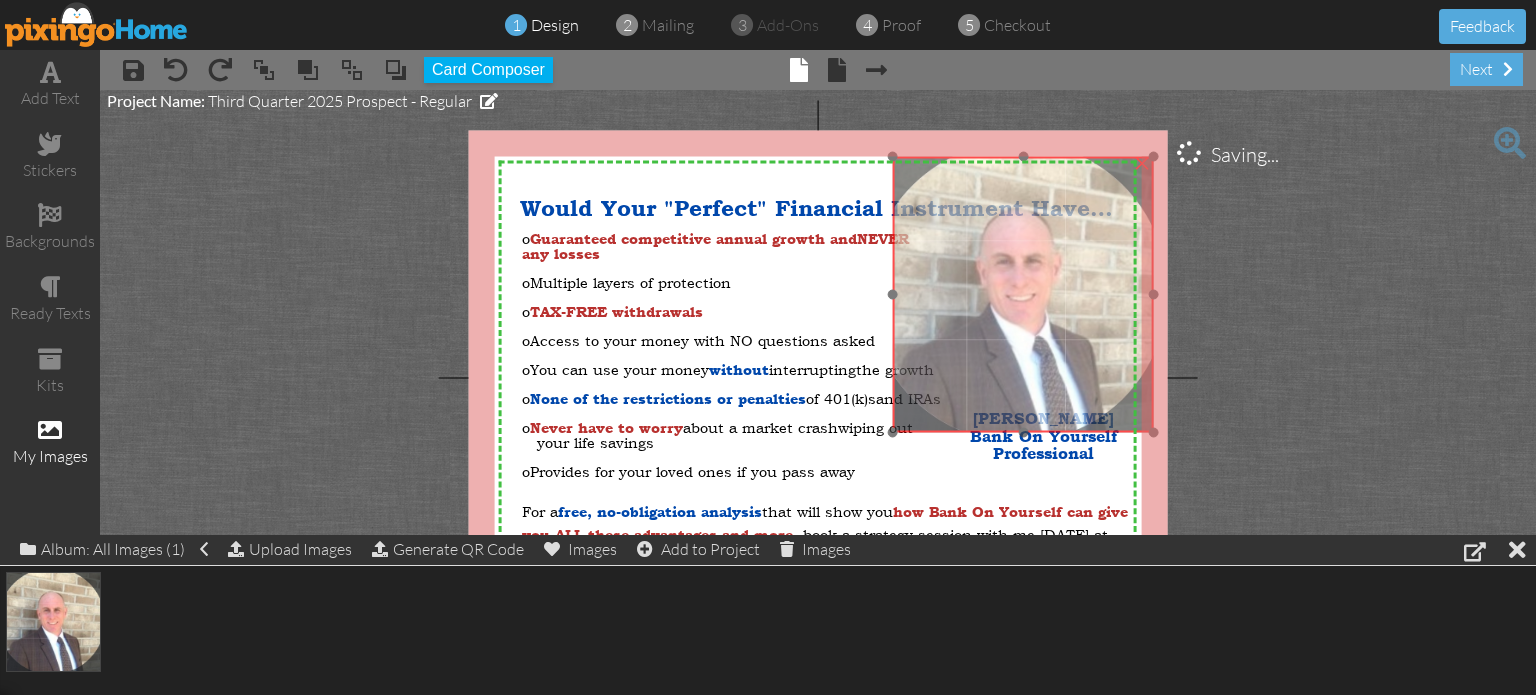 drag, startPoint x: 1097, startPoint y: 373, endPoint x: 917, endPoint y: 212, distance: 241.4974 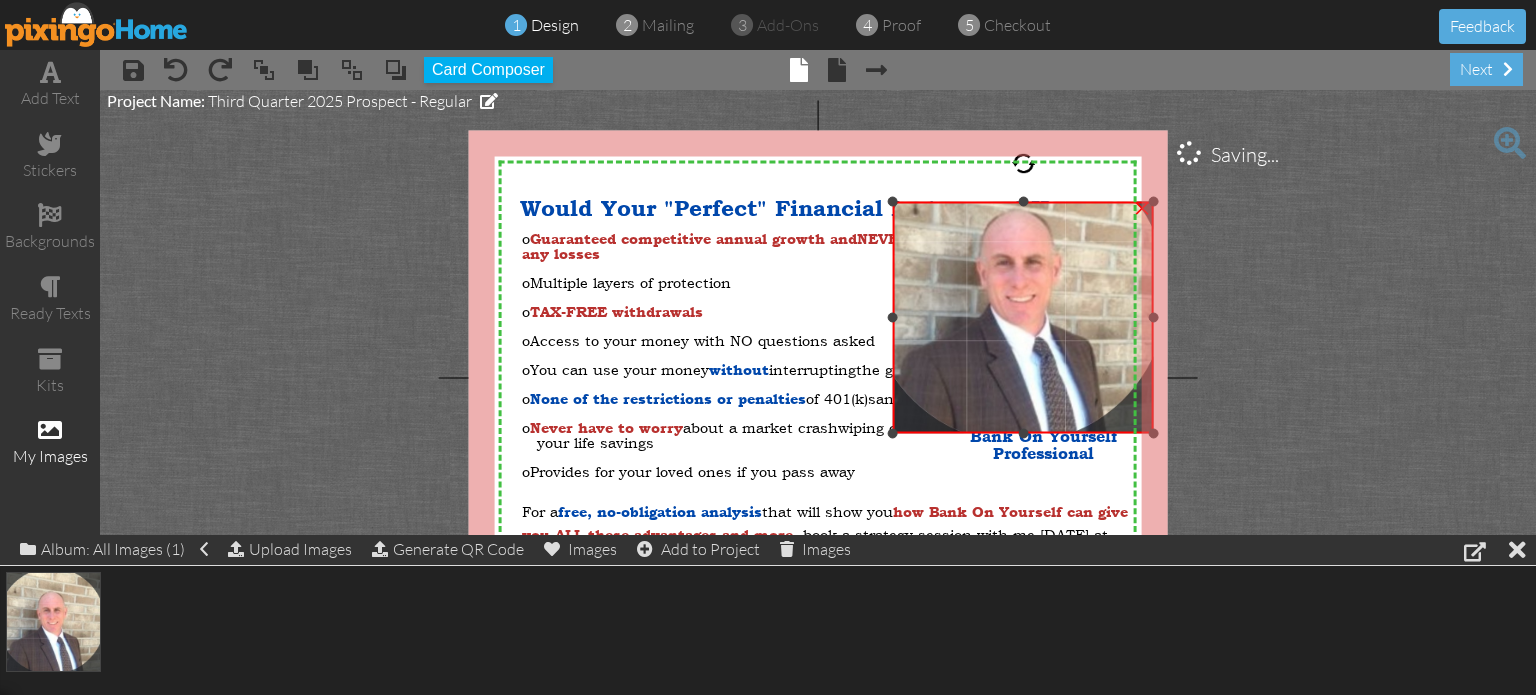 drag, startPoint x: 1024, startPoint y: 159, endPoint x: 1028, endPoint y: 207, distance: 48.166378 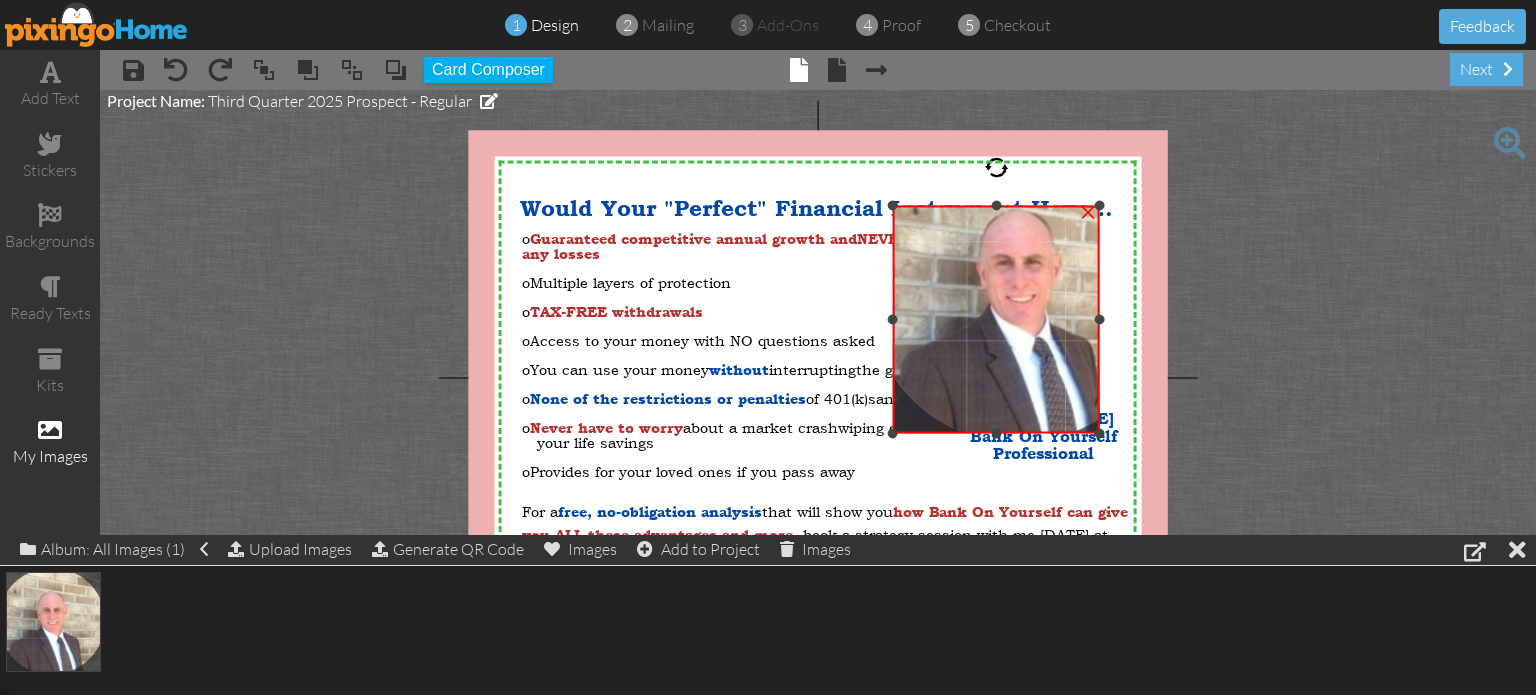 drag, startPoint x: 1156, startPoint y: 319, endPoint x: 1102, endPoint y: 307, distance: 55.31727 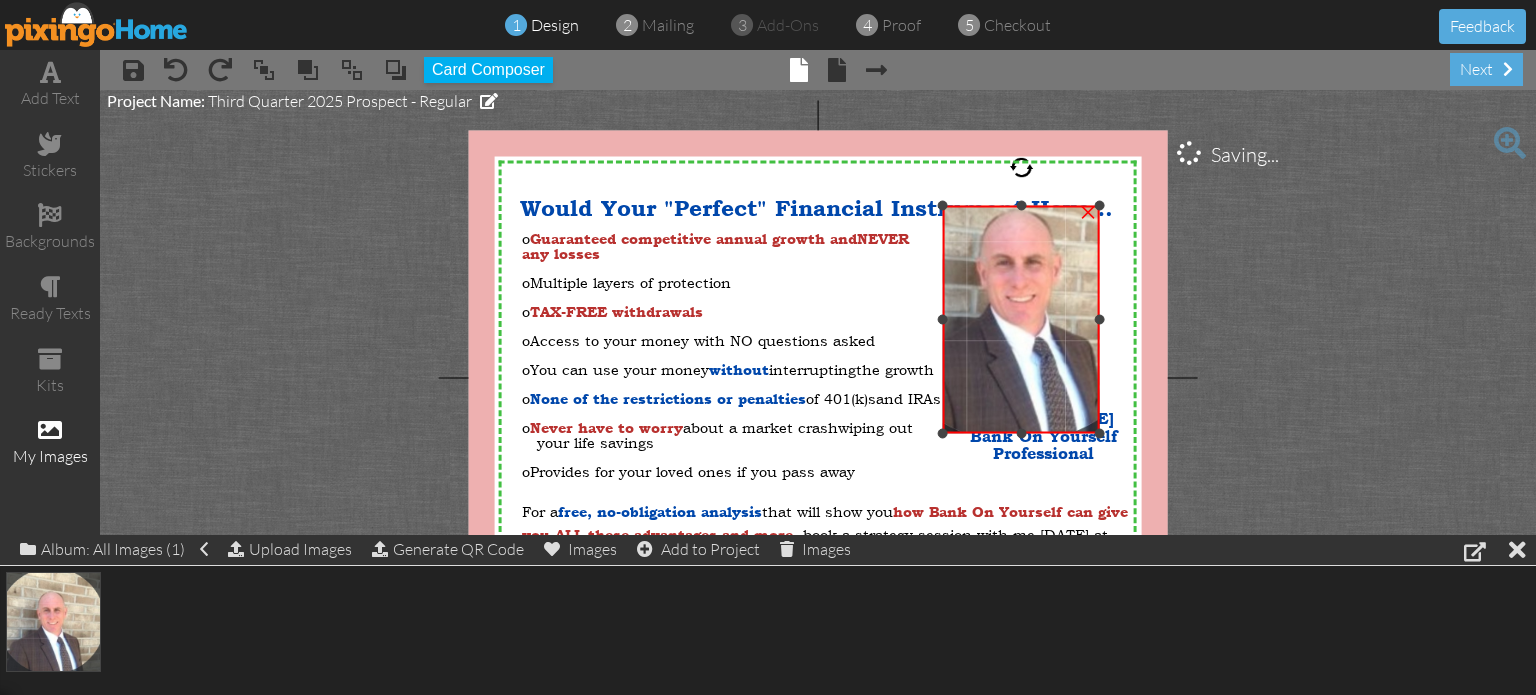 drag, startPoint x: 894, startPoint y: 323, endPoint x: 944, endPoint y: 315, distance: 50.635956 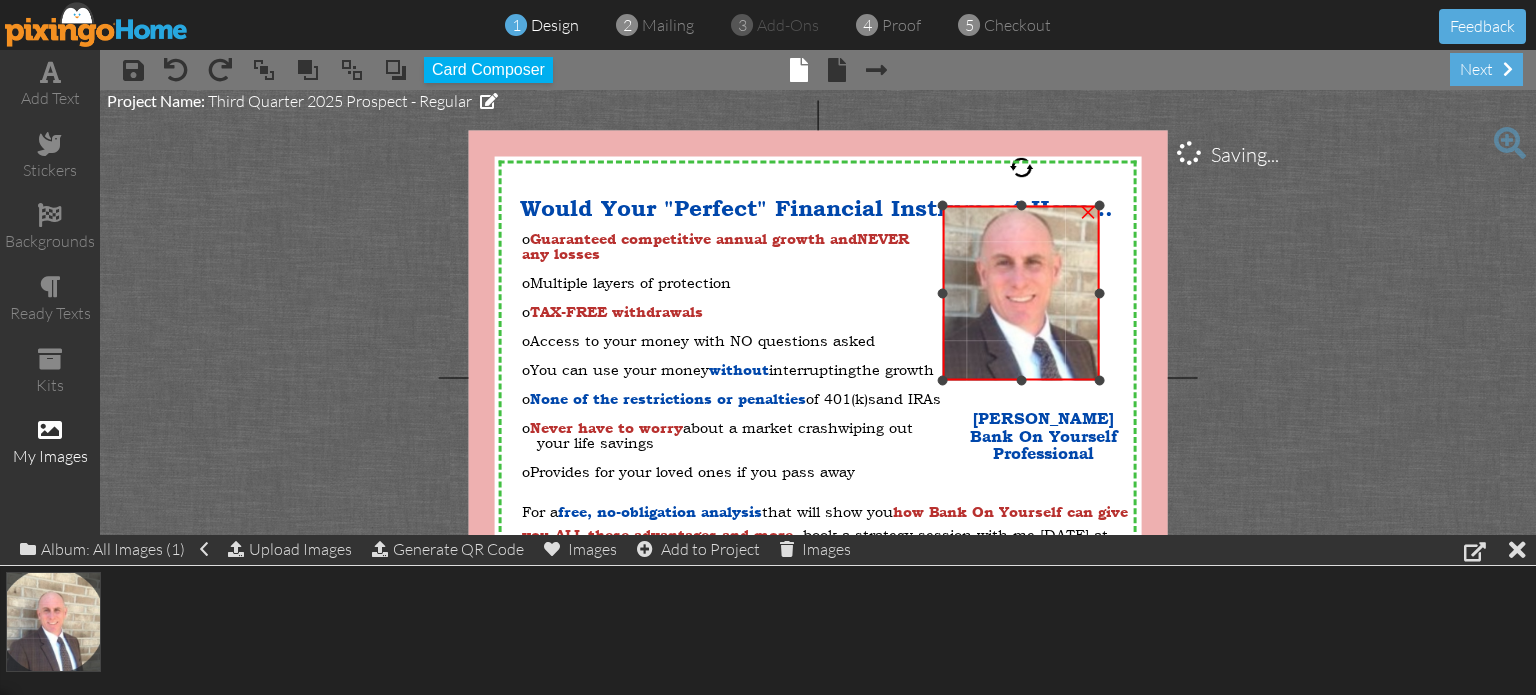 drag, startPoint x: 1023, startPoint y: 436, endPoint x: 1024, endPoint y: 383, distance: 53.009434 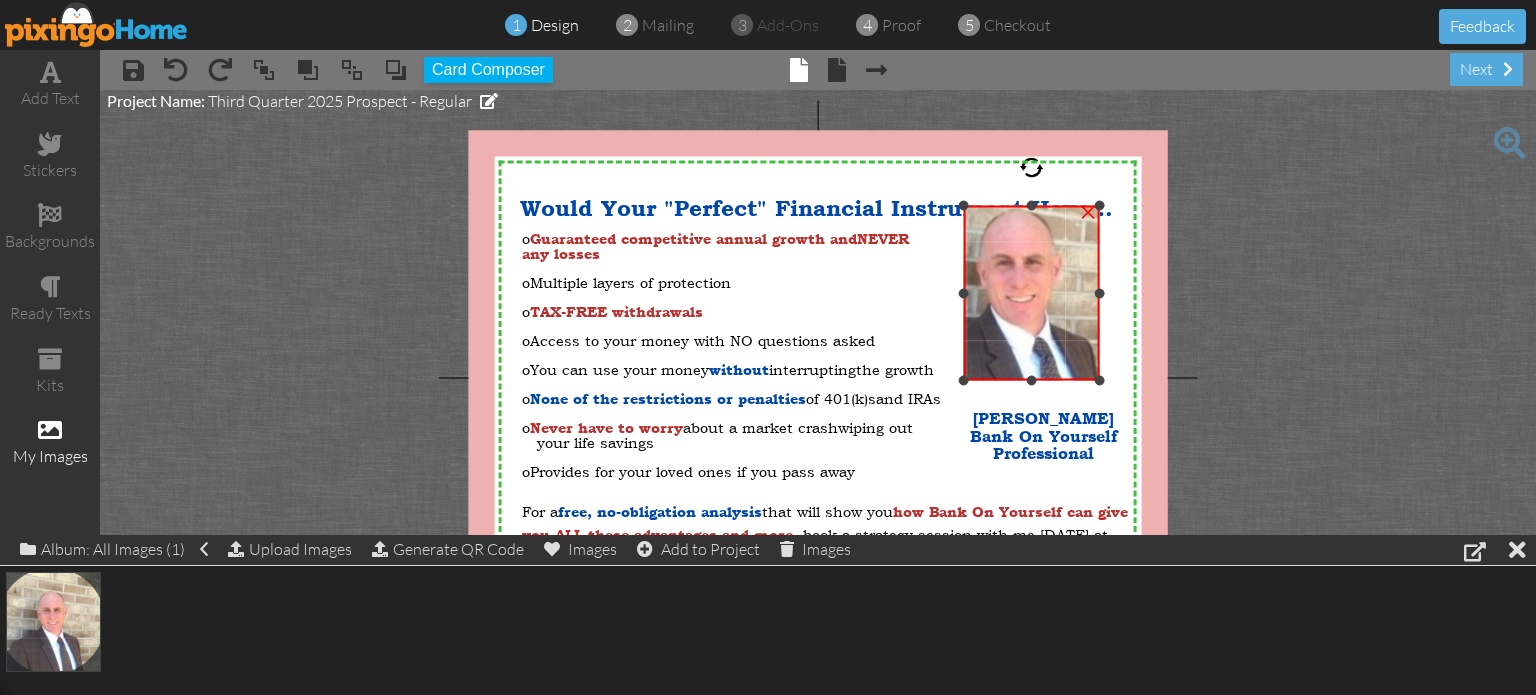 drag, startPoint x: 940, startPoint y: 291, endPoint x: 962, endPoint y: 293, distance: 22.090721 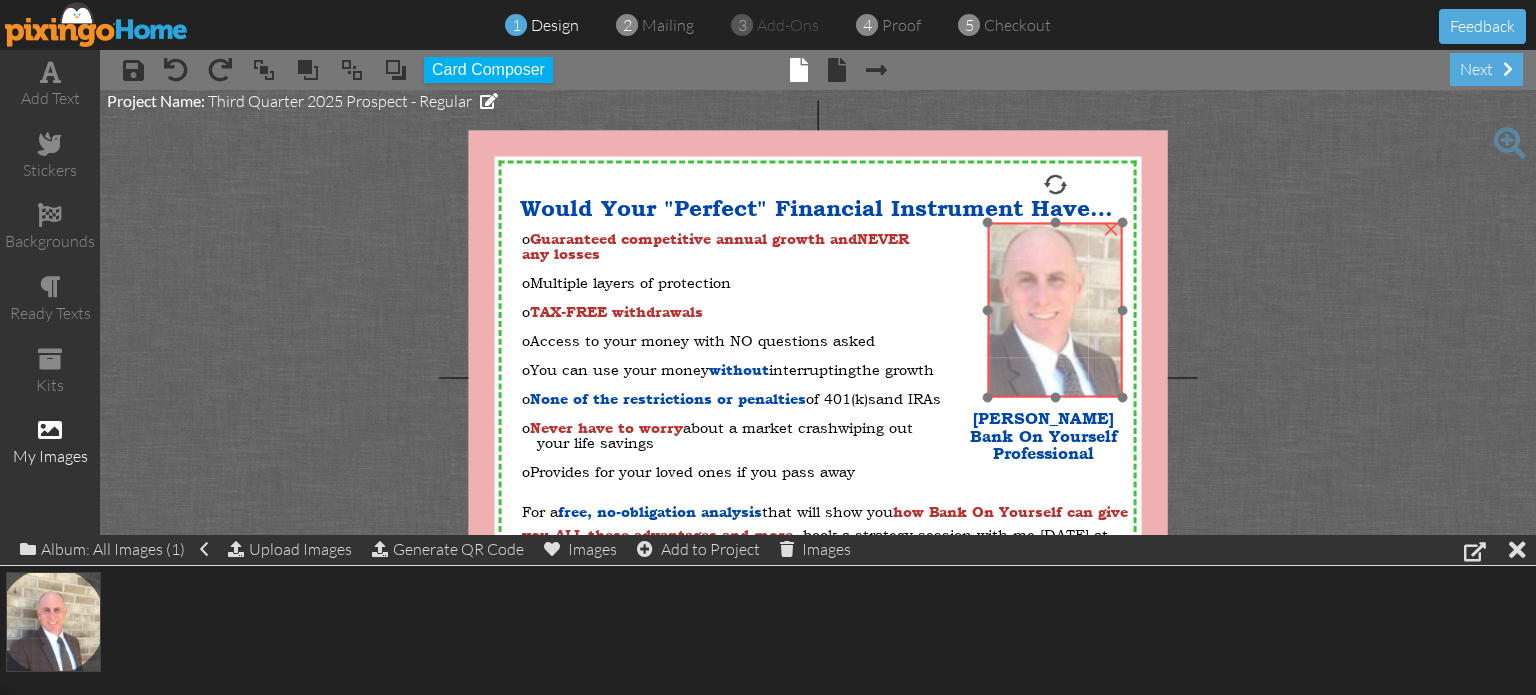 drag, startPoint x: 1018, startPoint y: 302, endPoint x: 1041, endPoint y: 319, distance: 28.600698 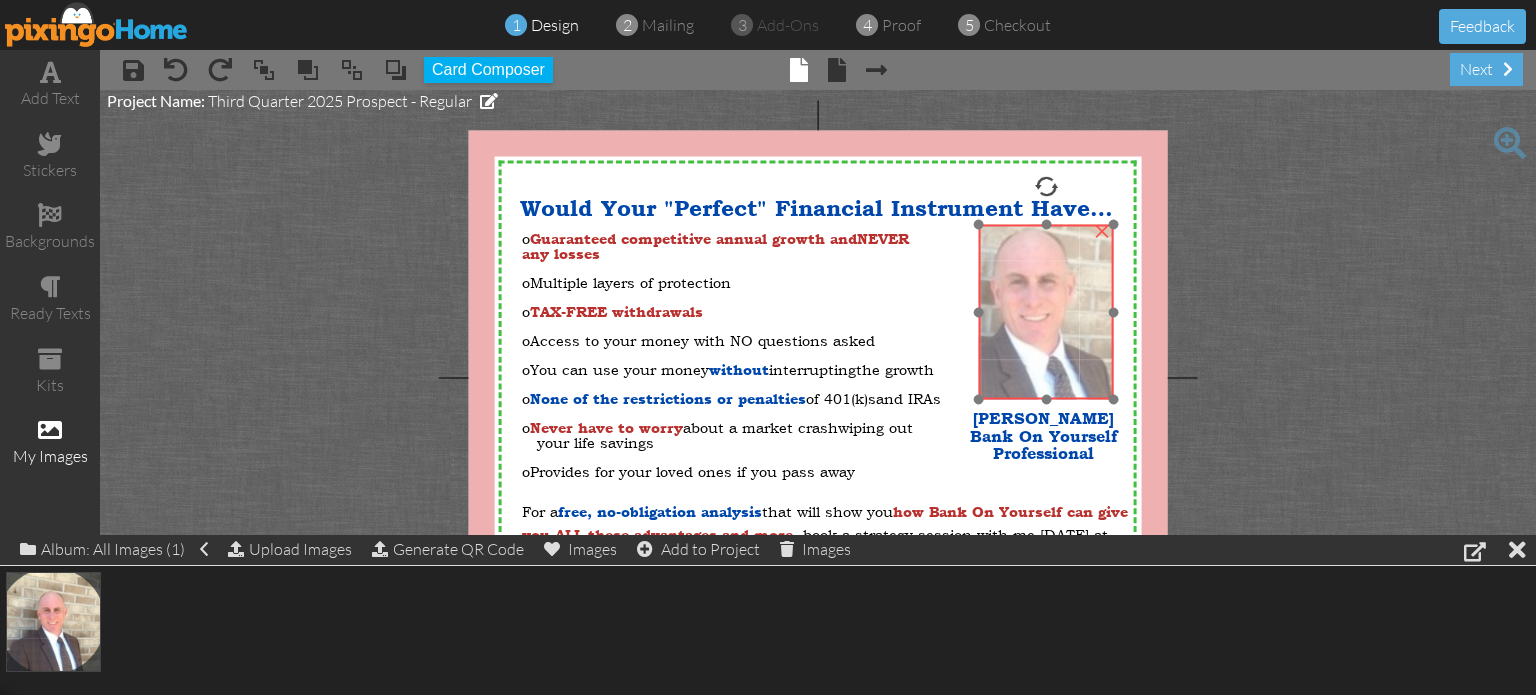 click at bounding box center [1037, 314] 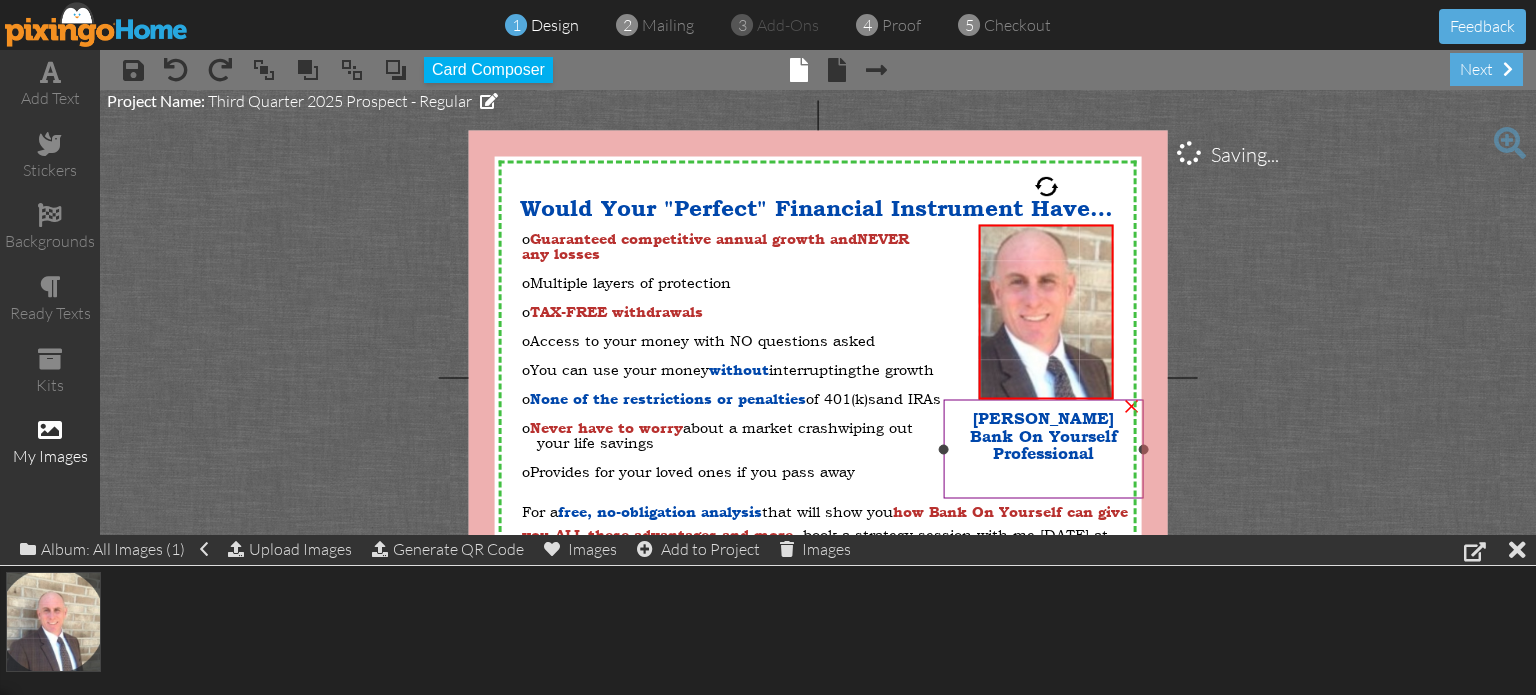 click on "Bank On Yourself" at bounding box center [1043, 436] 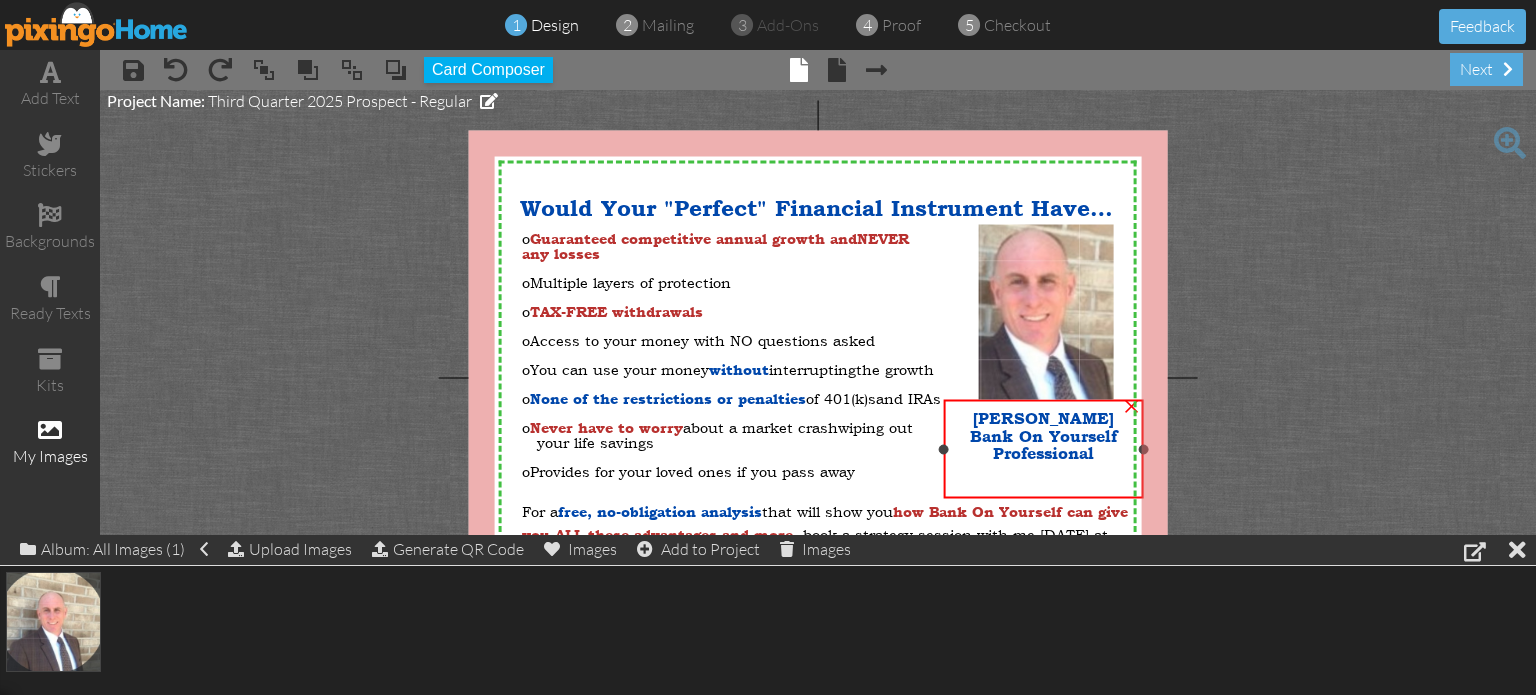 click on "Bank On Yourself" at bounding box center [1043, 436] 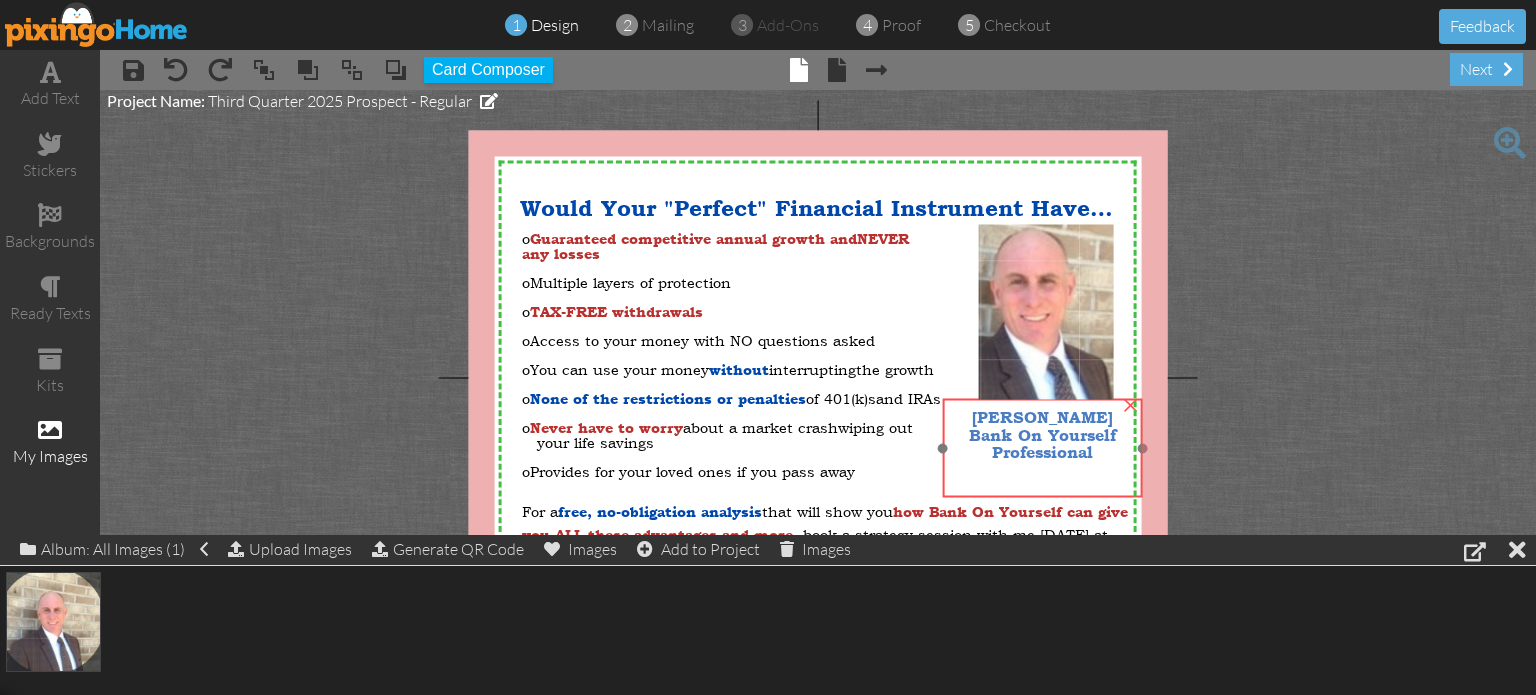 click on "Bank On Yourself" at bounding box center [1042, 435] 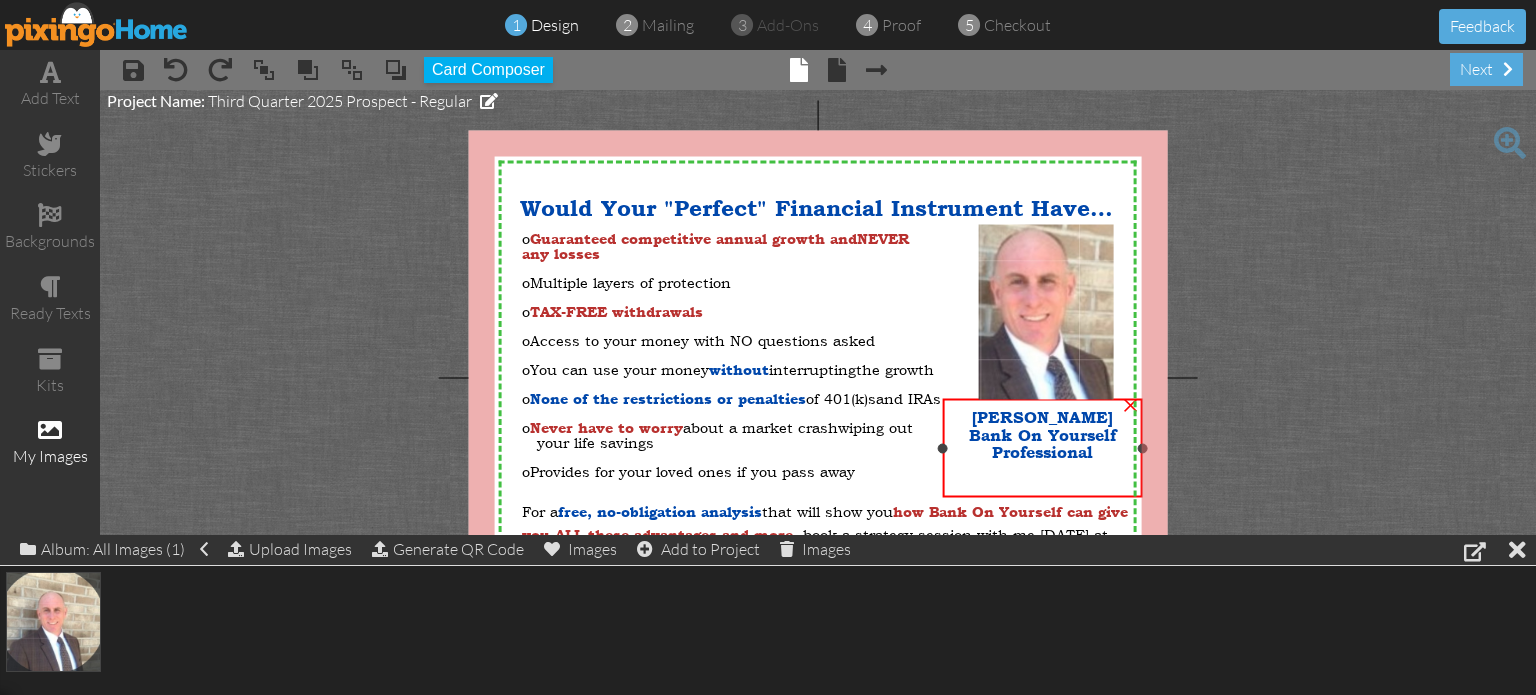 drag, startPoint x: 1064, startPoint y: 434, endPoint x: 1004, endPoint y: 431, distance: 60.074955 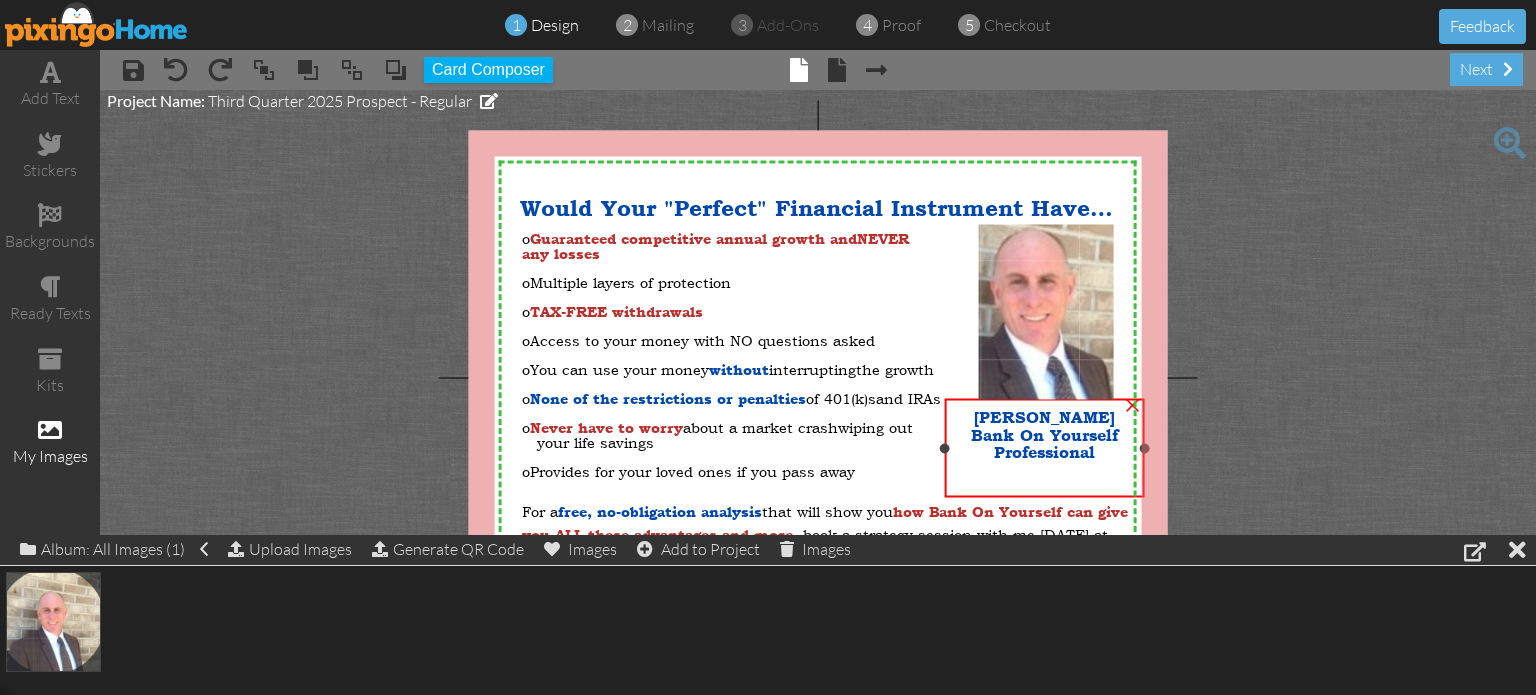 click on "Firstname Lastname" at bounding box center (1044, 417) 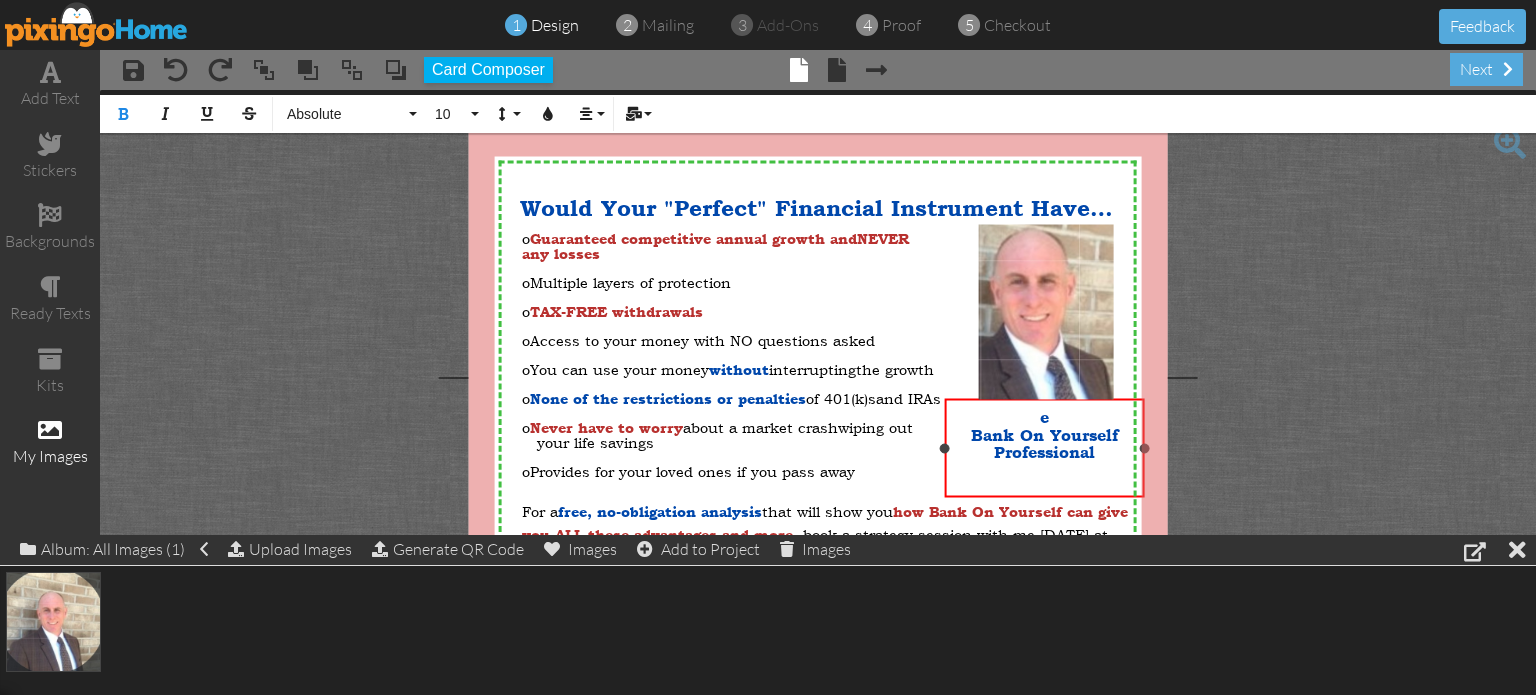 type 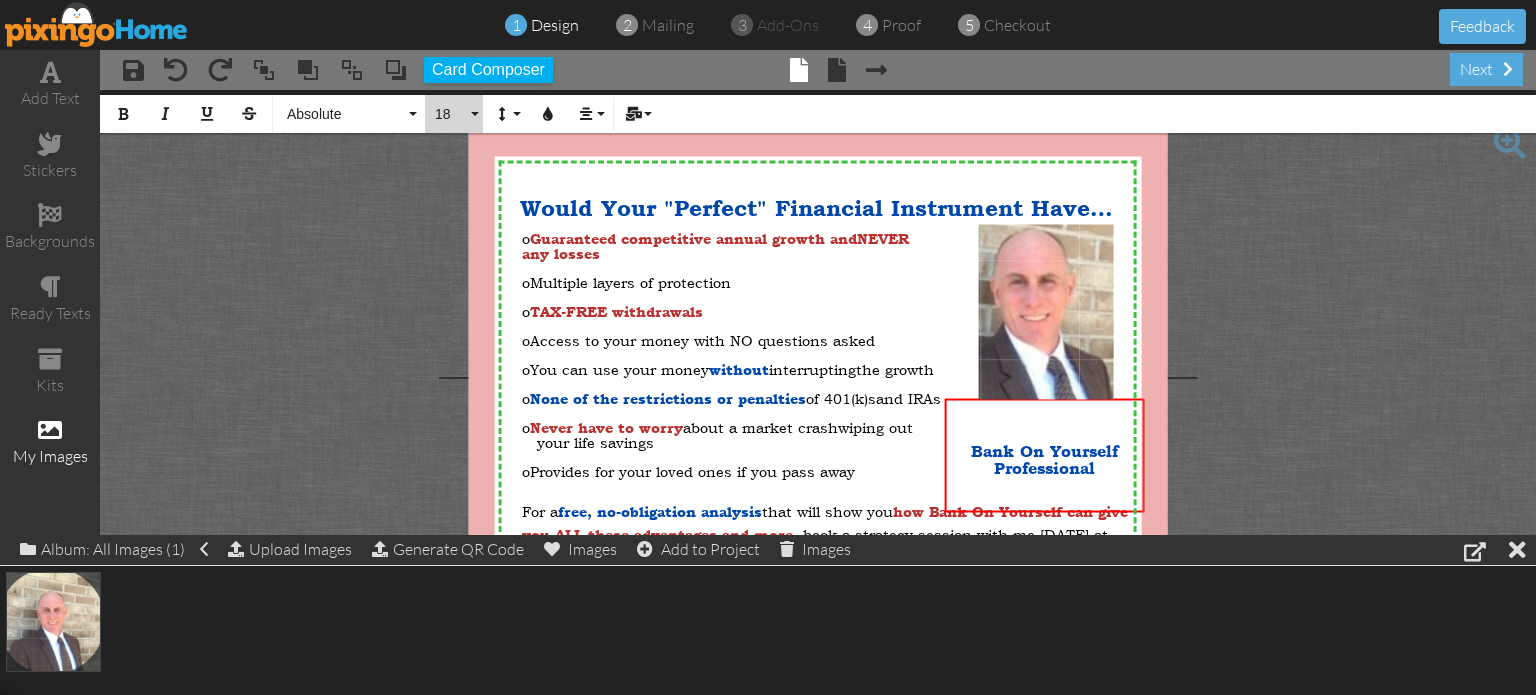 click on "18" at bounding box center (450, 114) 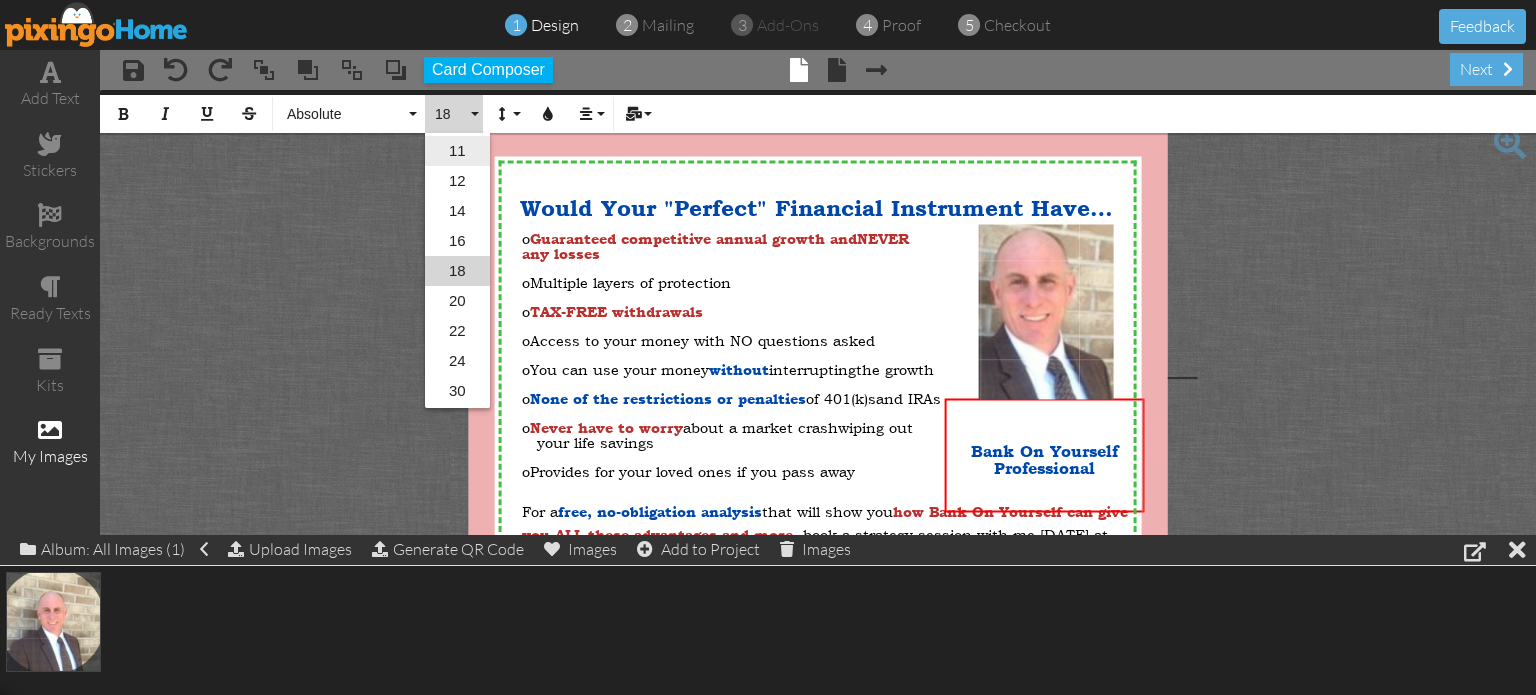 click on "11" at bounding box center (457, 151) 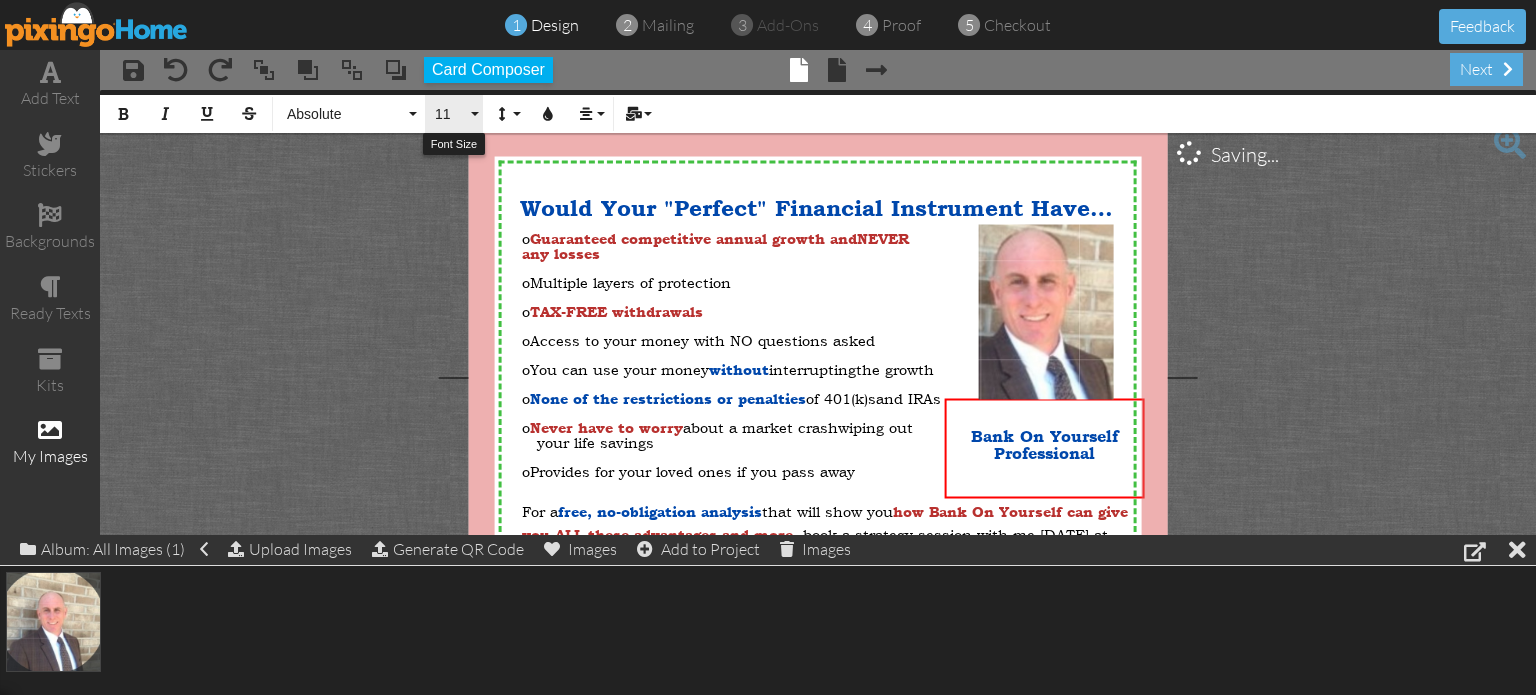 click on "11" at bounding box center [450, 114] 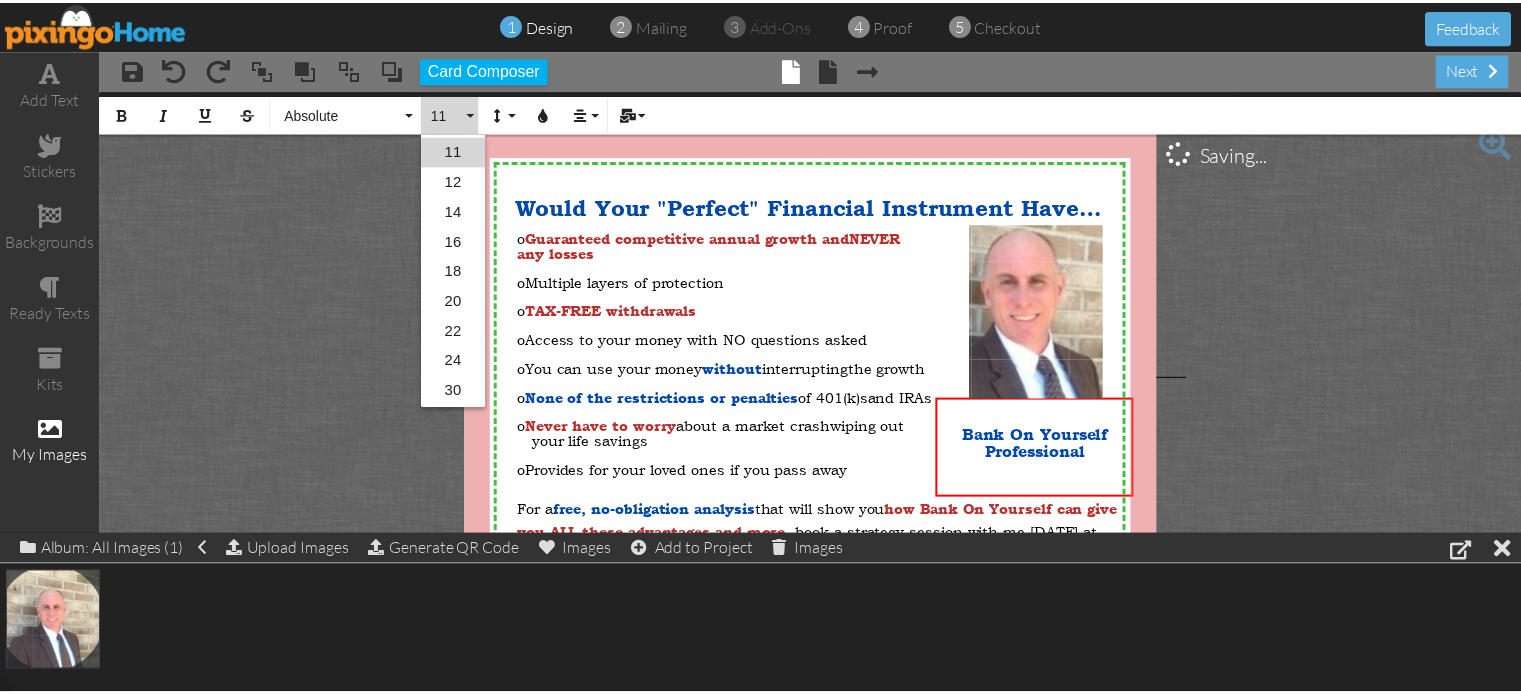 scroll, scrollTop: 57, scrollLeft: 0, axis: vertical 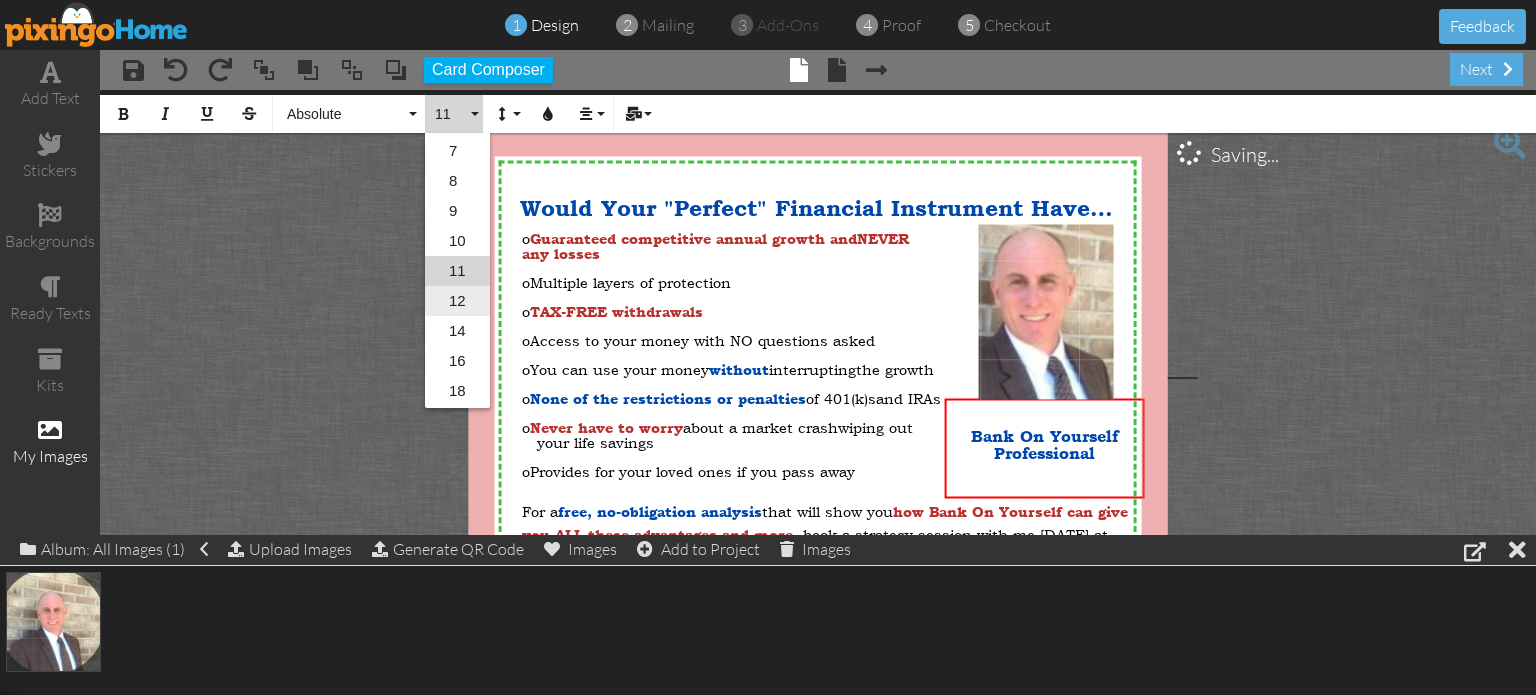 click on "12" at bounding box center (457, 301) 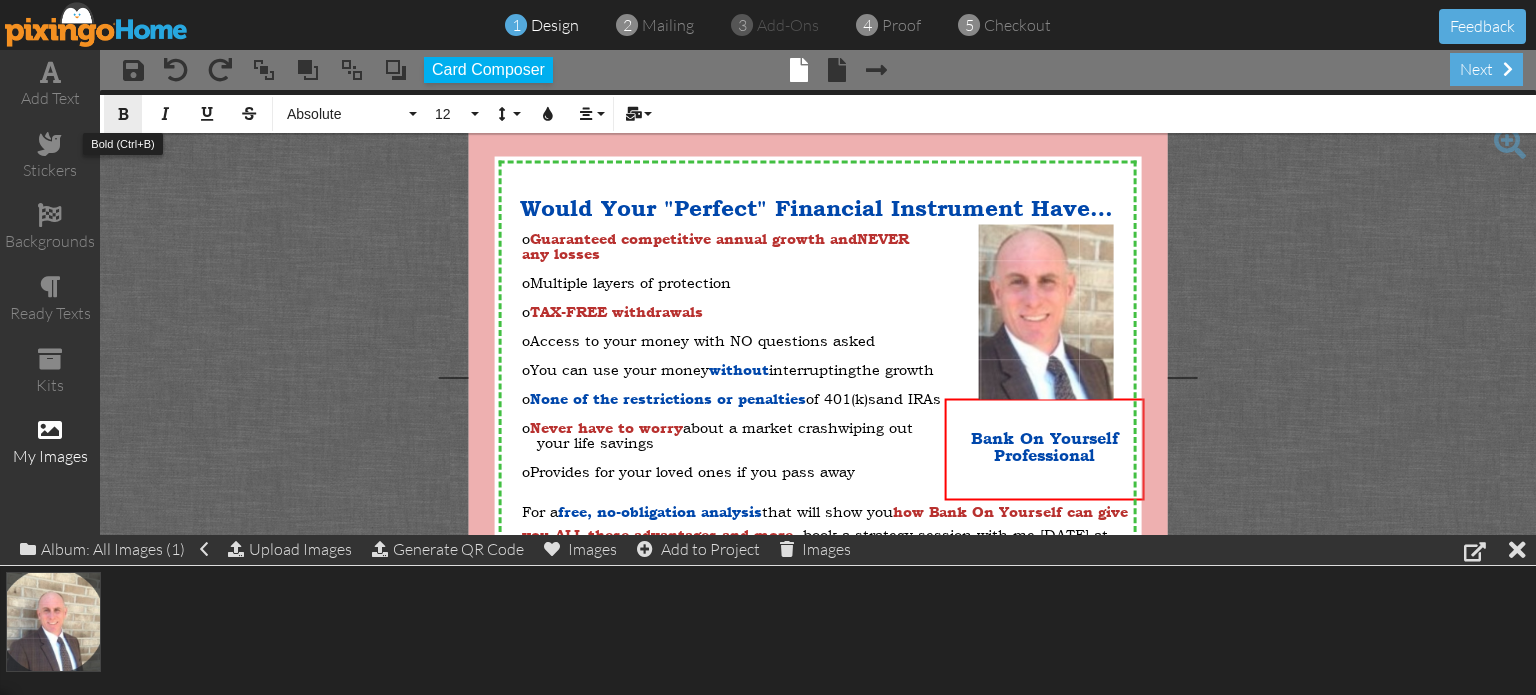 click at bounding box center [123, 114] 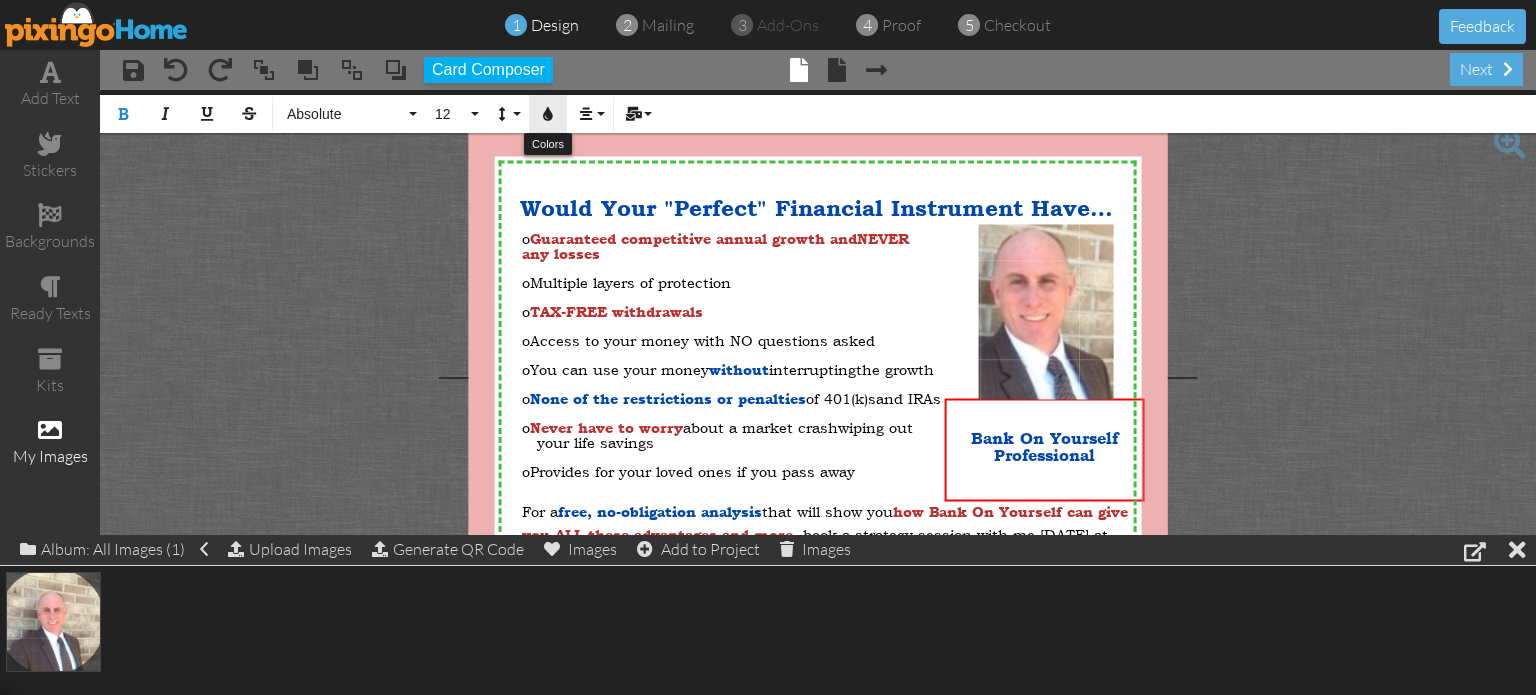 click on "Colors" at bounding box center (548, 114) 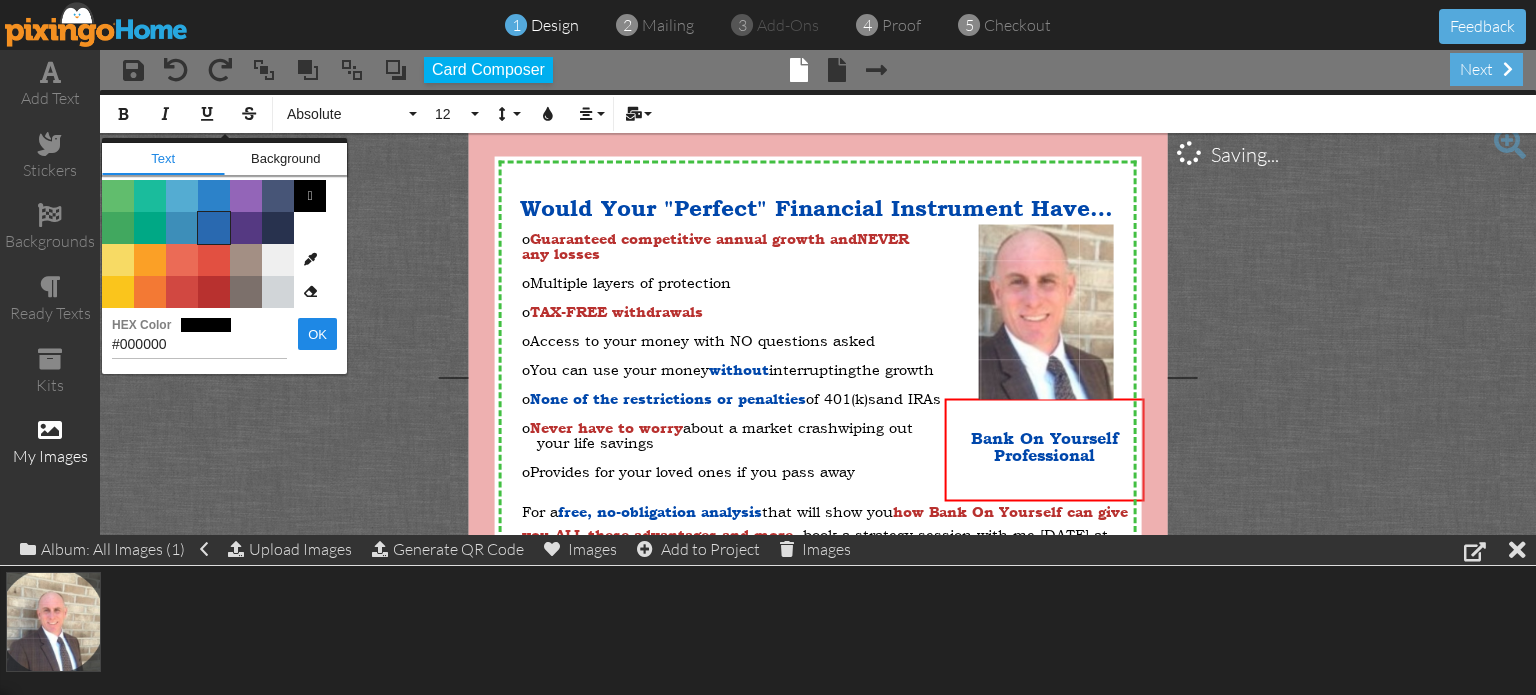 click on "Color #2969B0" at bounding box center (214, 228) 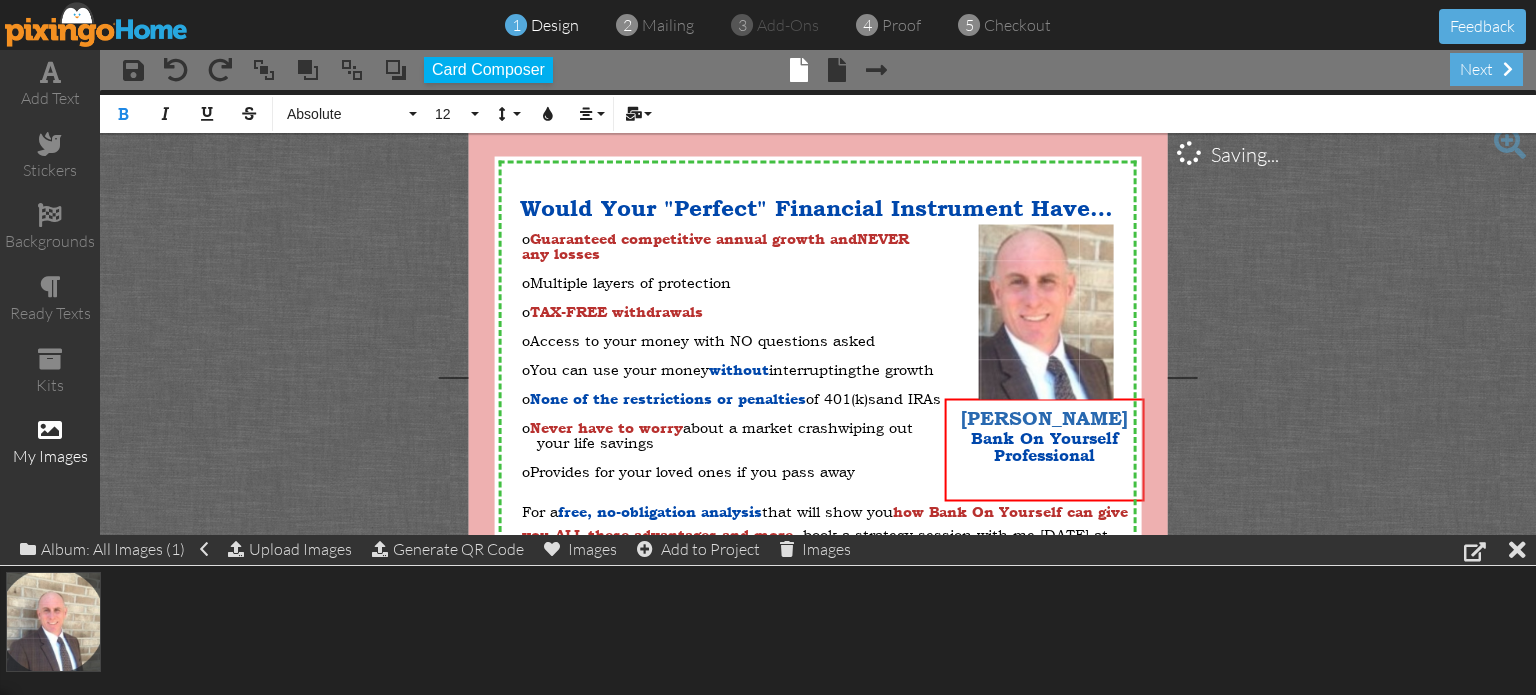 click on "X X X X X X X X X X X X X X X X X X X X X X X X X X X X X X X X X X X X X X X X X X X X X X X X X X X X X X X X X X X X X X X X X X X X X X X X X X X X X X X X X X X X X X X X X X X X X X X X × ​ ​ Frank Herbik Bank On Yourself Professional × Would Your "Perfect" Financial Instrument Have… × o  Guaranteed competitive annual growth and  NEVER     any losses o  Multiple layers of protection o  TAX-FREE withdrawals o  Access to your money with NO questions asked o  You can use your money  without  interrupting  the growth o  None of the restrictions or penalties  of 401(k)s  and IRAs  o  Never have to worry  about a market crash  wiping out      your life savings o  Provides for your loved ones if you pass away For a  free, no-obligation analysis  that will show you  how Bank On Yourself can give you ALL these advantages and more , book a strategy session with me TODAY at [ short calendar link ] or contact xxx-xxx-xxxx or youremail@yourdomain.com. × ×" at bounding box center (818, 377) 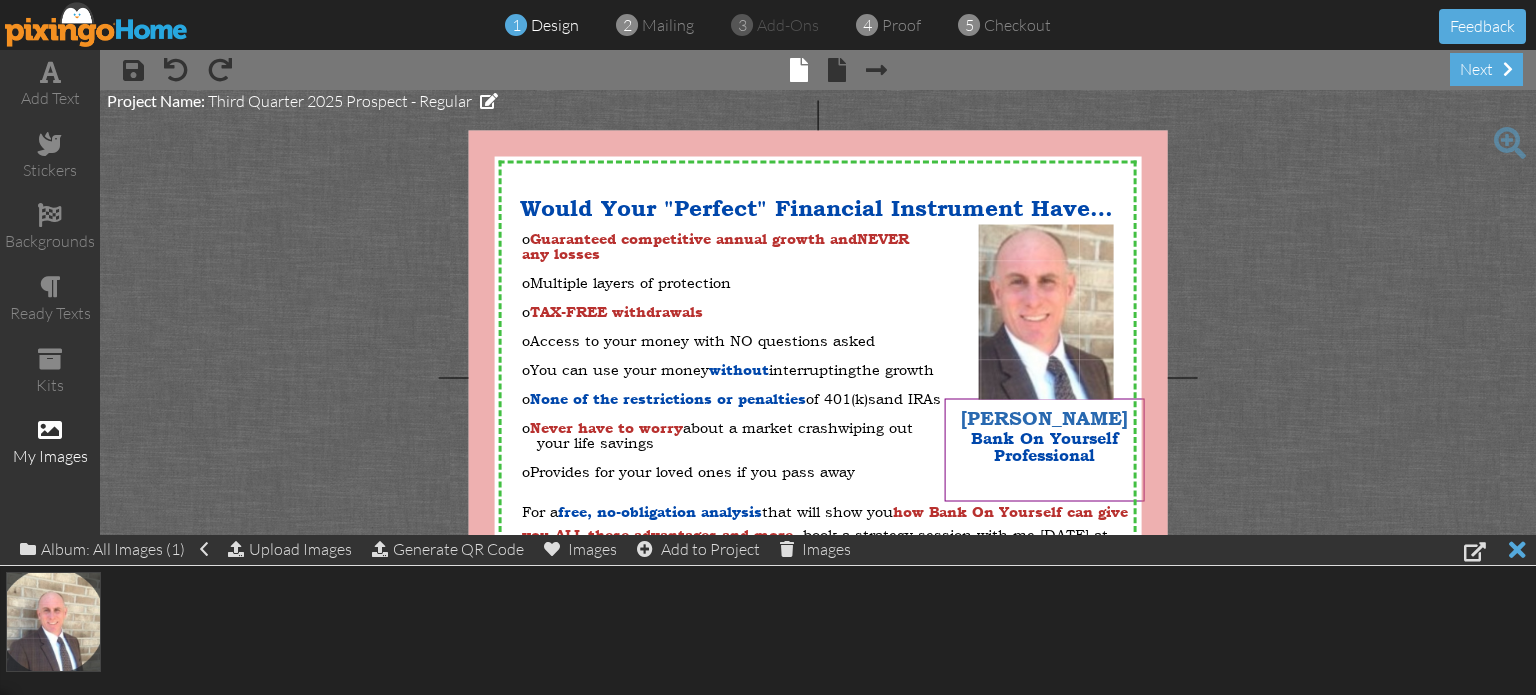 click 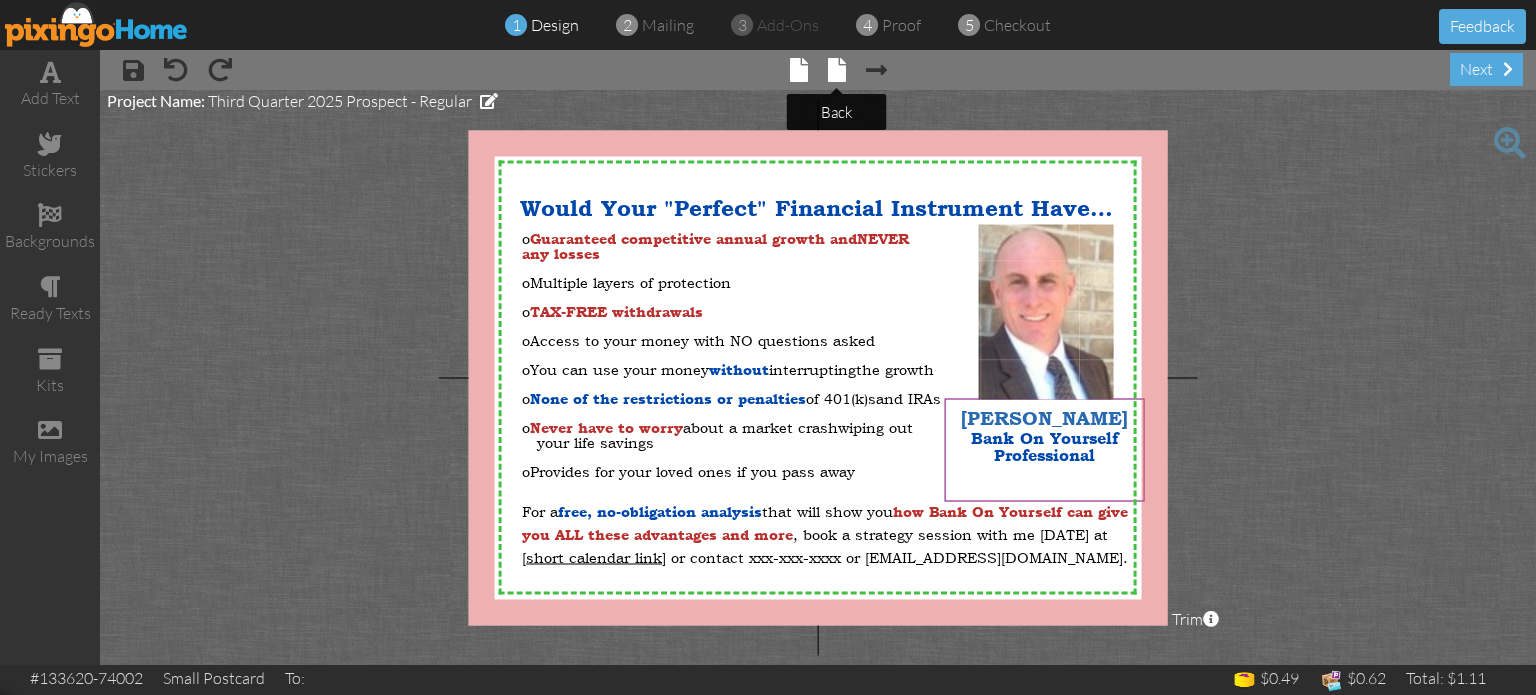 click at bounding box center [837, 70] 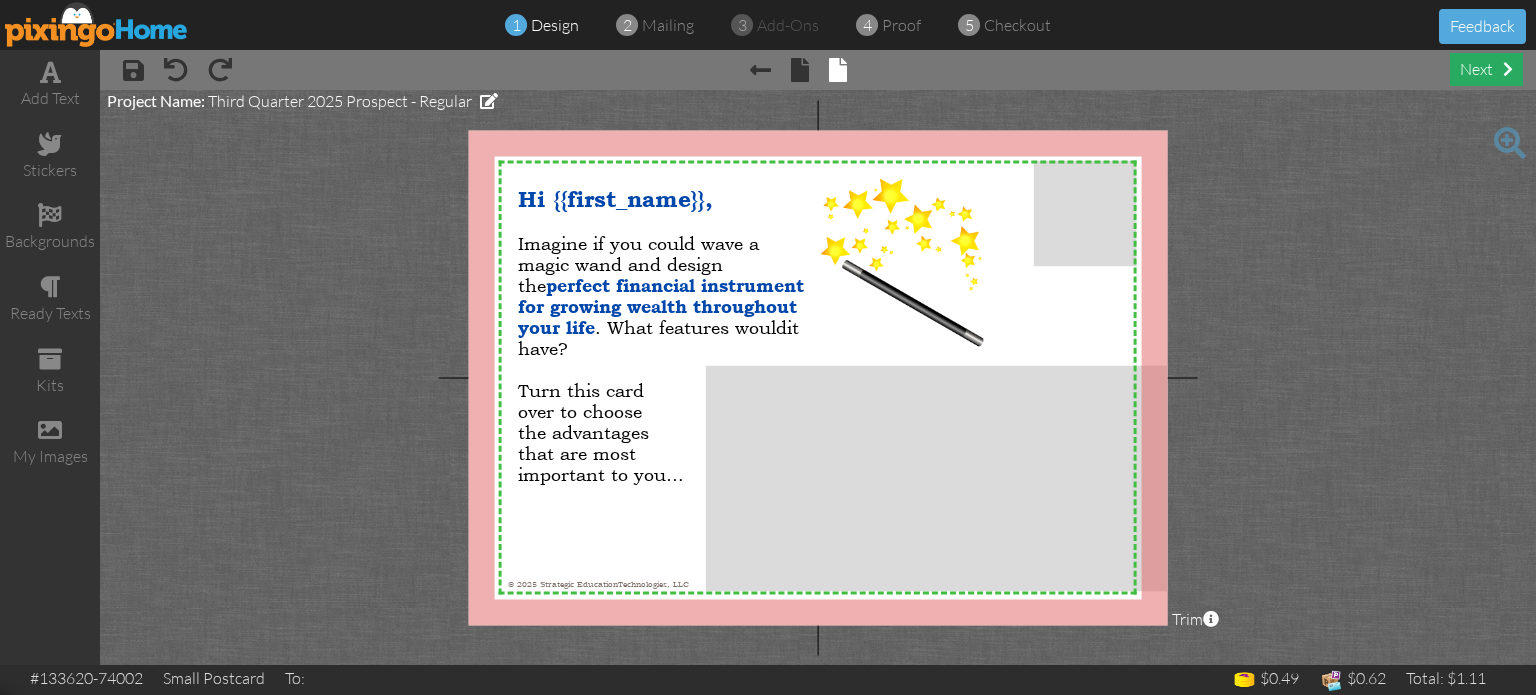 click on "next" at bounding box center (1486, 69) 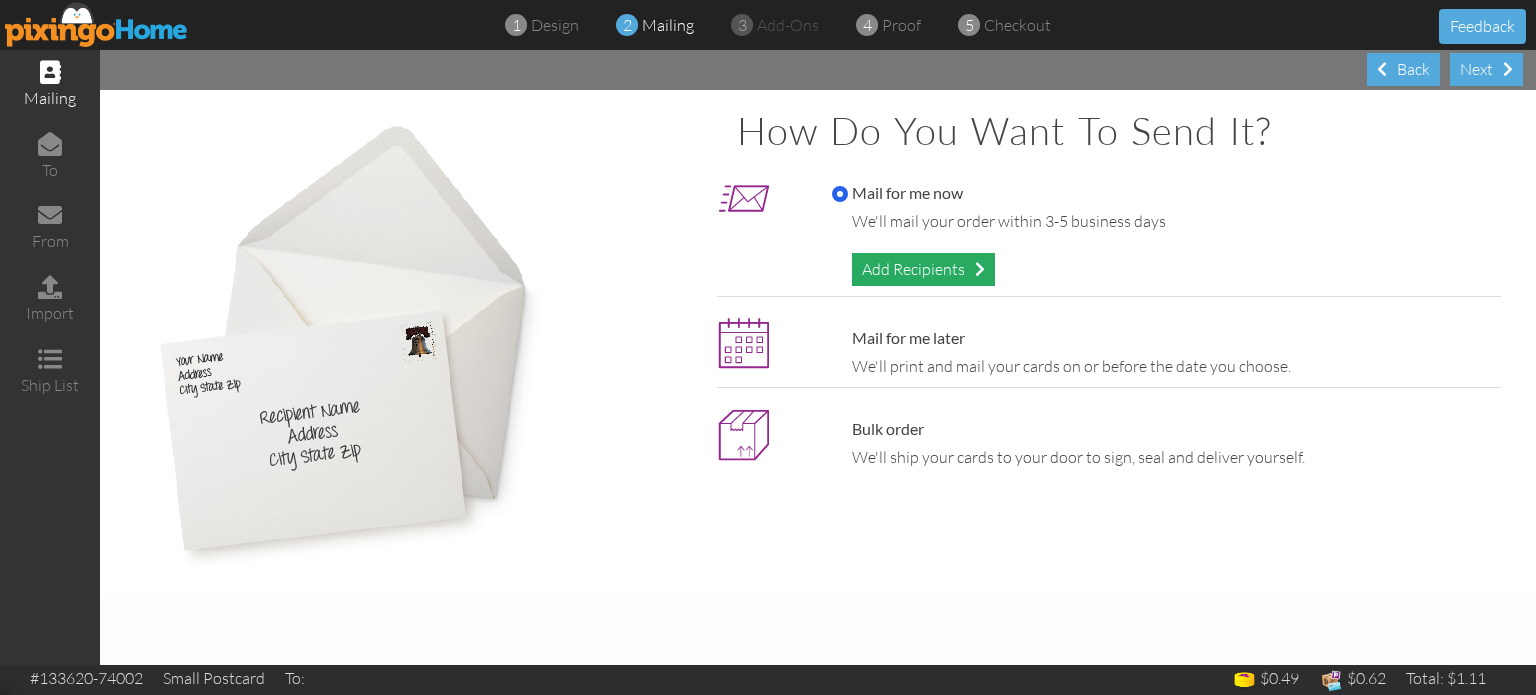 click on "Add Recipients" at bounding box center [923, 269] 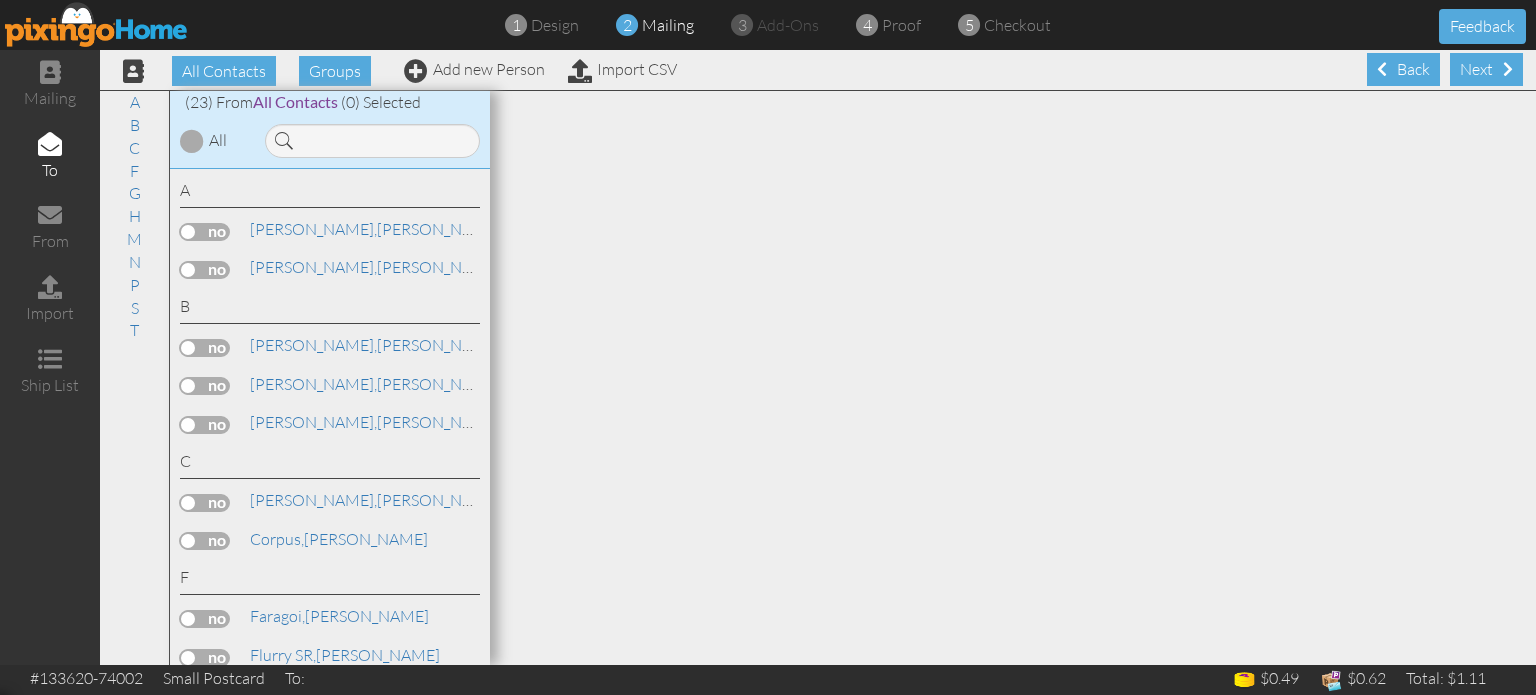 click at bounding box center (205, 232) 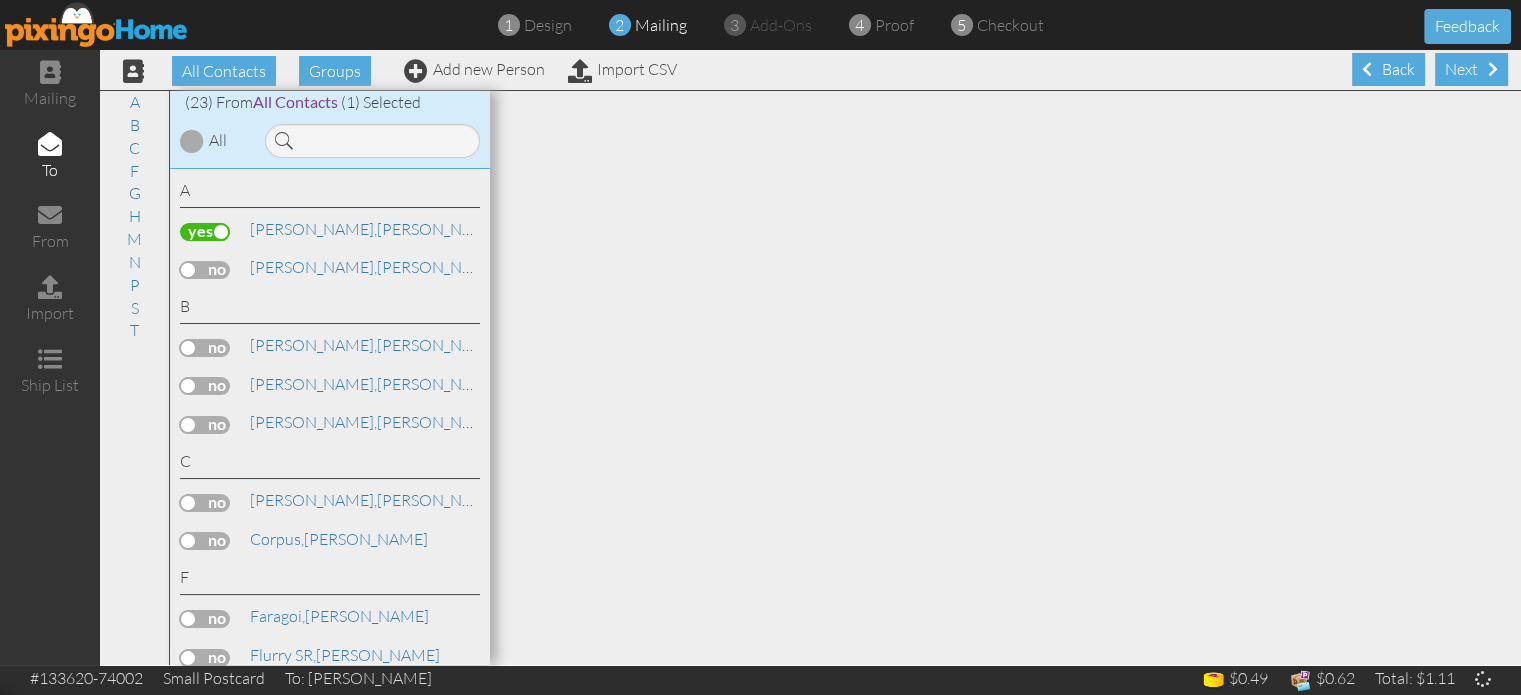 click at bounding box center [205, 270] 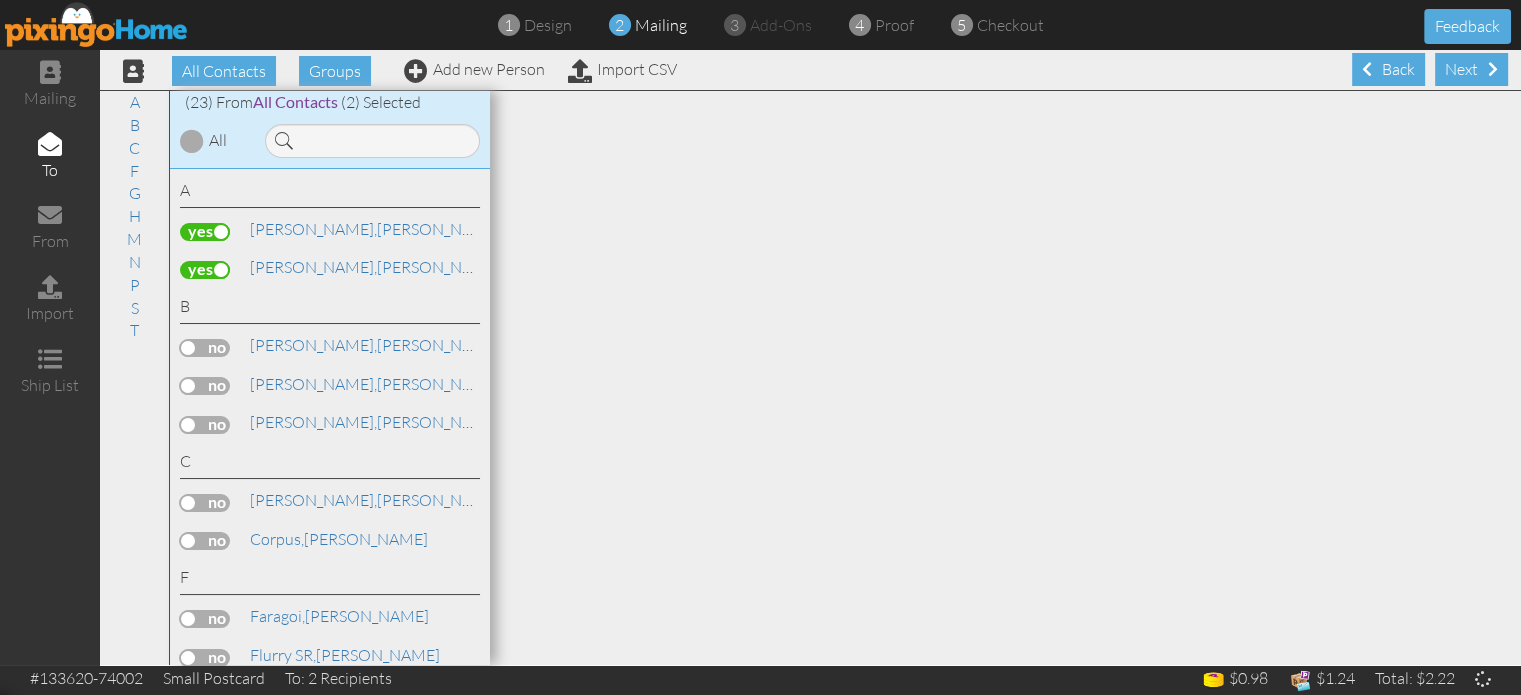 click at bounding box center (205, 348) 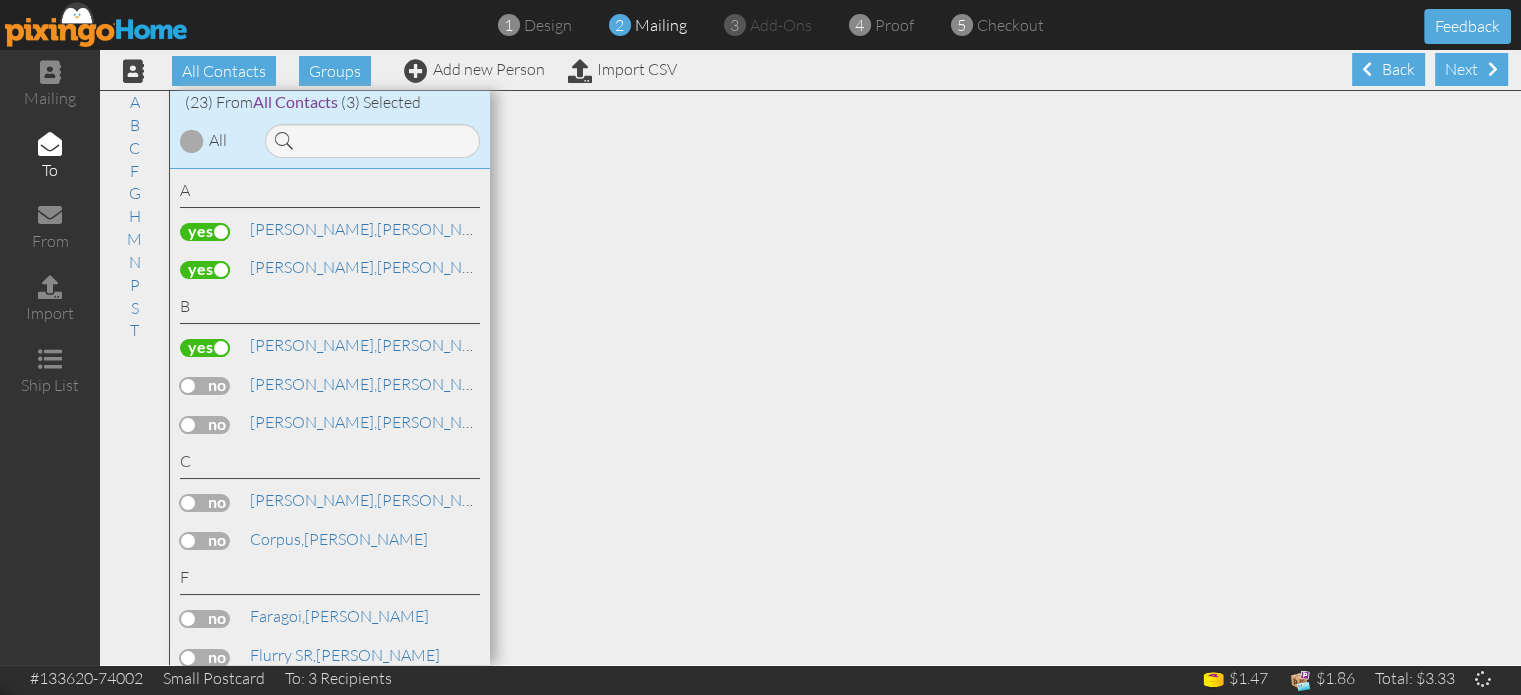 click at bounding box center [205, 386] 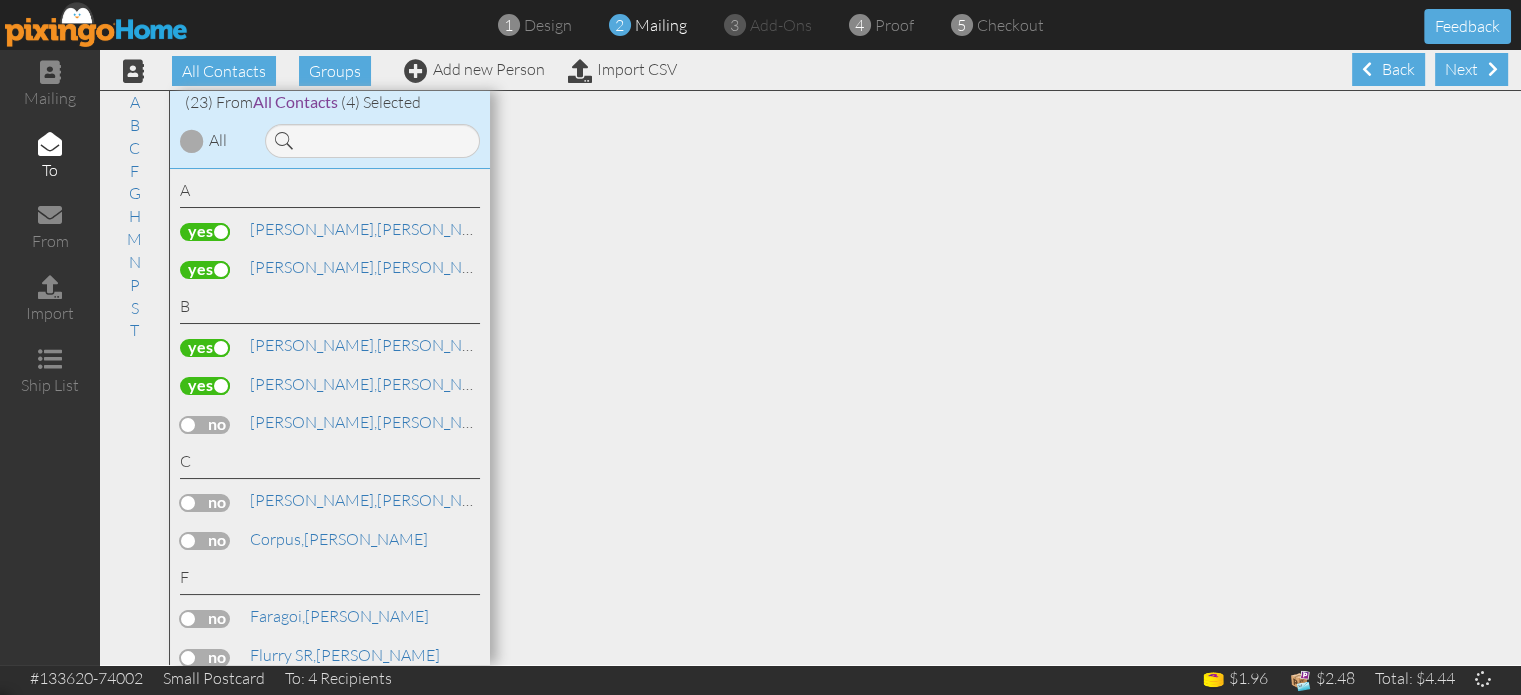 click at bounding box center (205, 425) 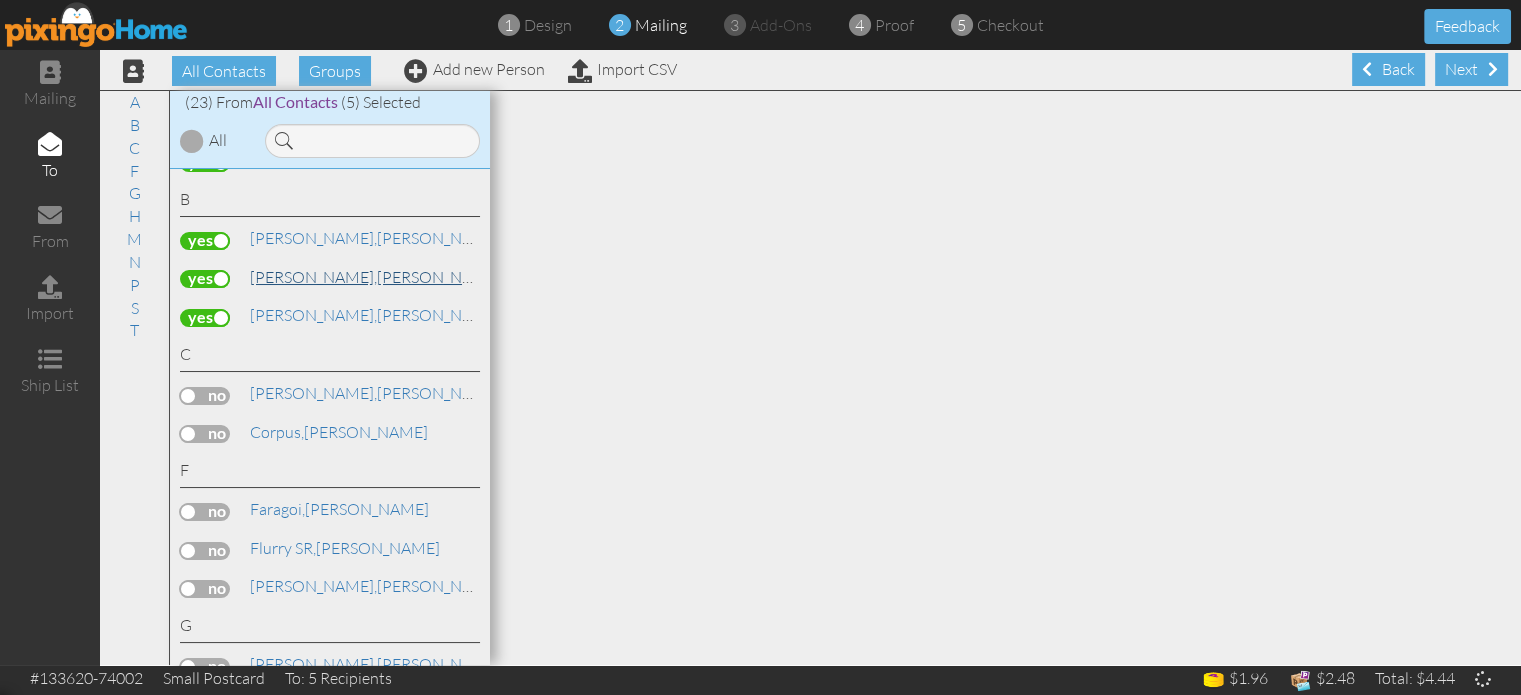 scroll, scrollTop: 200, scrollLeft: 0, axis: vertical 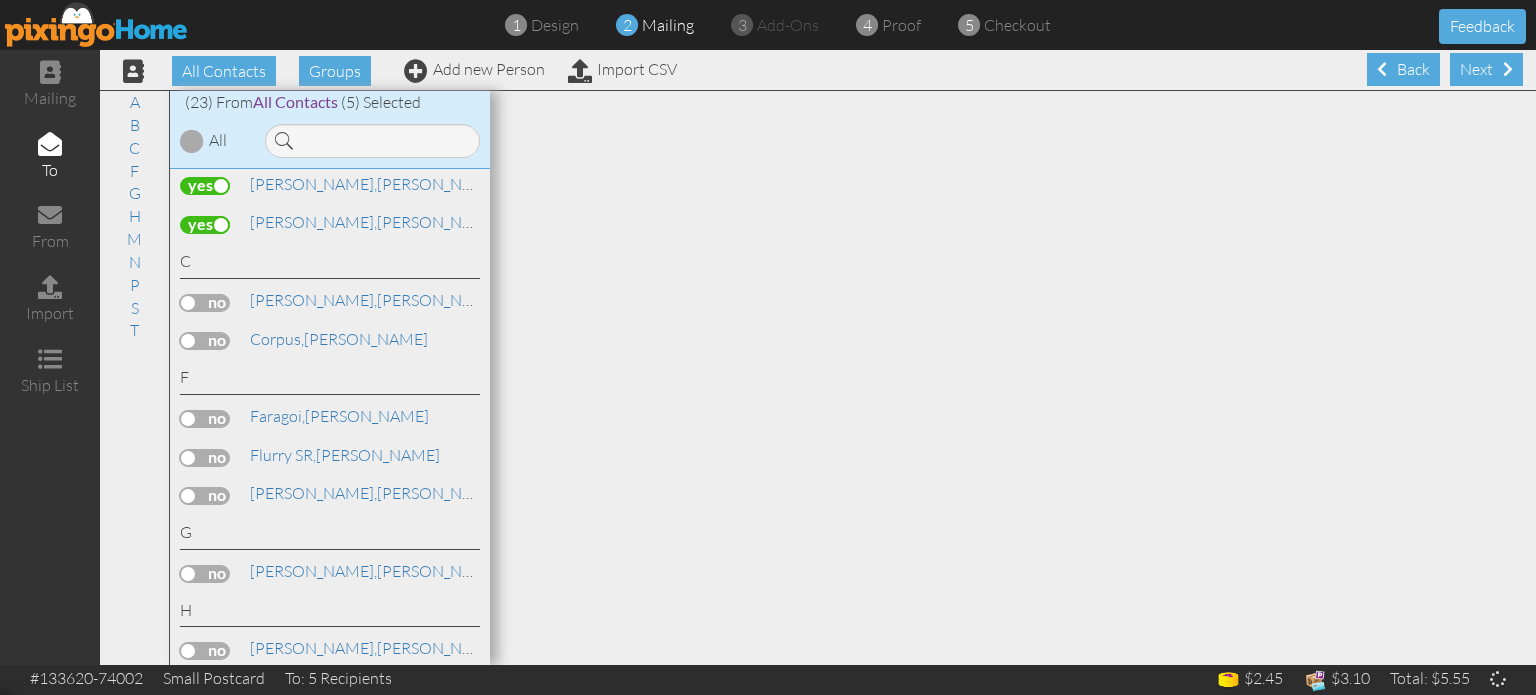 click at bounding box center (205, 303) 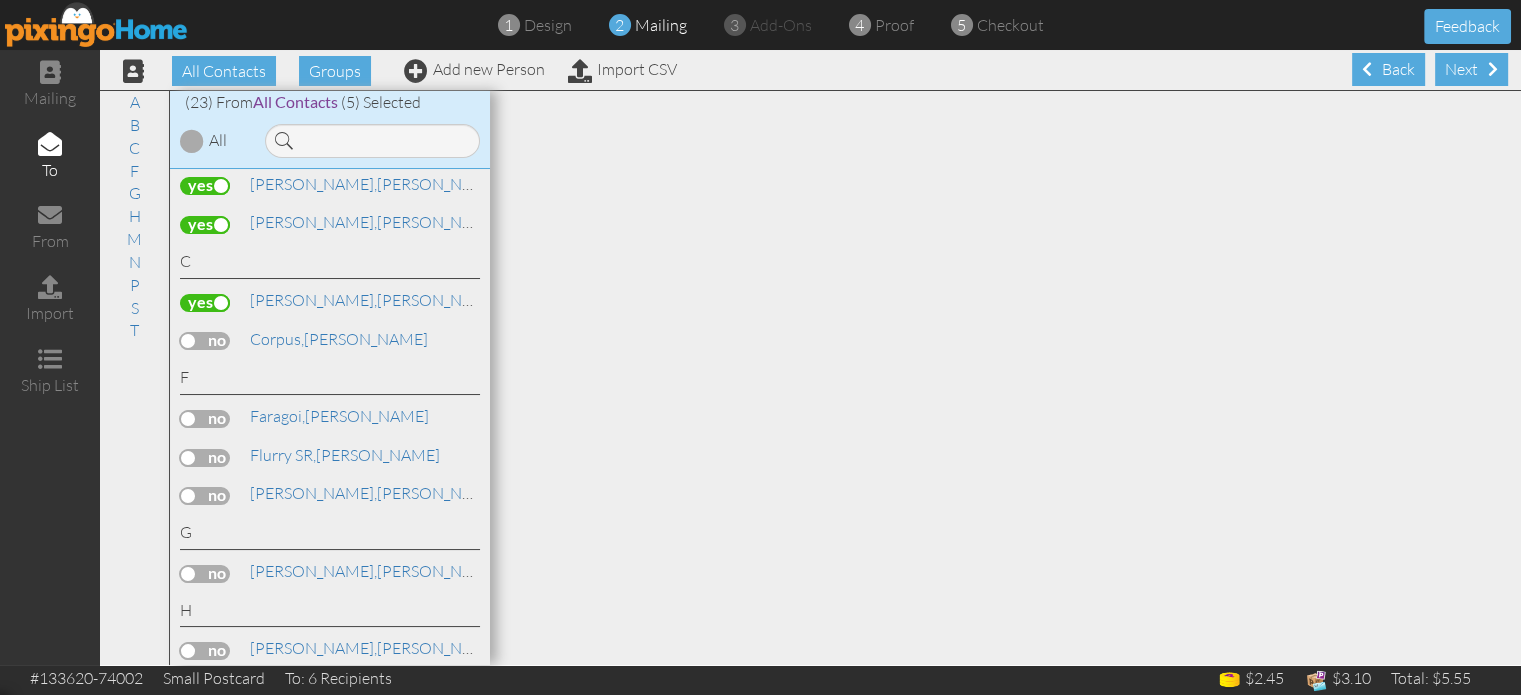 click at bounding box center [205, 341] 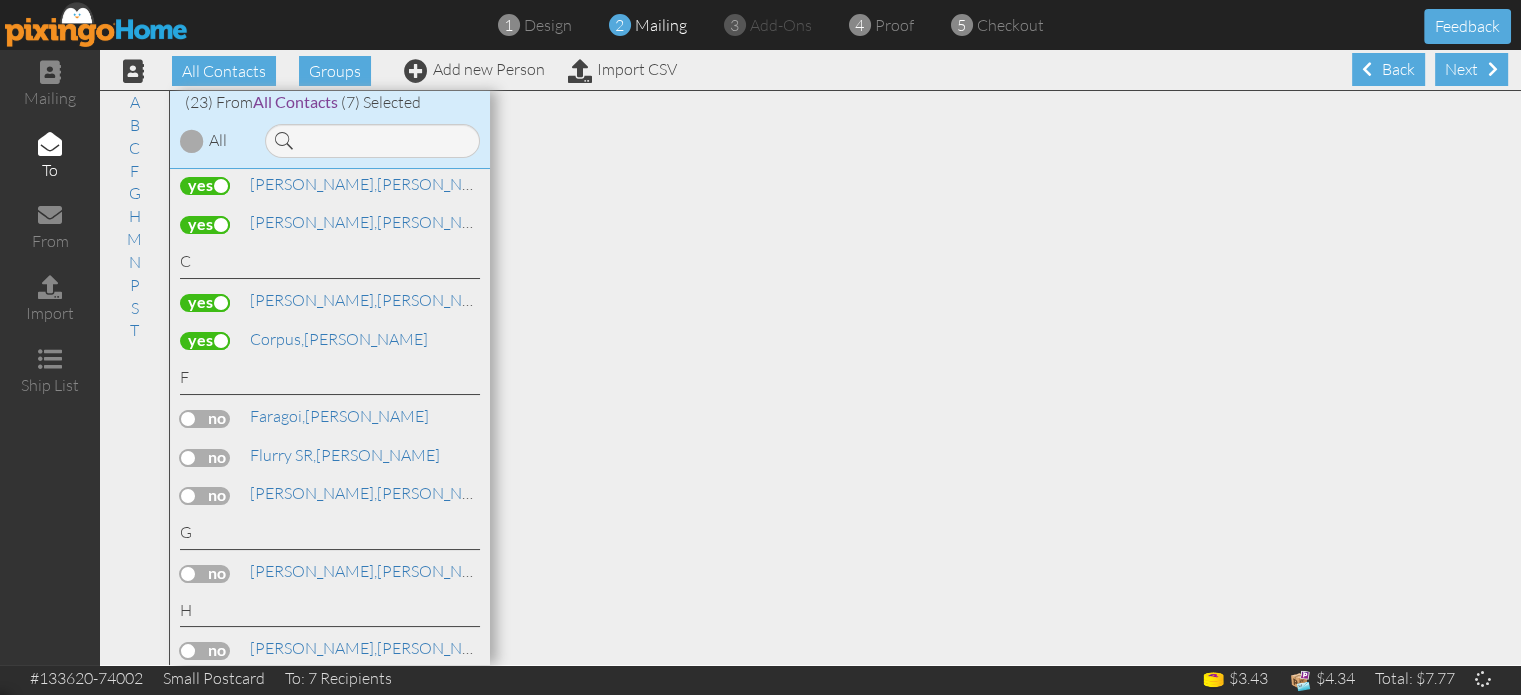 scroll, scrollTop: 300, scrollLeft: 0, axis: vertical 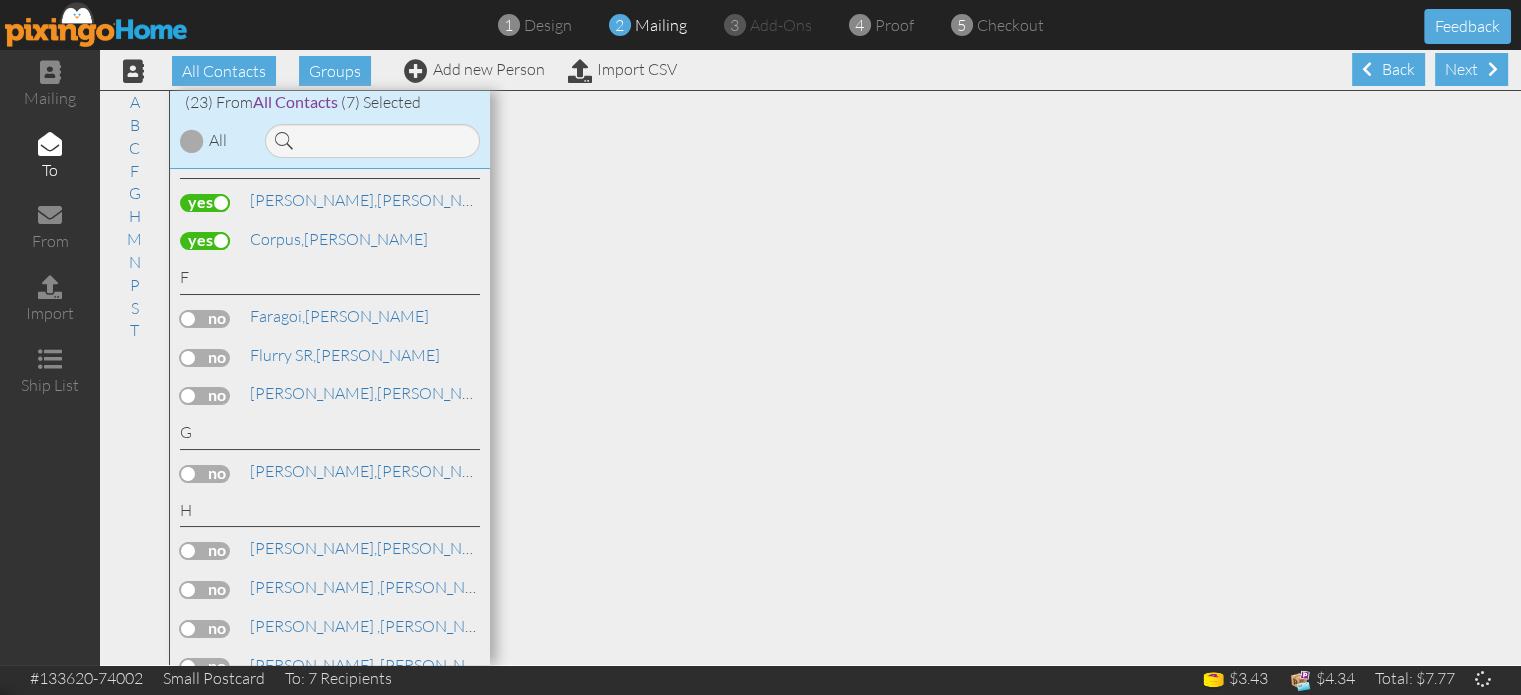 click at bounding box center (205, 319) 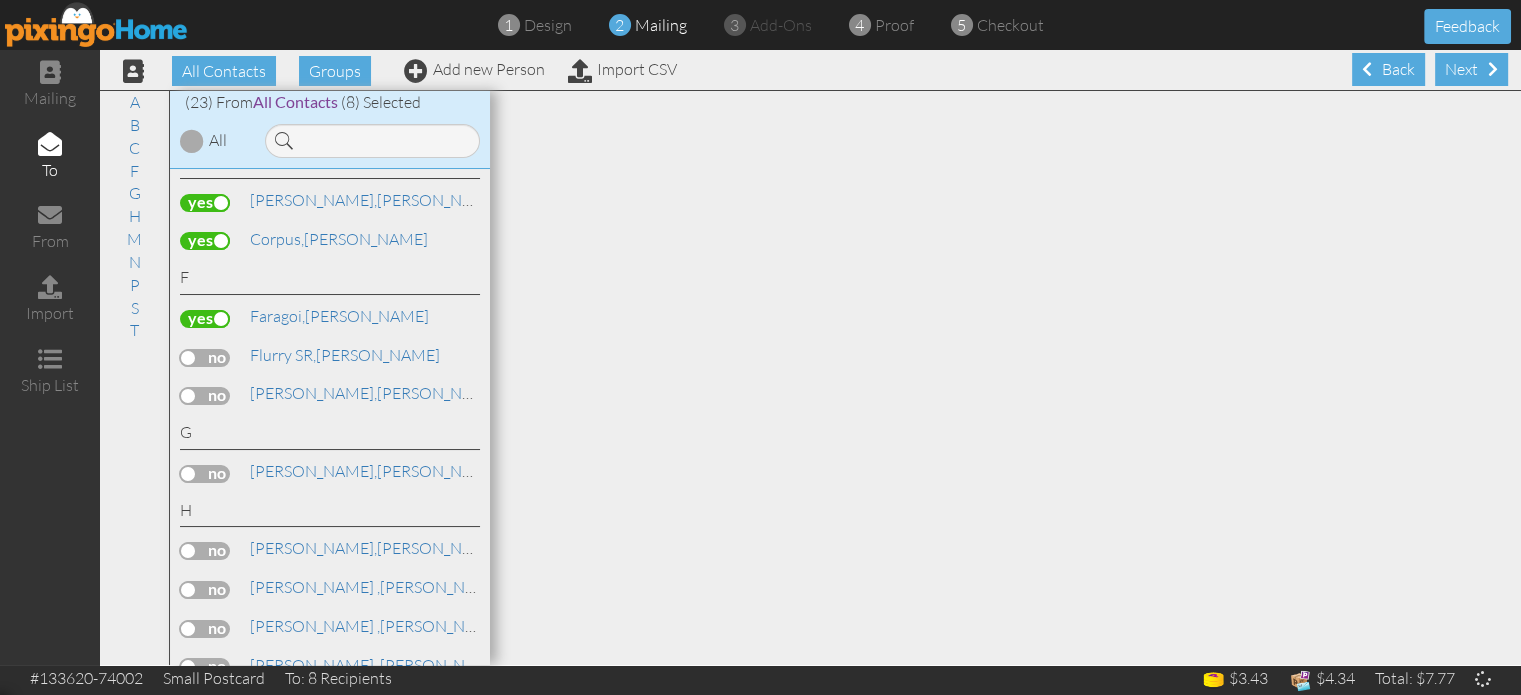 click at bounding box center [205, 358] 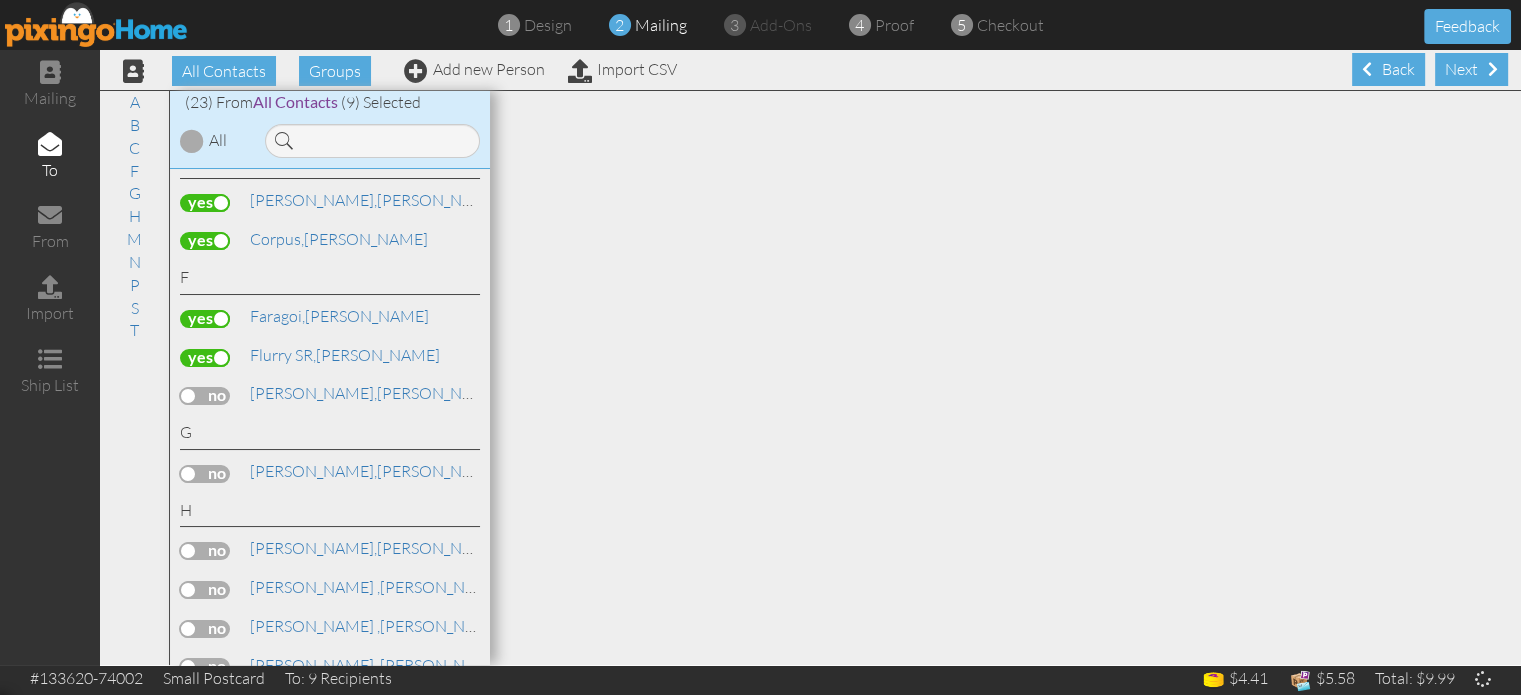 click on "A
Allen,
Mr. Charles D
Azcona,
Gabriel
B
Bieber," at bounding box center [330, 417] 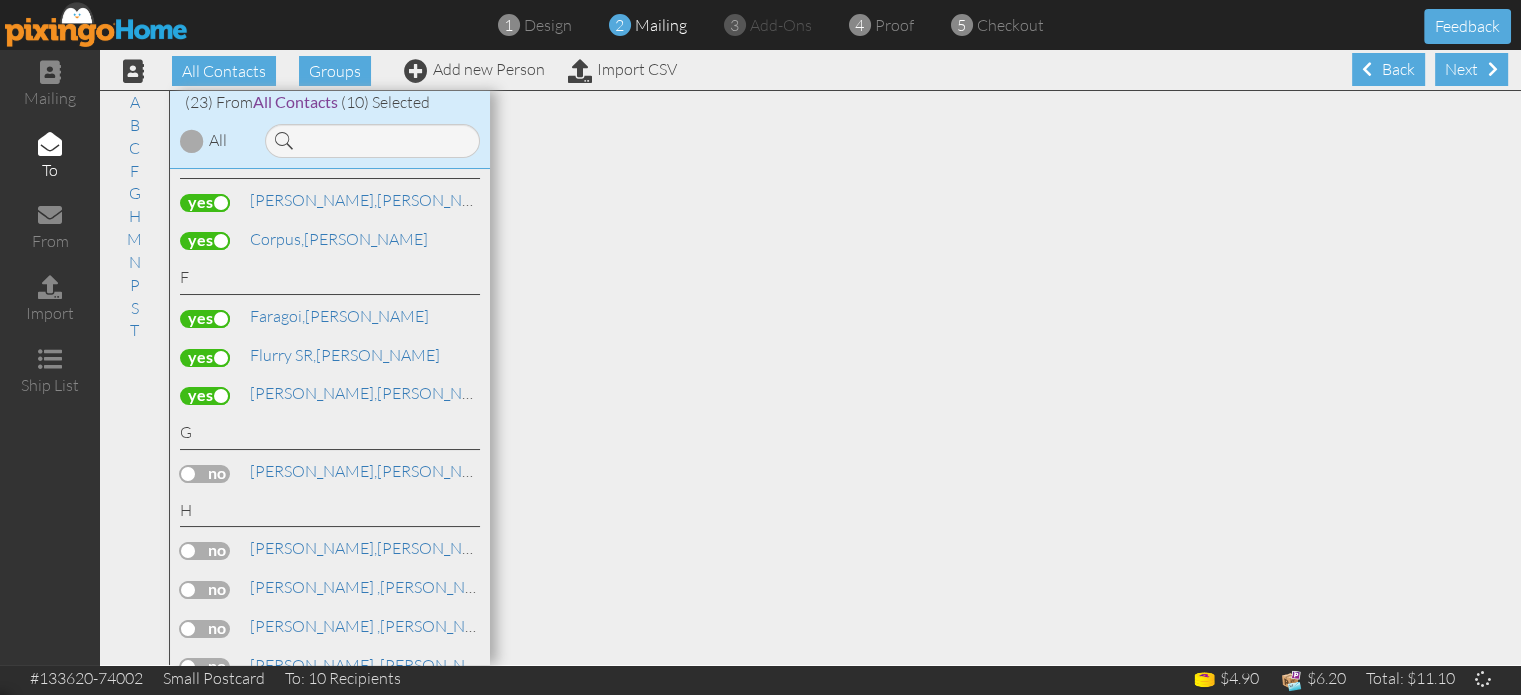 click at bounding box center [205, 474] 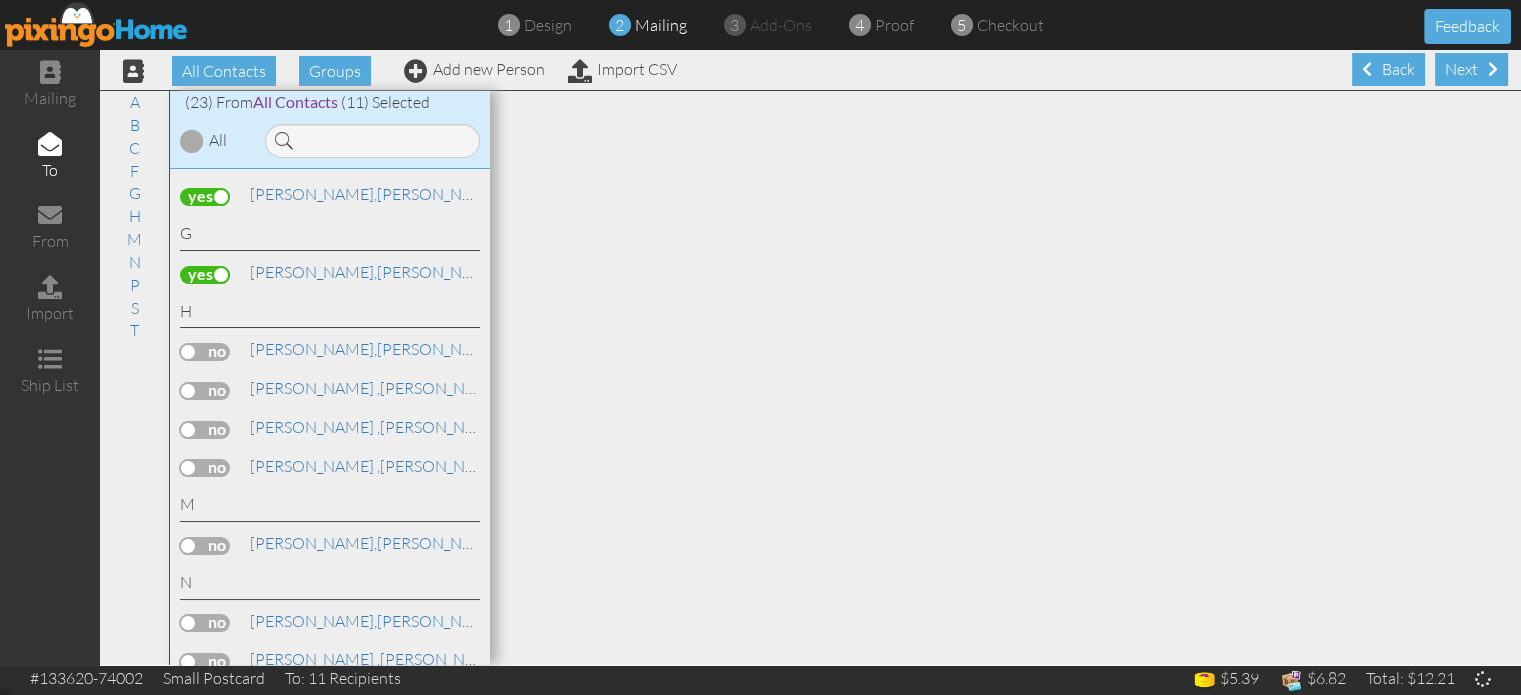 scroll, scrollTop: 500, scrollLeft: 0, axis: vertical 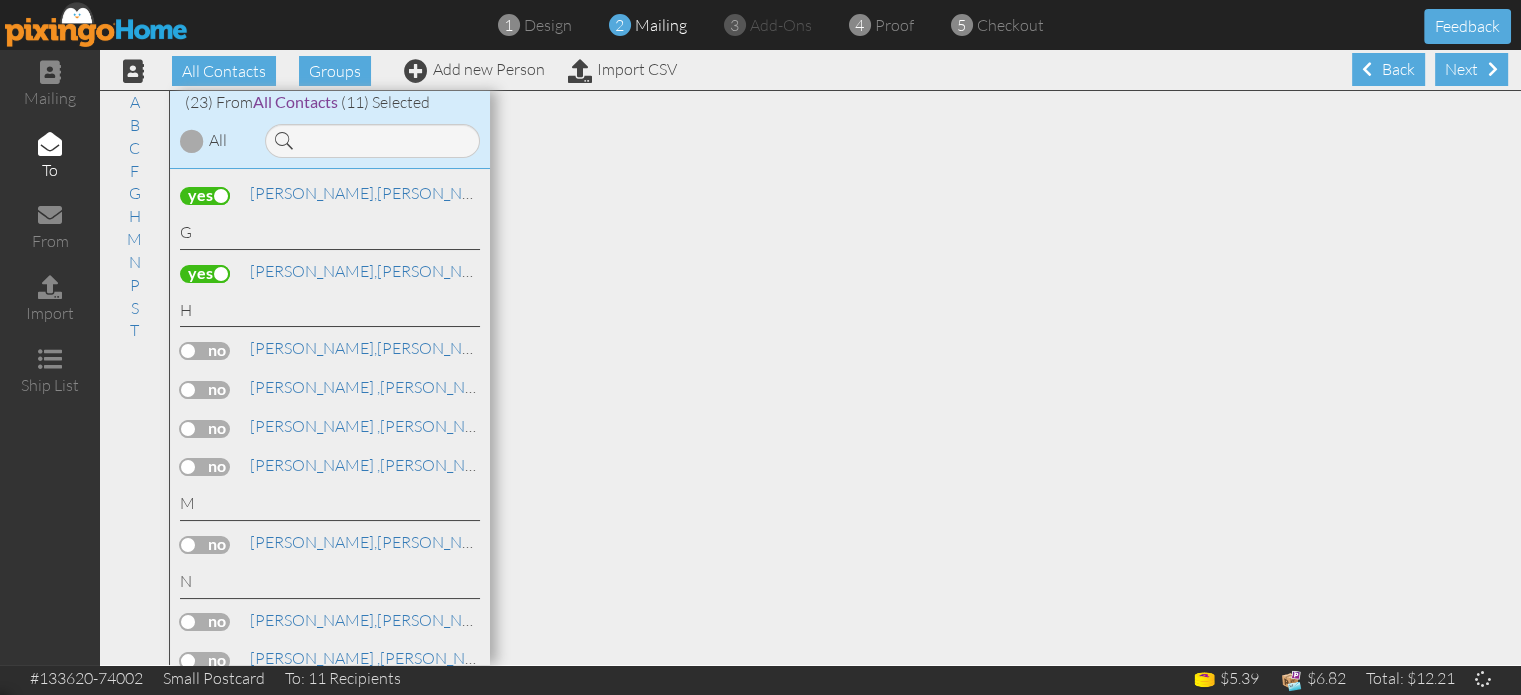 click at bounding box center (205, 351) 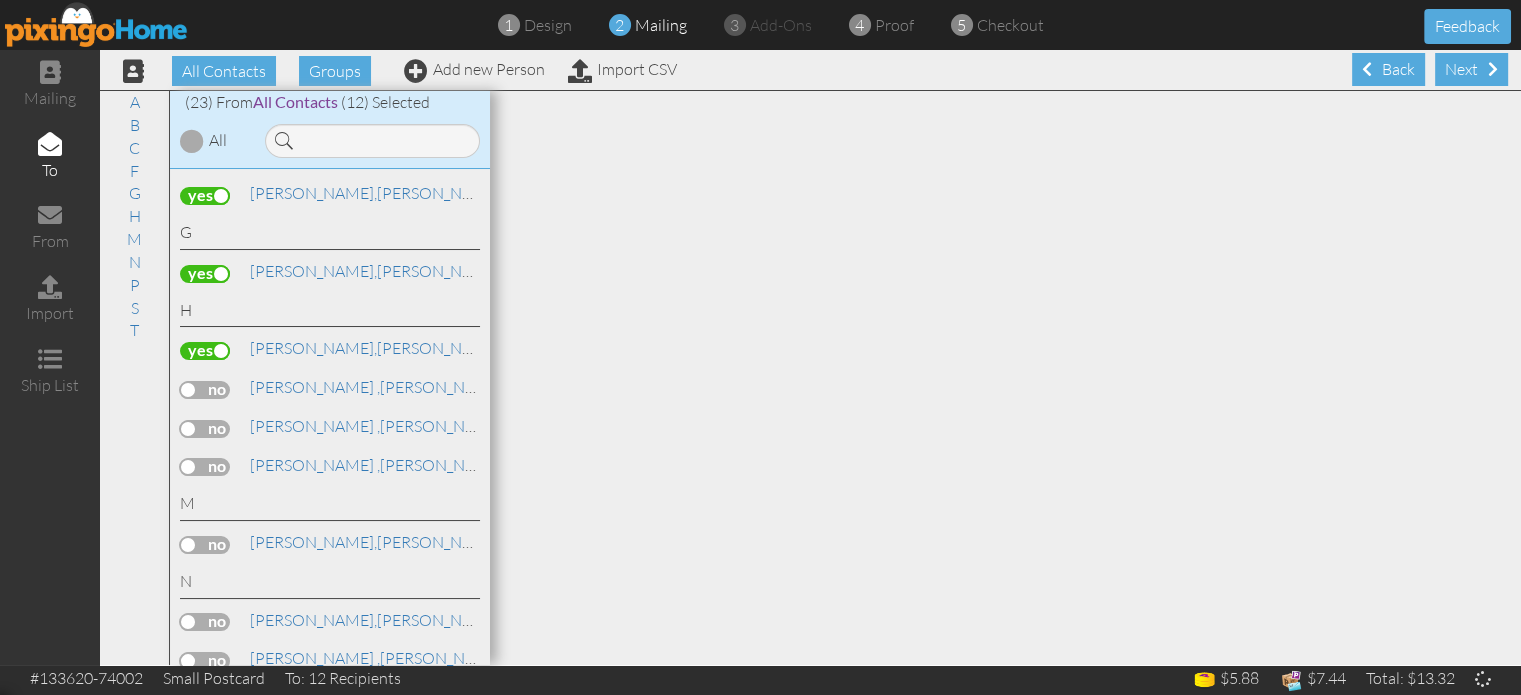 click at bounding box center [205, 390] 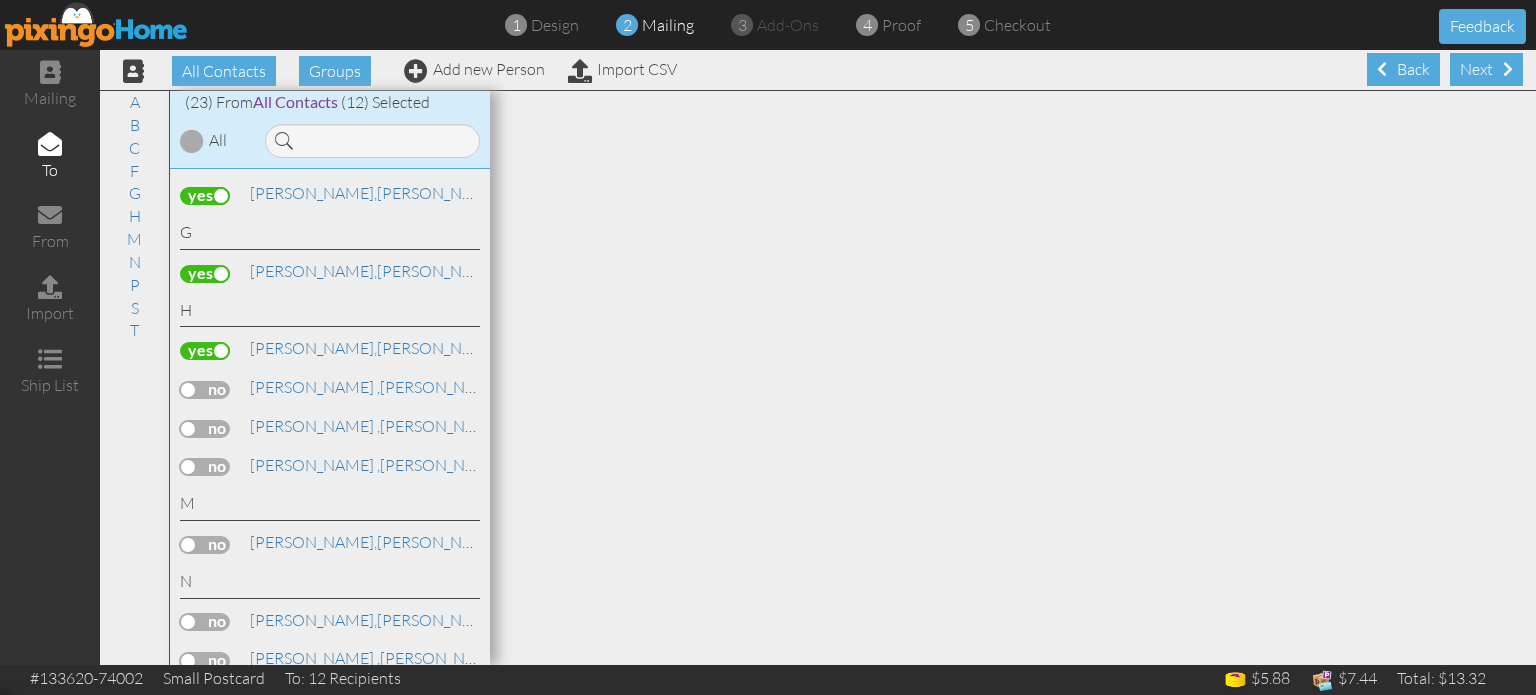 click at bounding box center (205, 390) 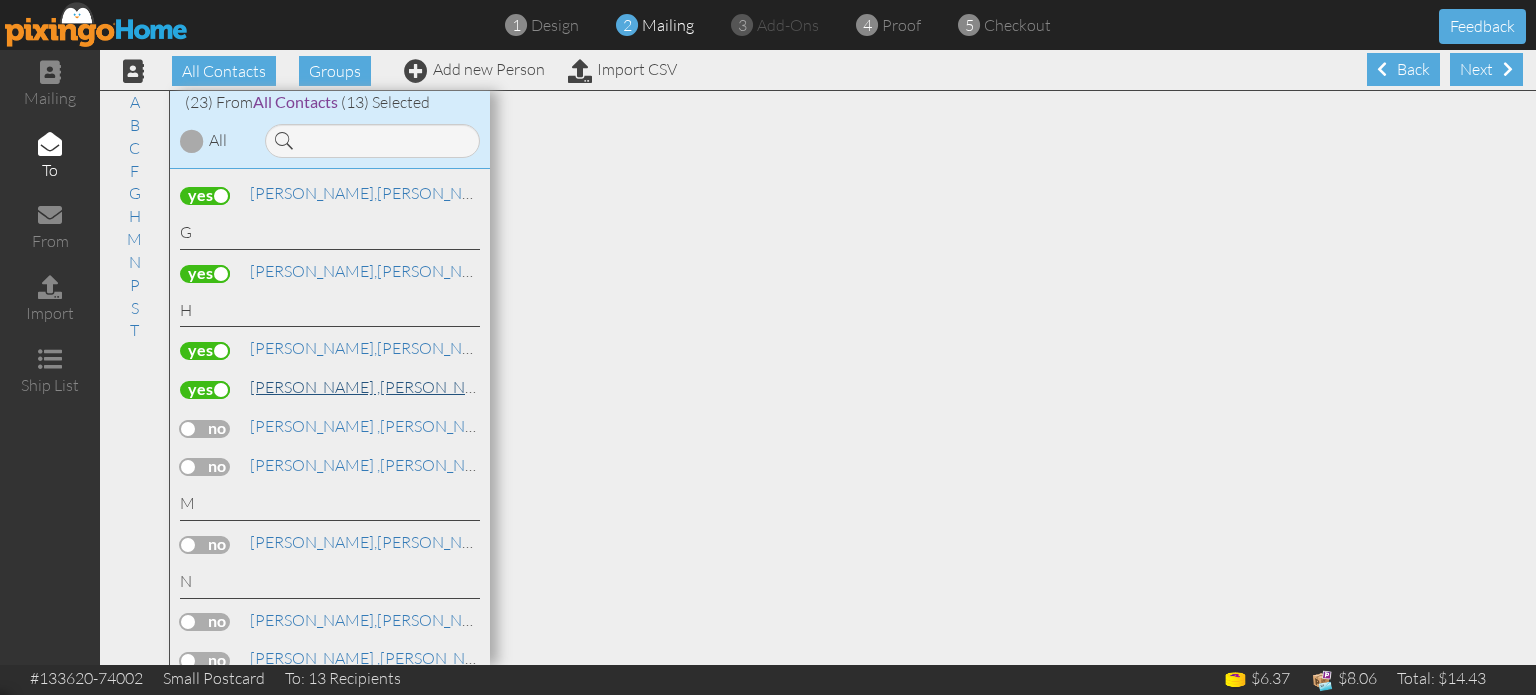 click on "Herbik ,
Jessica" at bounding box center [377, 387] 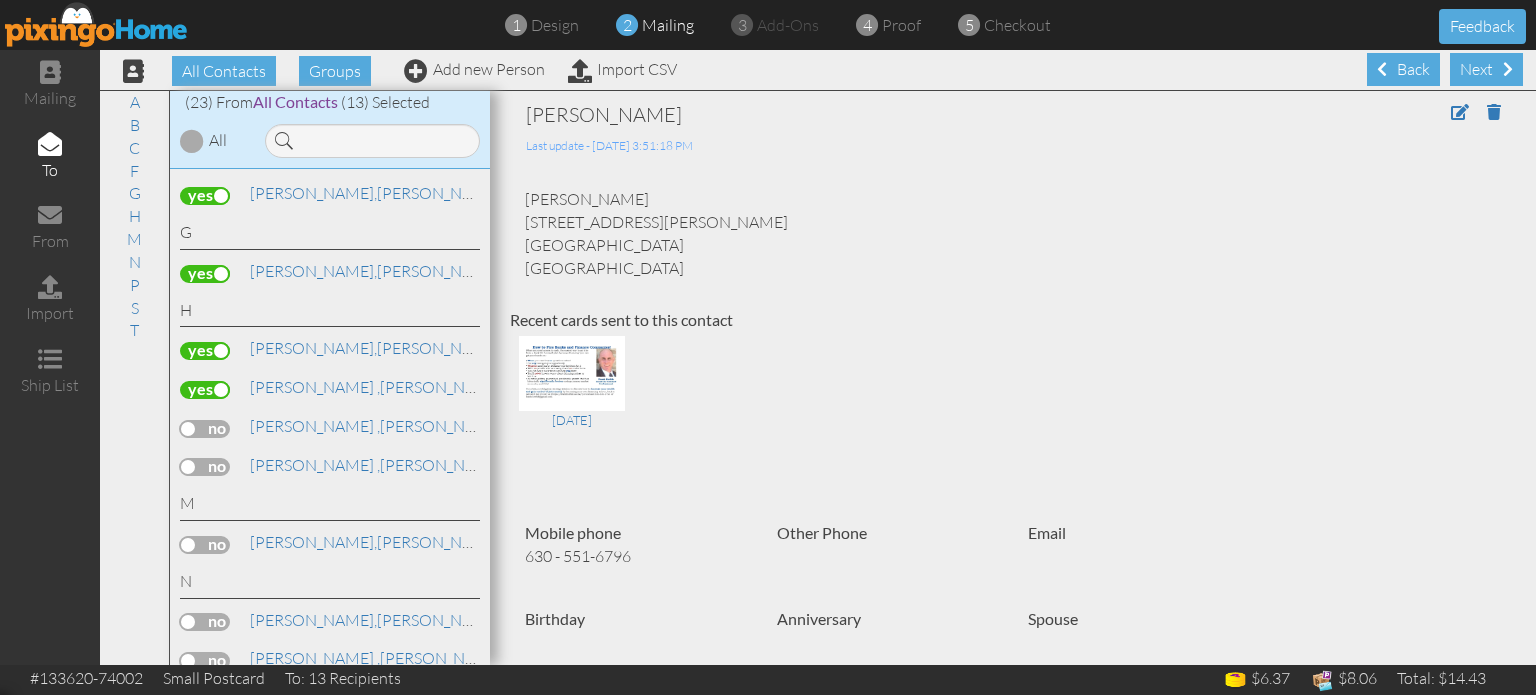 click at bounding box center (205, 429) 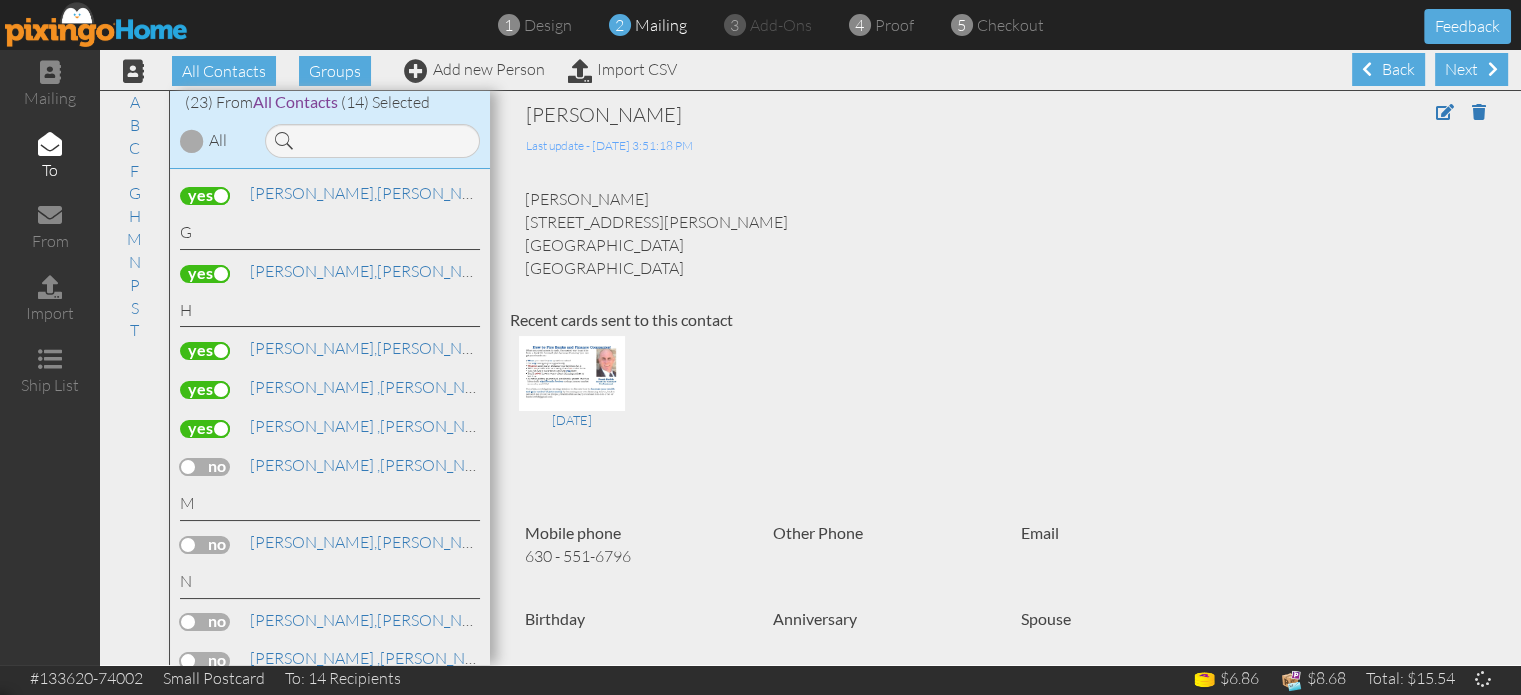 click on "Hutchison ,
Tyler" at bounding box center [330, 468] 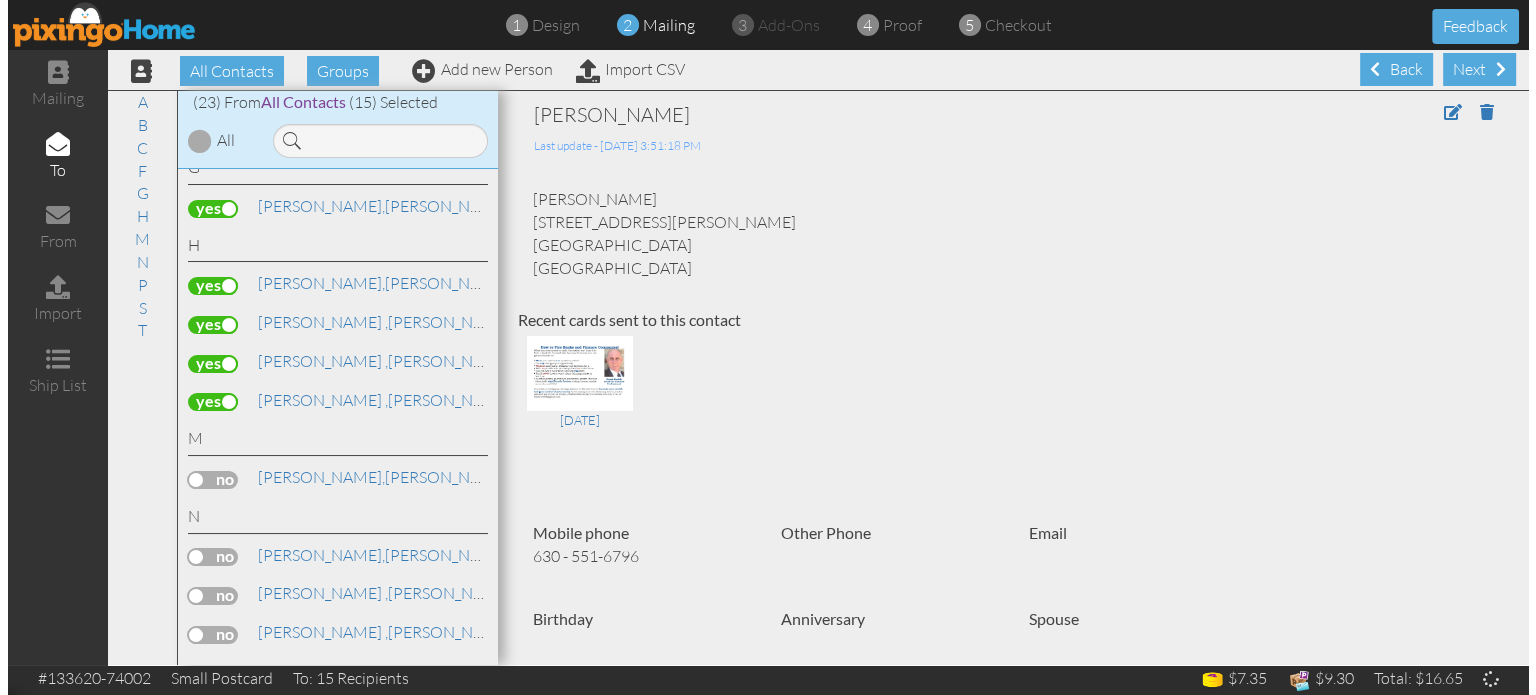 scroll, scrollTop: 700, scrollLeft: 0, axis: vertical 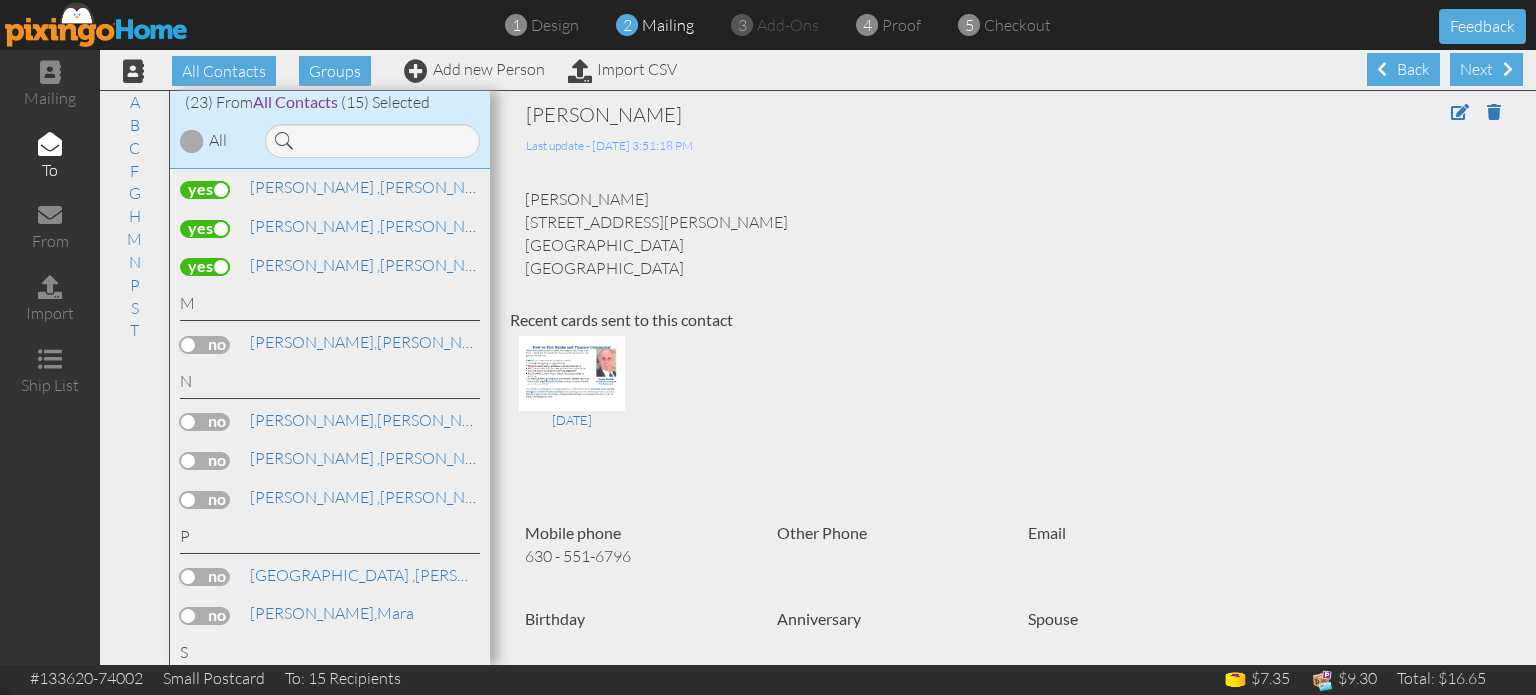 click at bounding box center [205, 422] 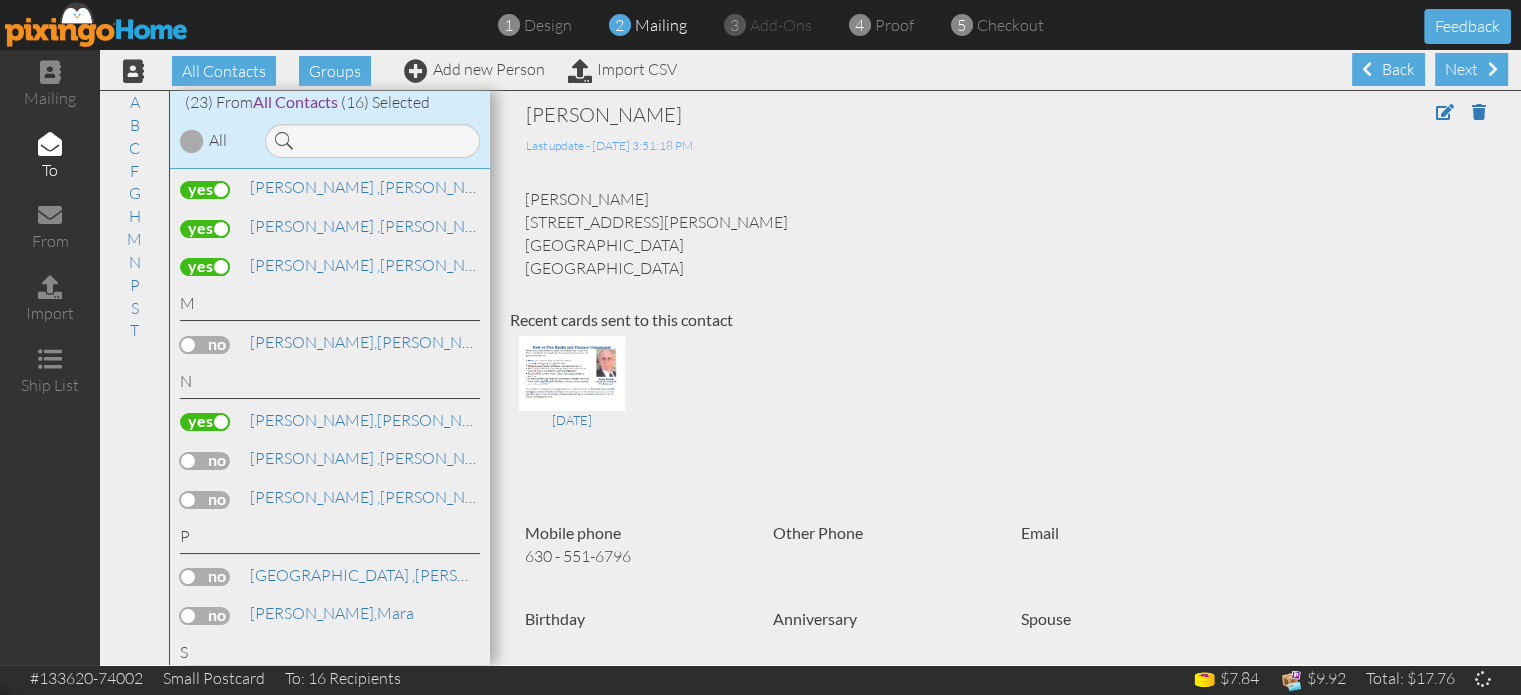click at bounding box center [205, 461] 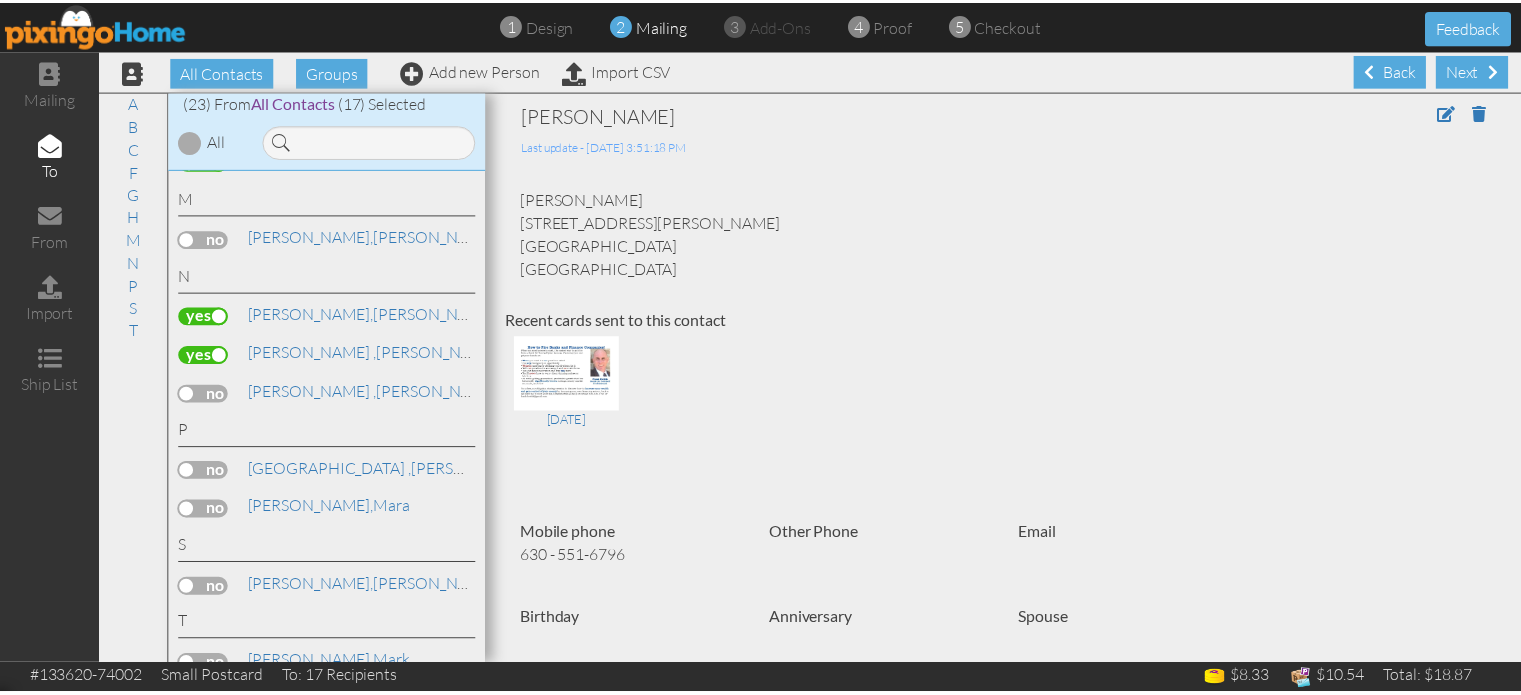 scroll, scrollTop: 813, scrollLeft: 0, axis: vertical 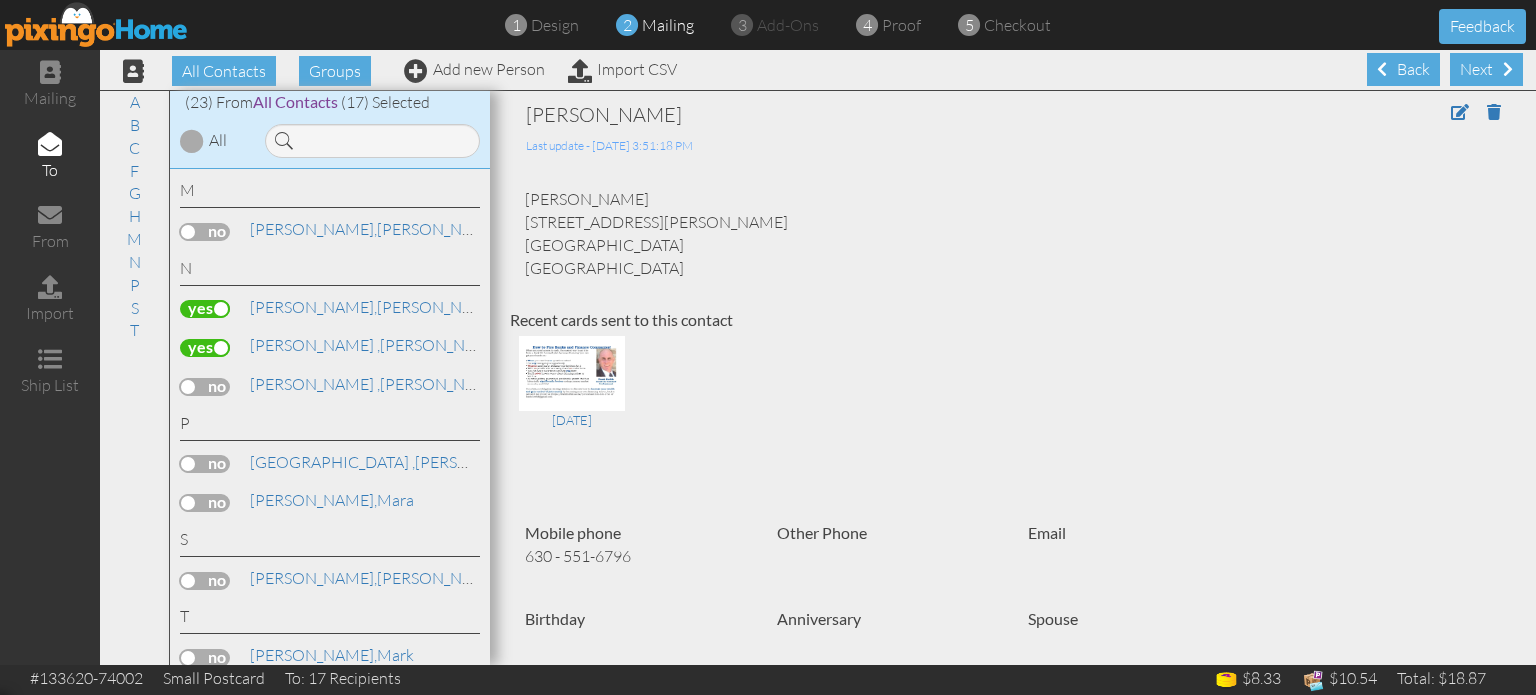 click at bounding box center [205, 464] 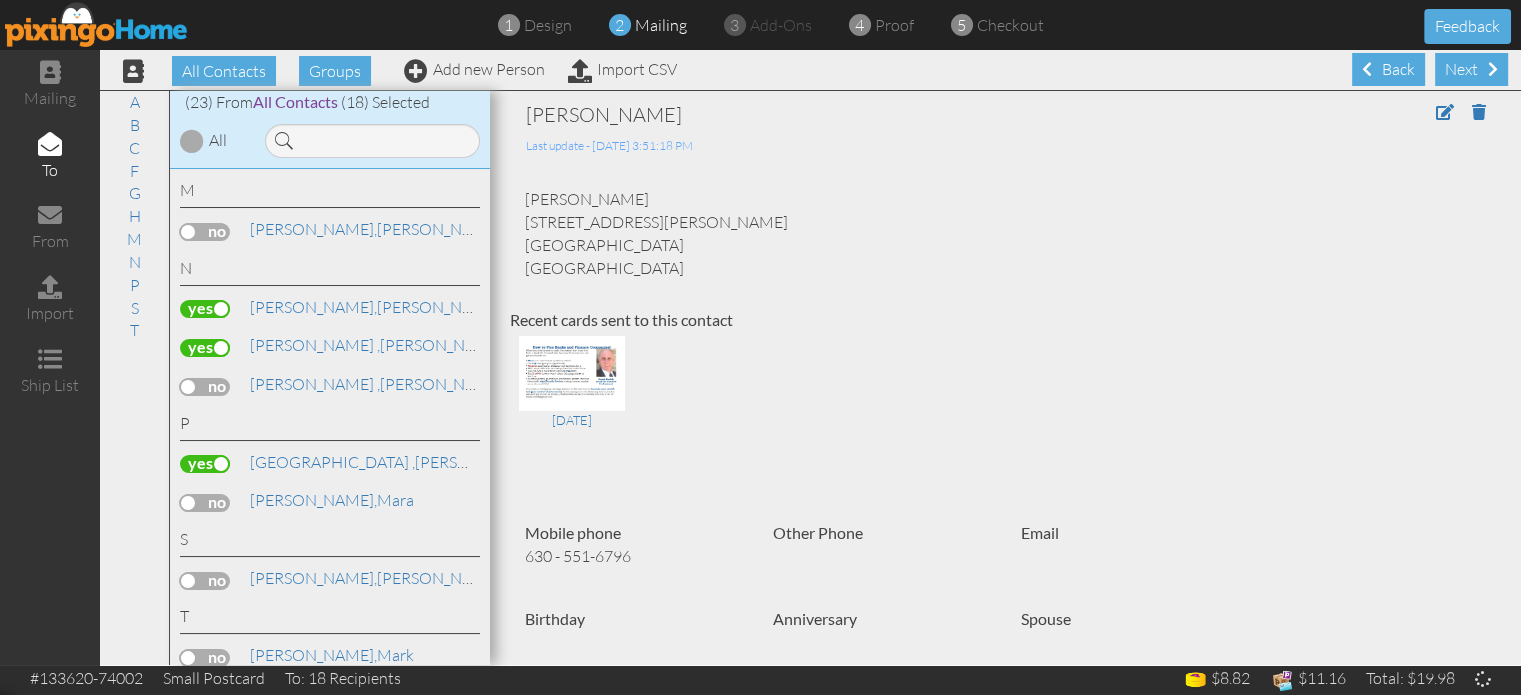 click at bounding box center [205, 503] 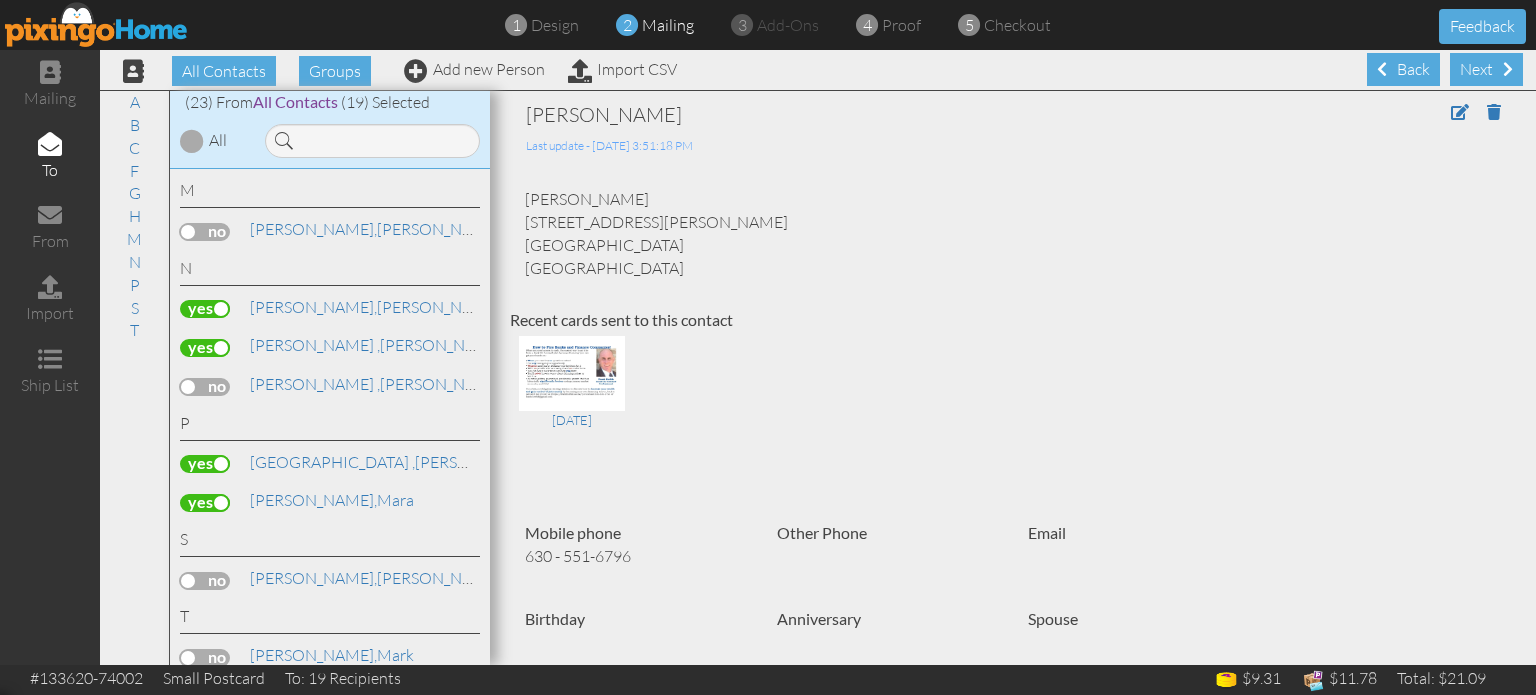 click at bounding box center [205, 464] 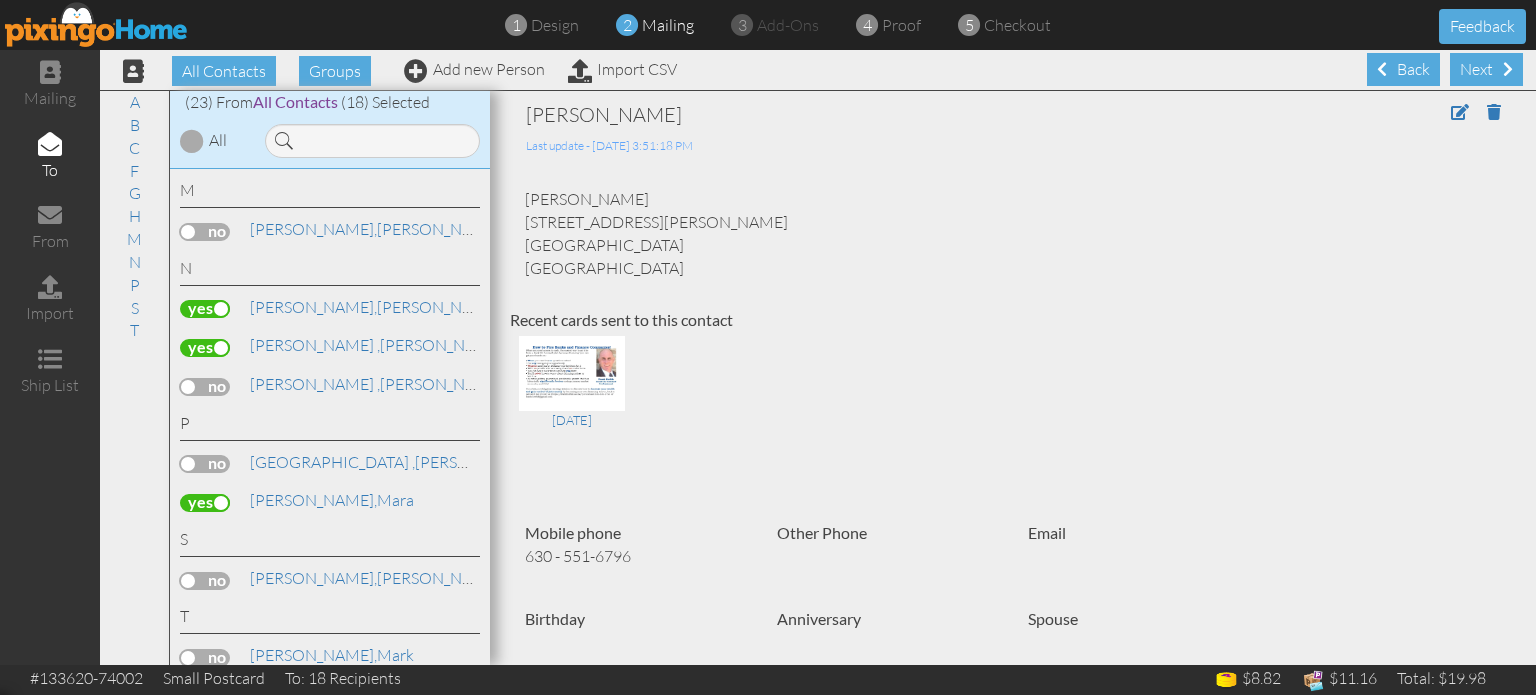 click at bounding box center [205, 658] 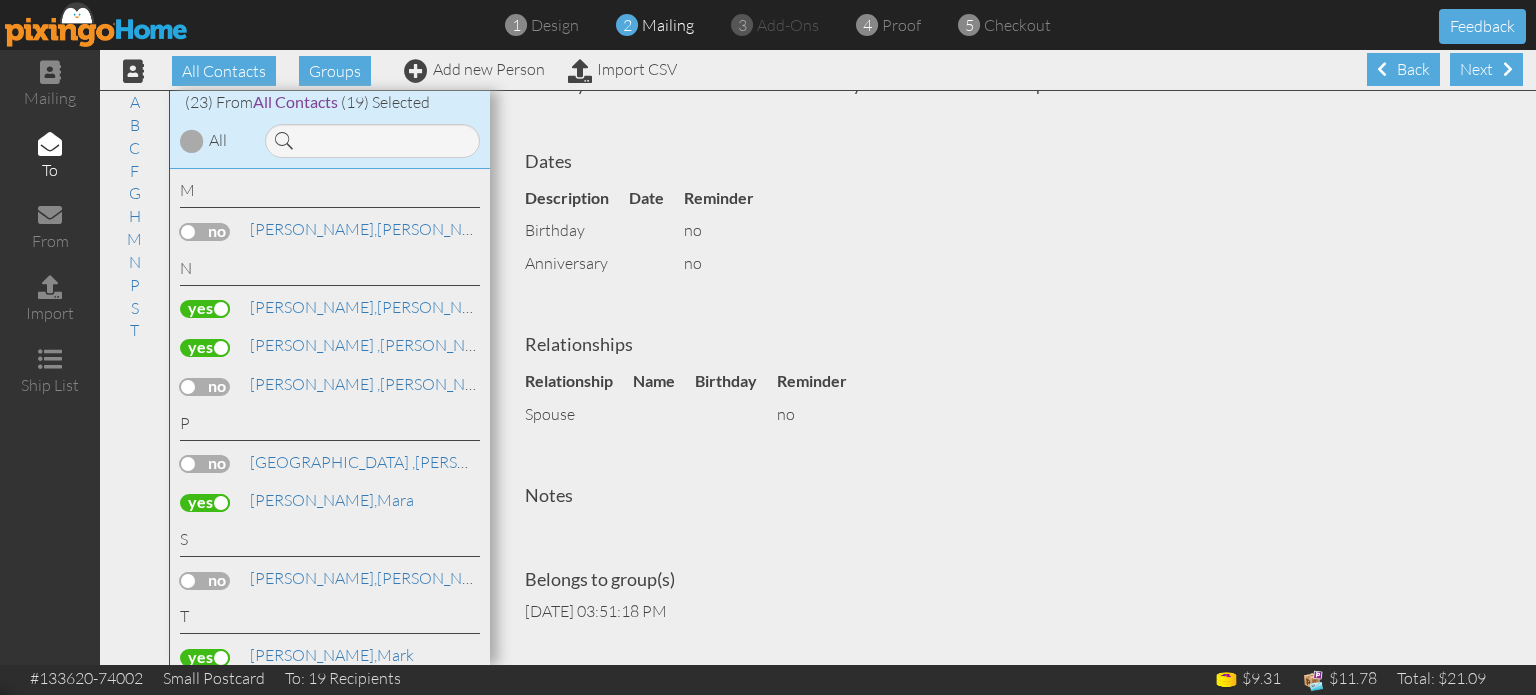 scroll, scrollTop: 551, scrollLeft: 0, axis: vertical 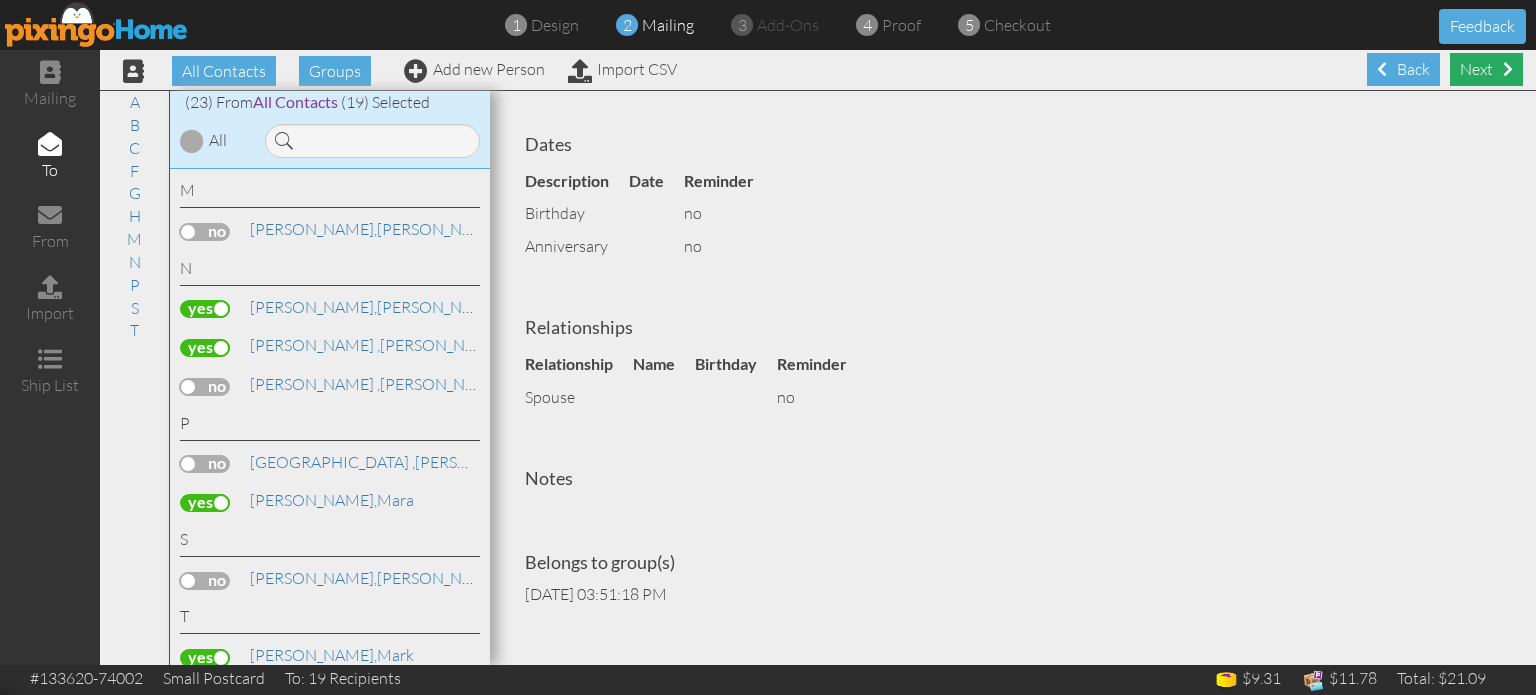 click on "Next" at bounding box center [1486, 69] 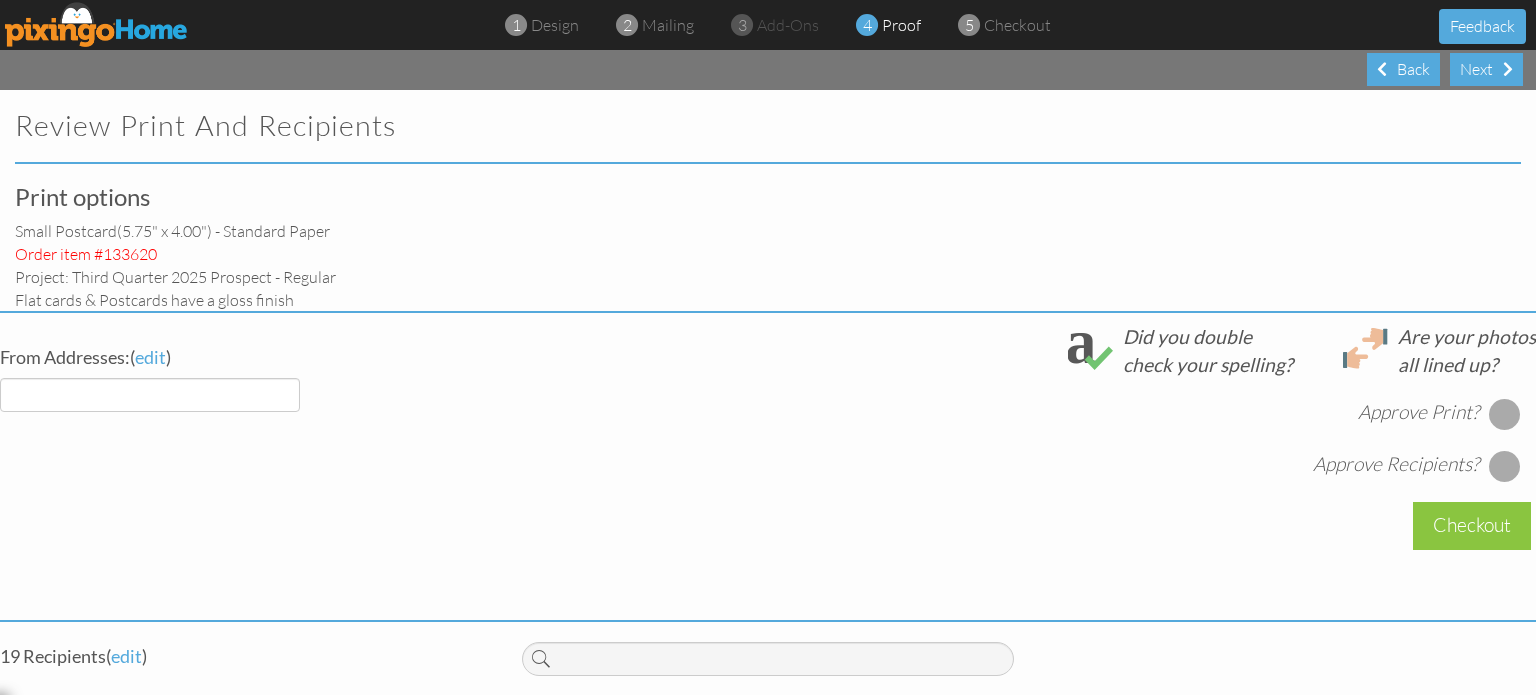 select on "object:1679" 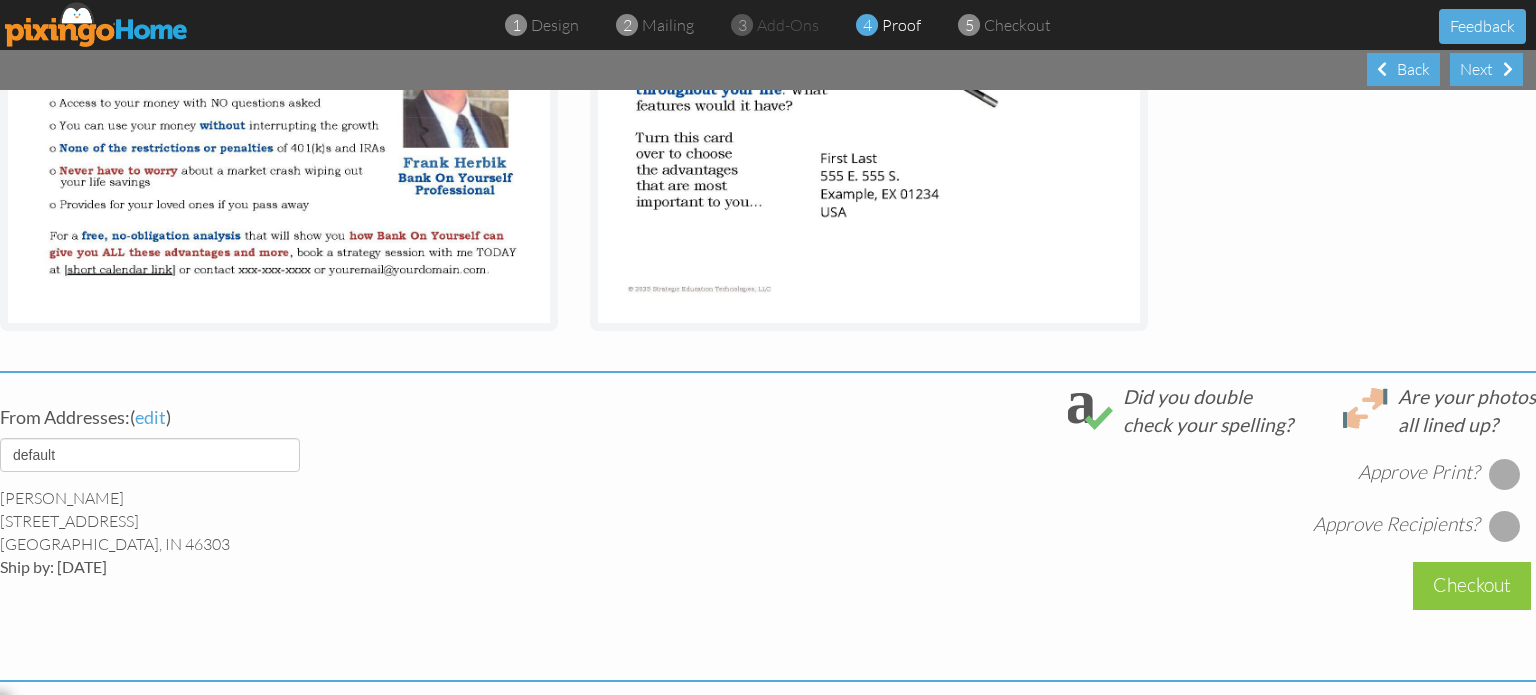scroll, scrollTop: 600, scrollLeft: 0, axis: vertical 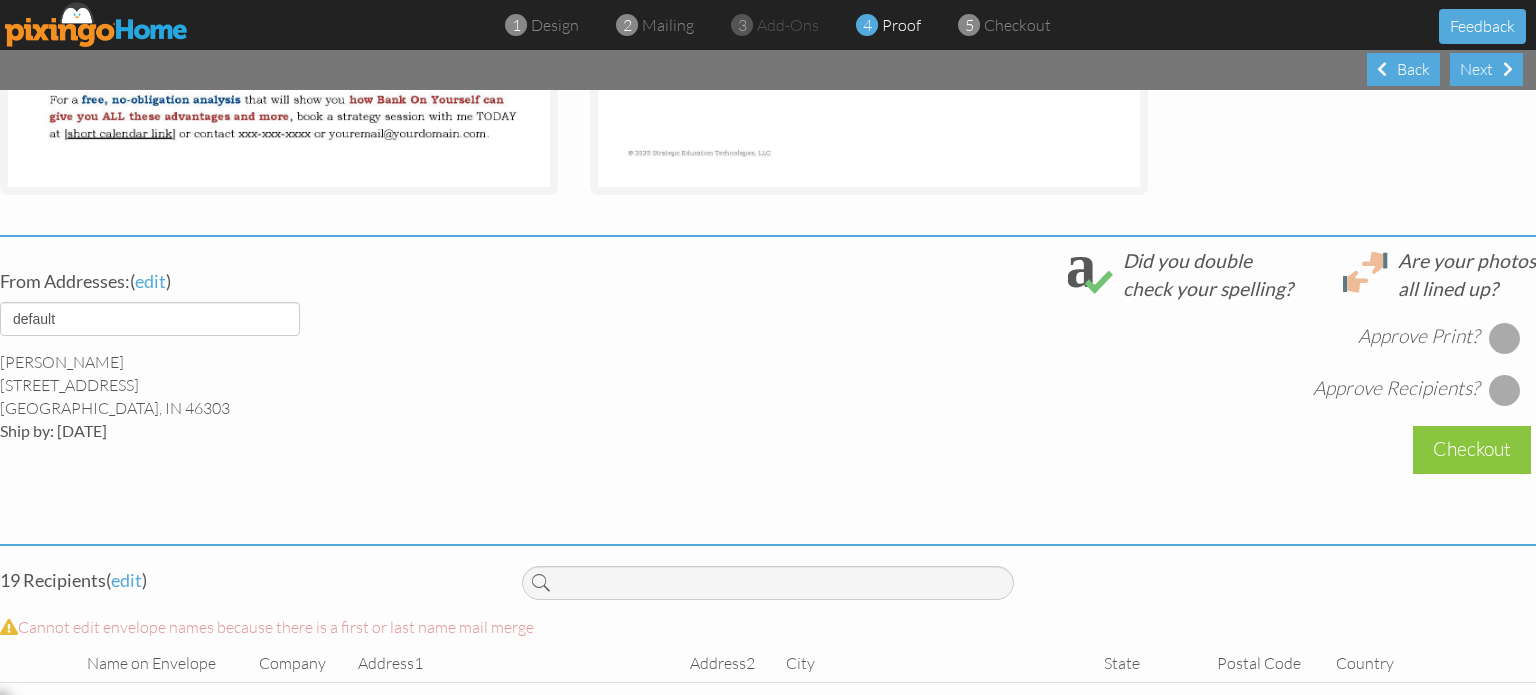 click at bounding box center (1505, 338) 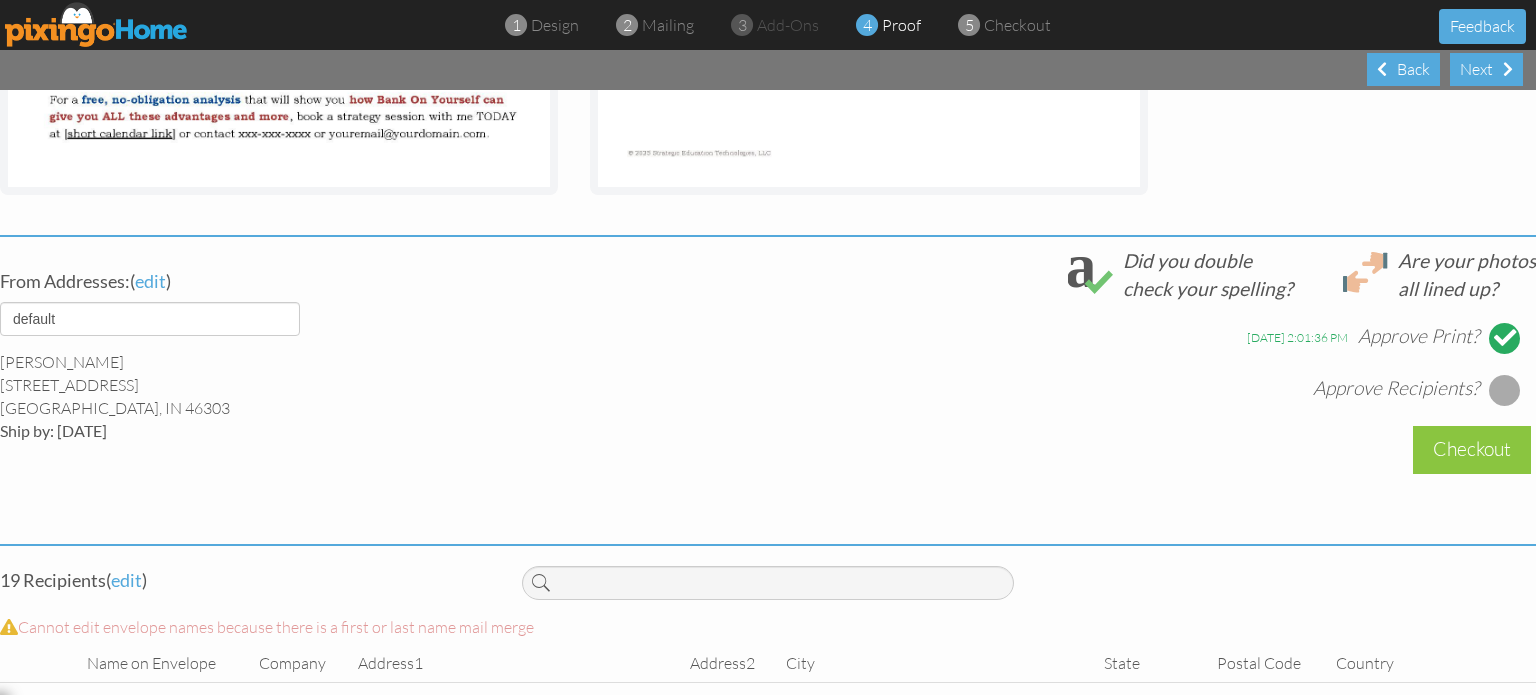 click at bounding box center [1505, 390] 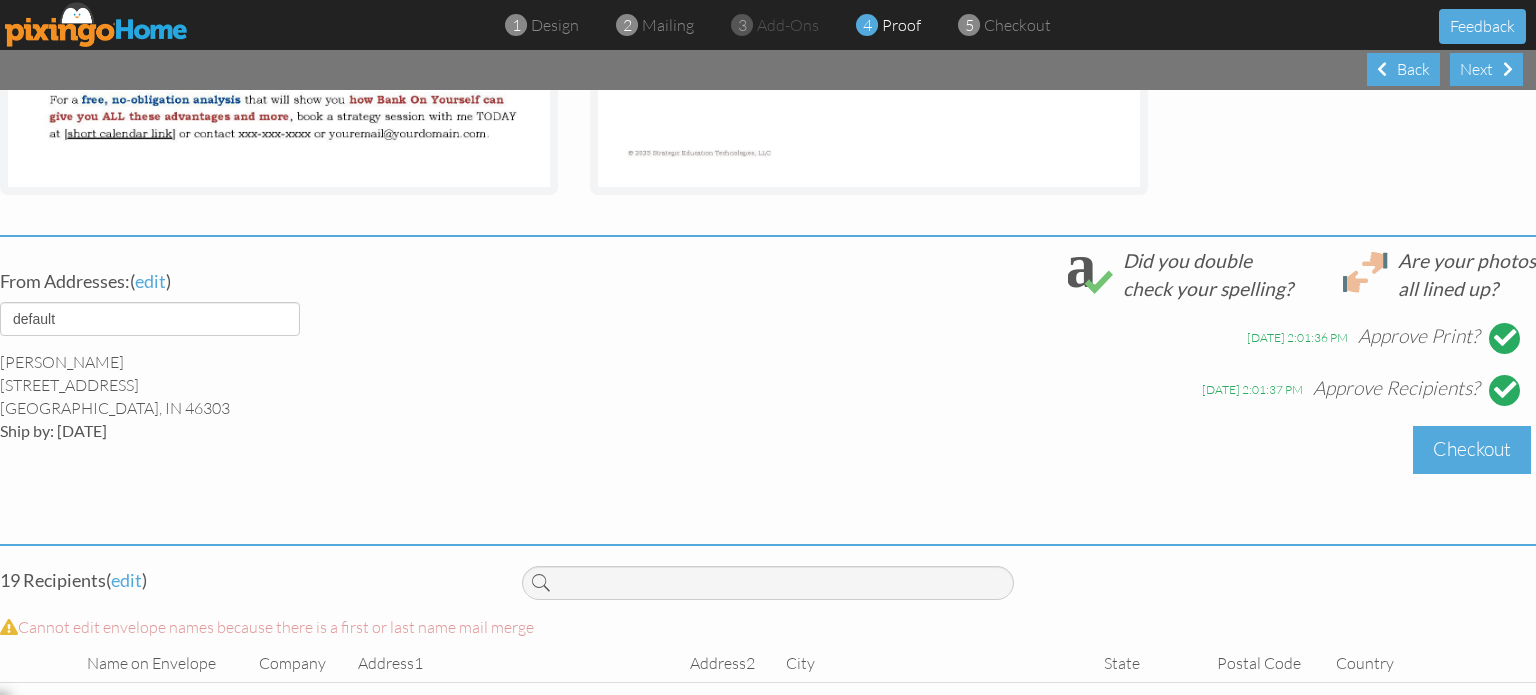 click on "Checkout" at bounding box center [1472, 449] 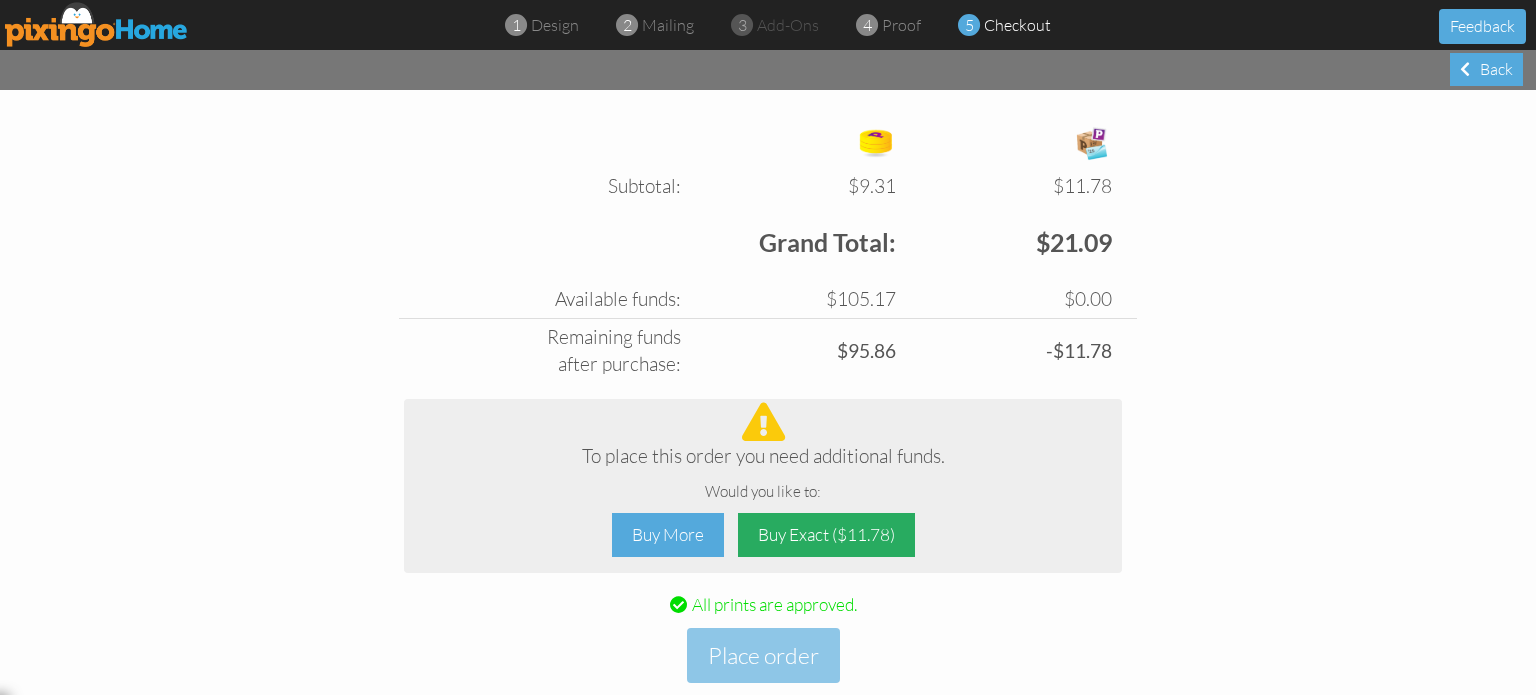 scroll, scrollTop: 776, scrollLeft: 0, axis: vertical 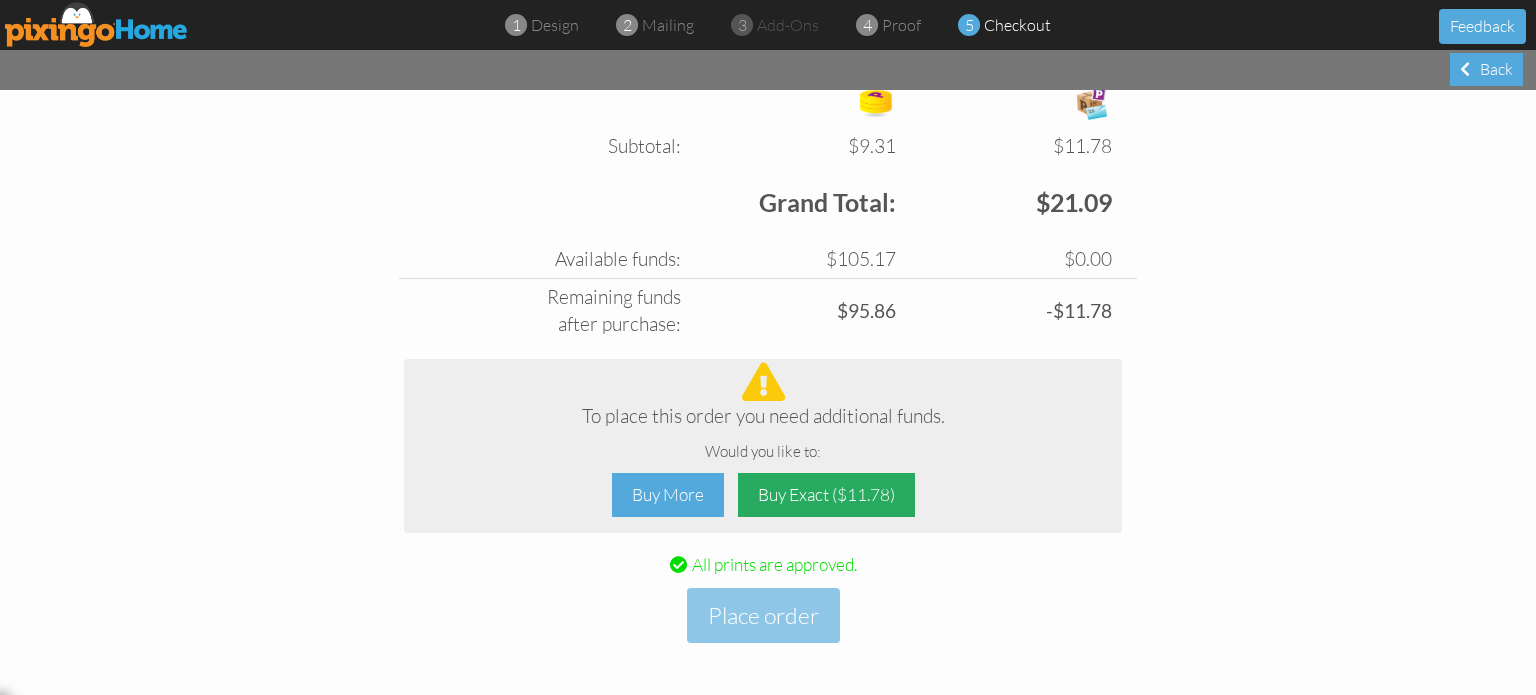 click on "Buy Exact ($11.78)" at bounding box center (826, 495) 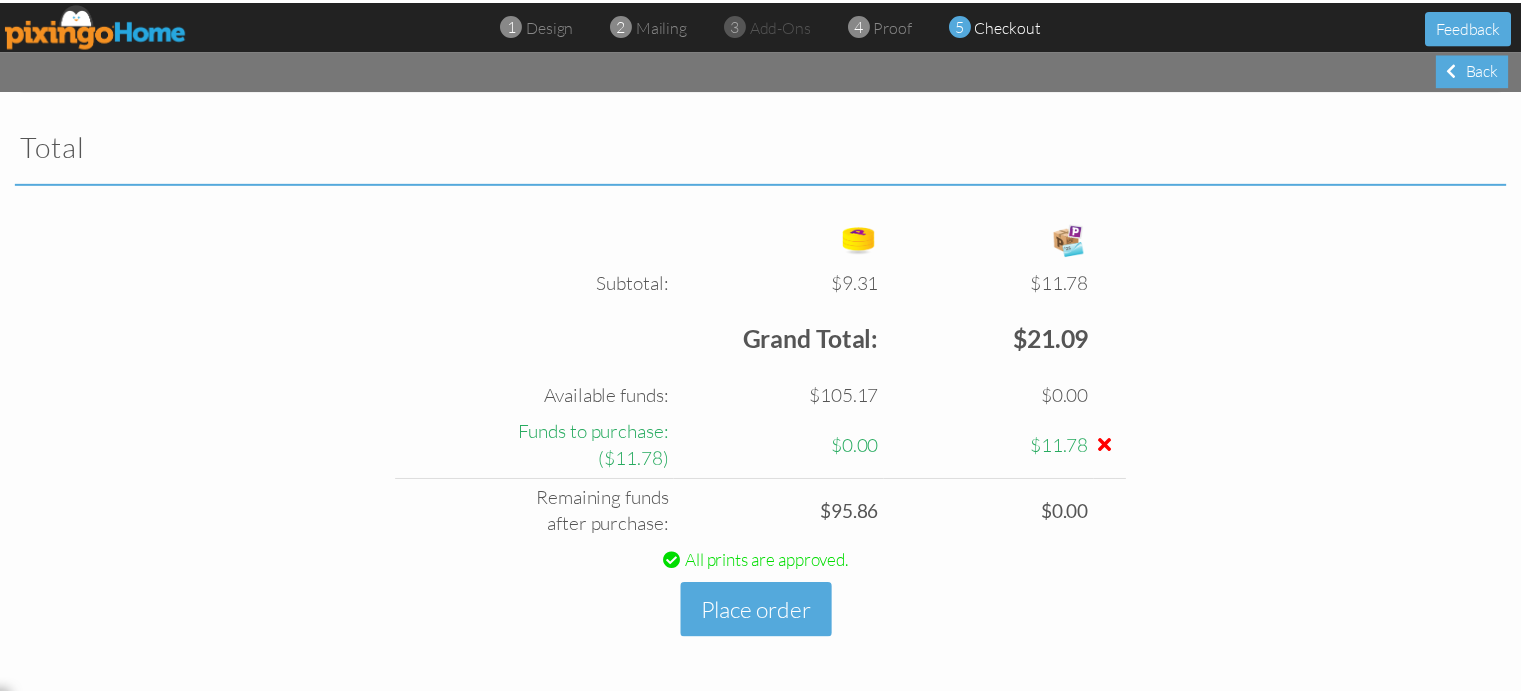 scroll, scrollTop: 636, scrollLeft: 0, axis: vertical 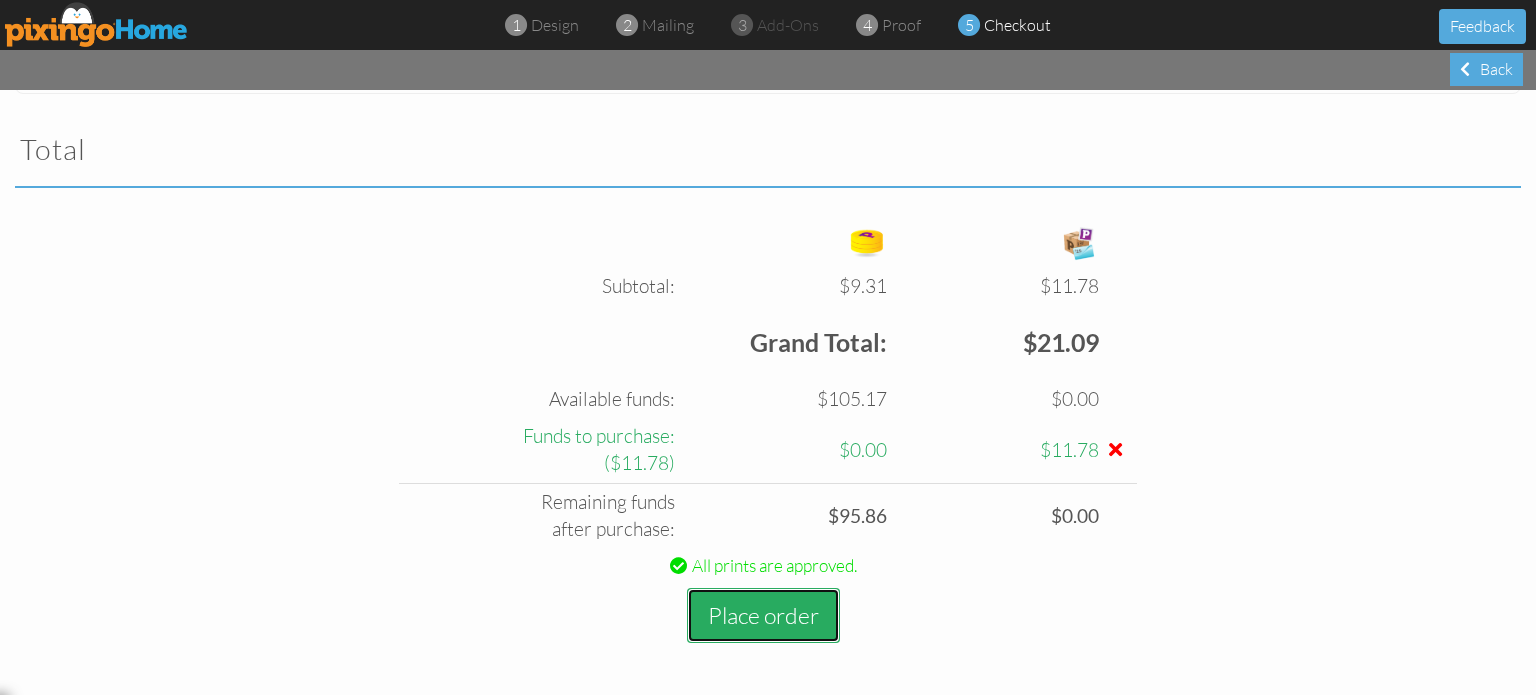 click on "Place order" at bounding box center (763, 615) 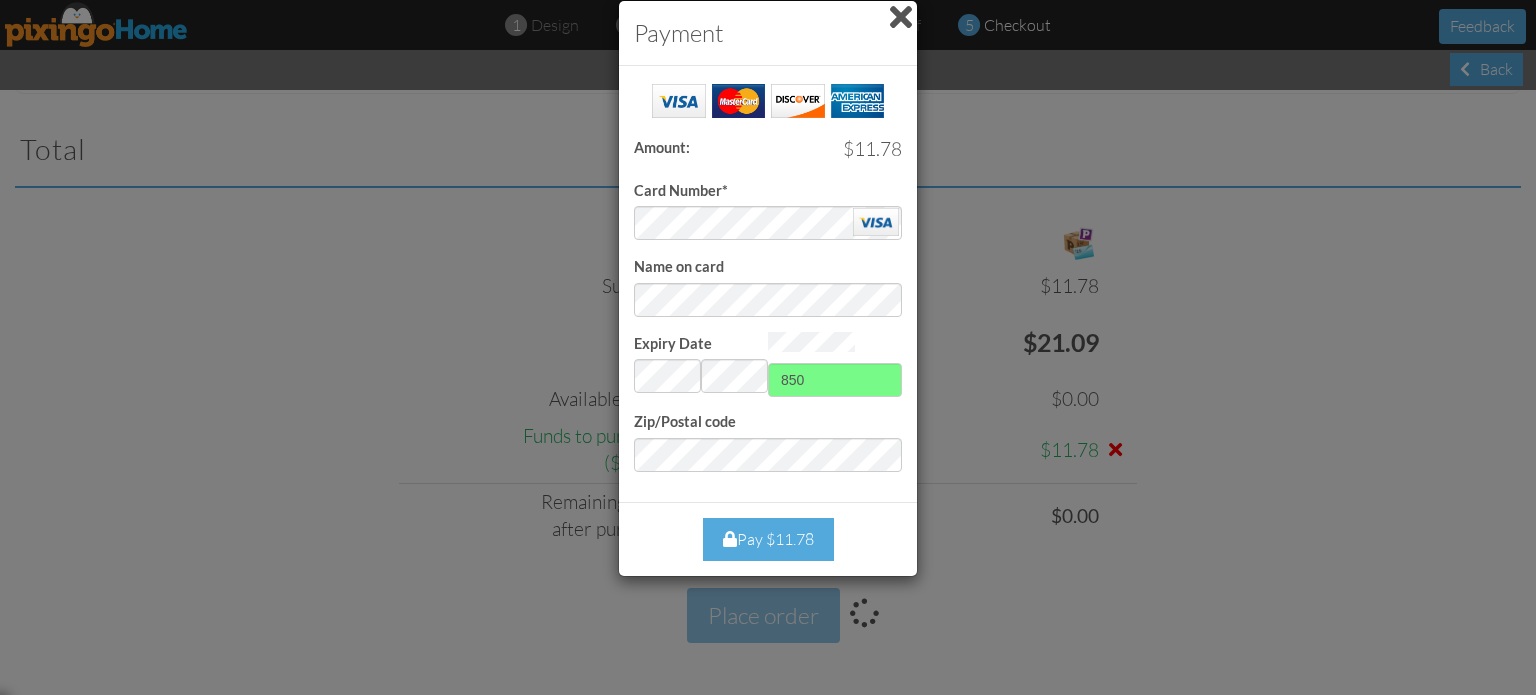 click on "Pay $11.78" at bounding box center (768, 539) 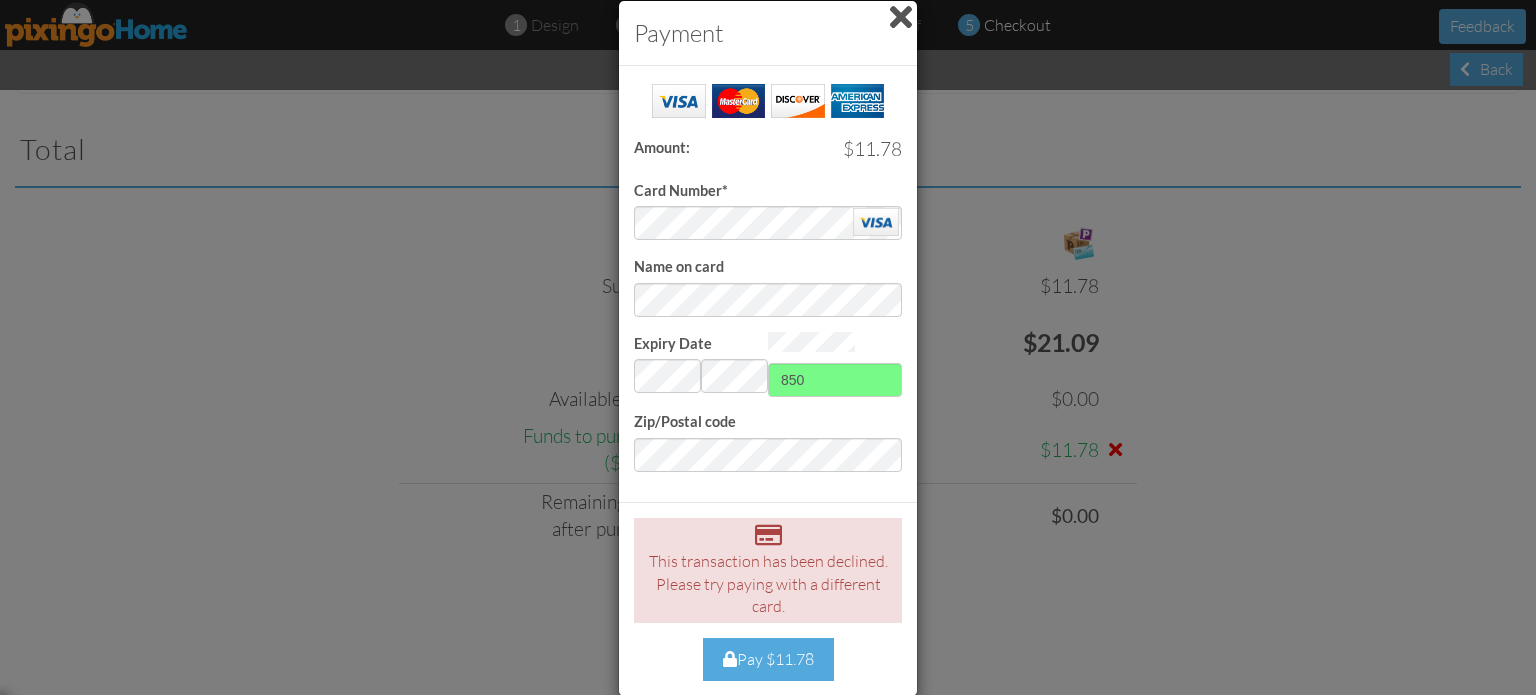 click on "Pay $11.78" at bounding box center [768, 659] 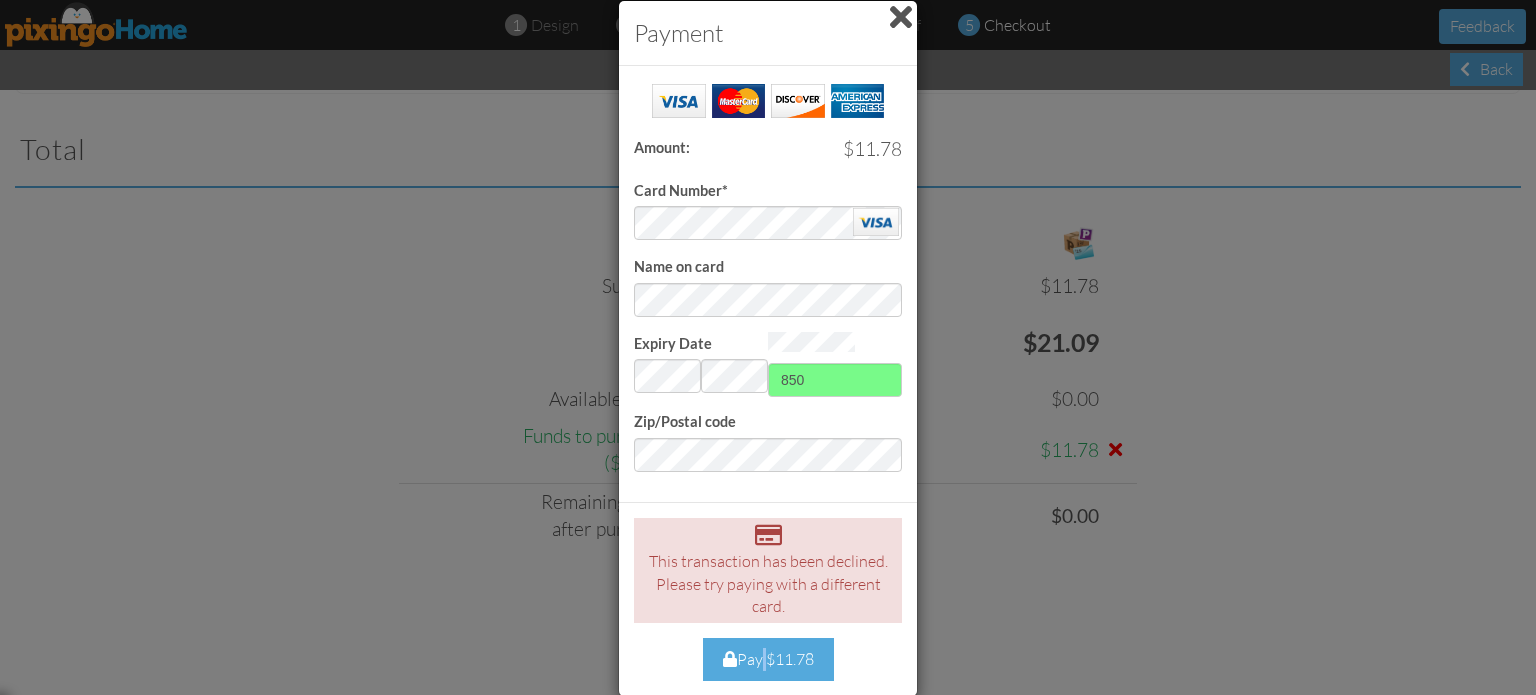 click on "Pay $11.78" at bounding box center [768, 659] 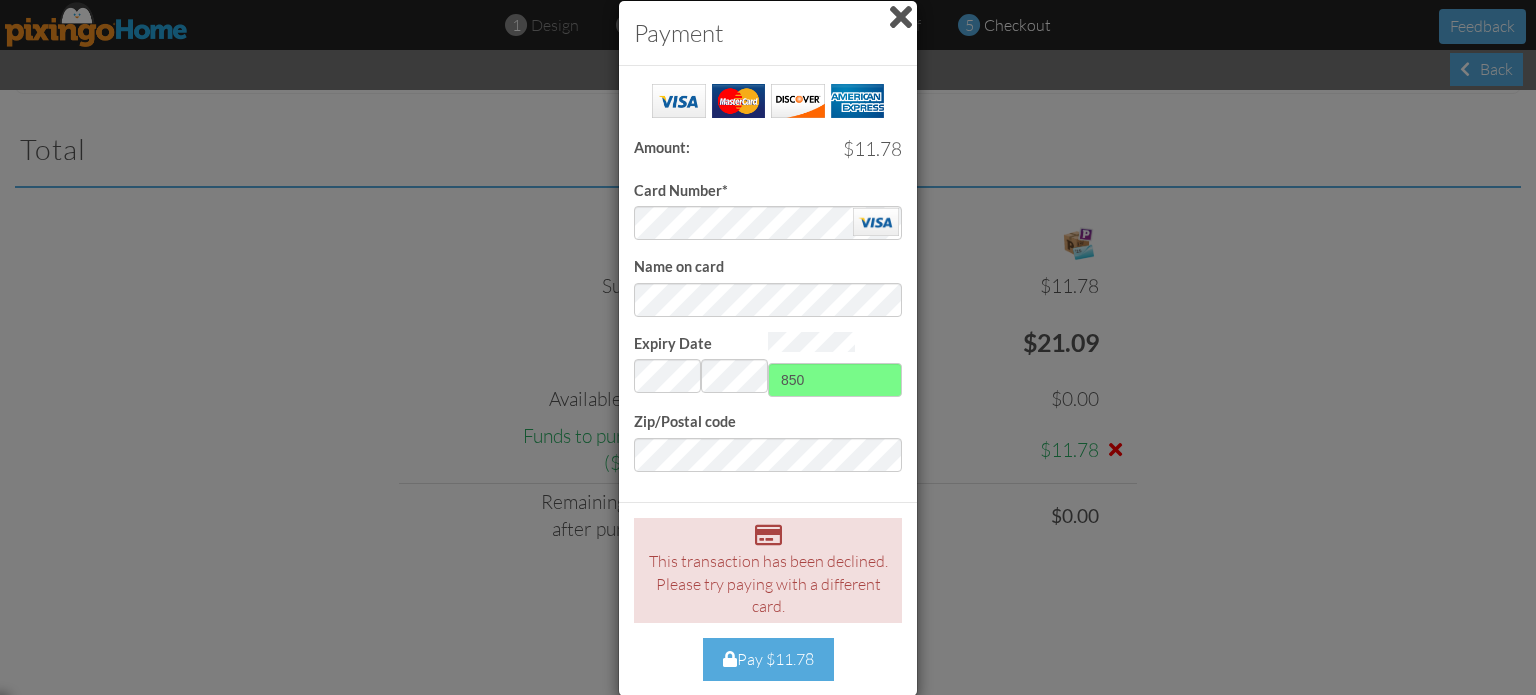 click on "Payment
Success!
Amount:
$11.78
Card Number*
Name on card
Expiry Date
Invalid month and year
850
Zip/Postal code
Close
This transaction has been declined. Please try paying with a different card.
Pay $11.78" at bounding box center [768, 347] 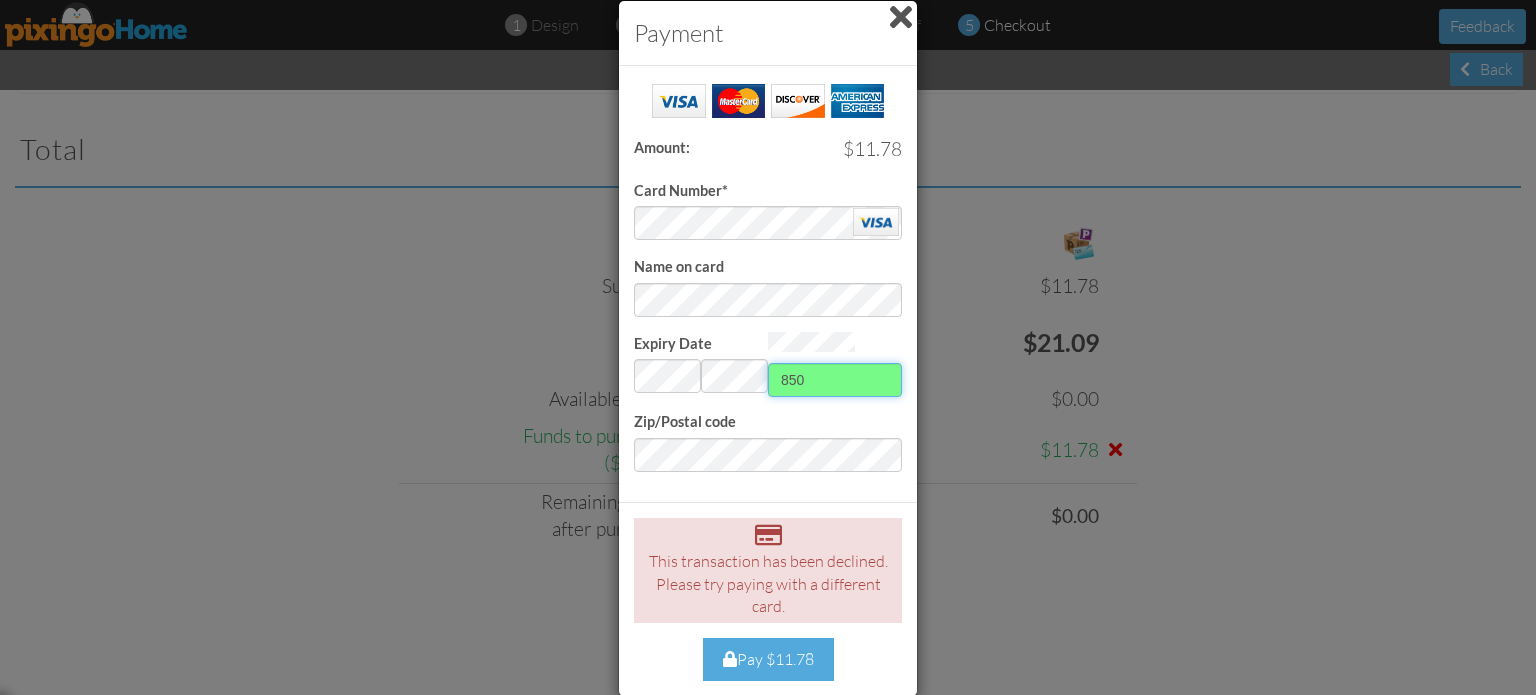 drag, startPoint x: 812, startPoint y: 374, endPoint x: 775, endPoint y: 387, distance: 39.217342 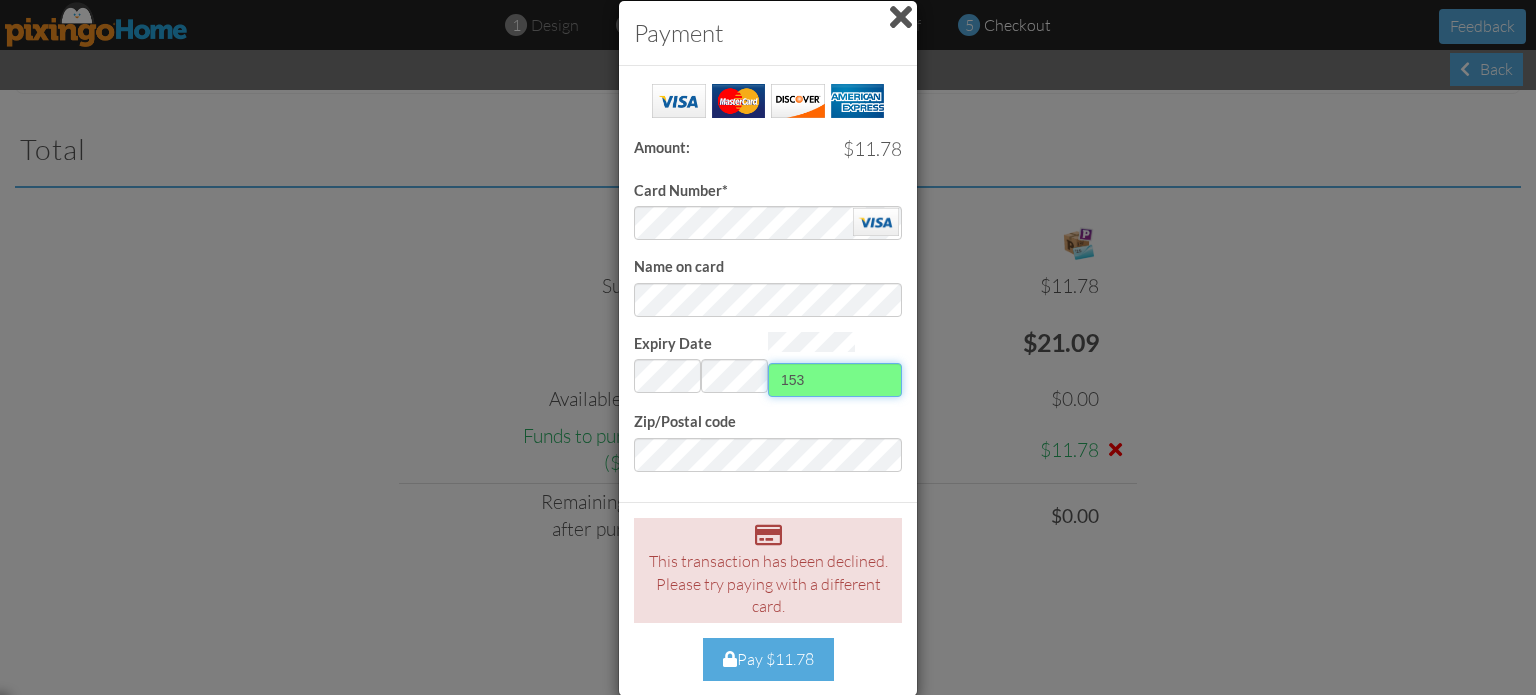 type on "153" 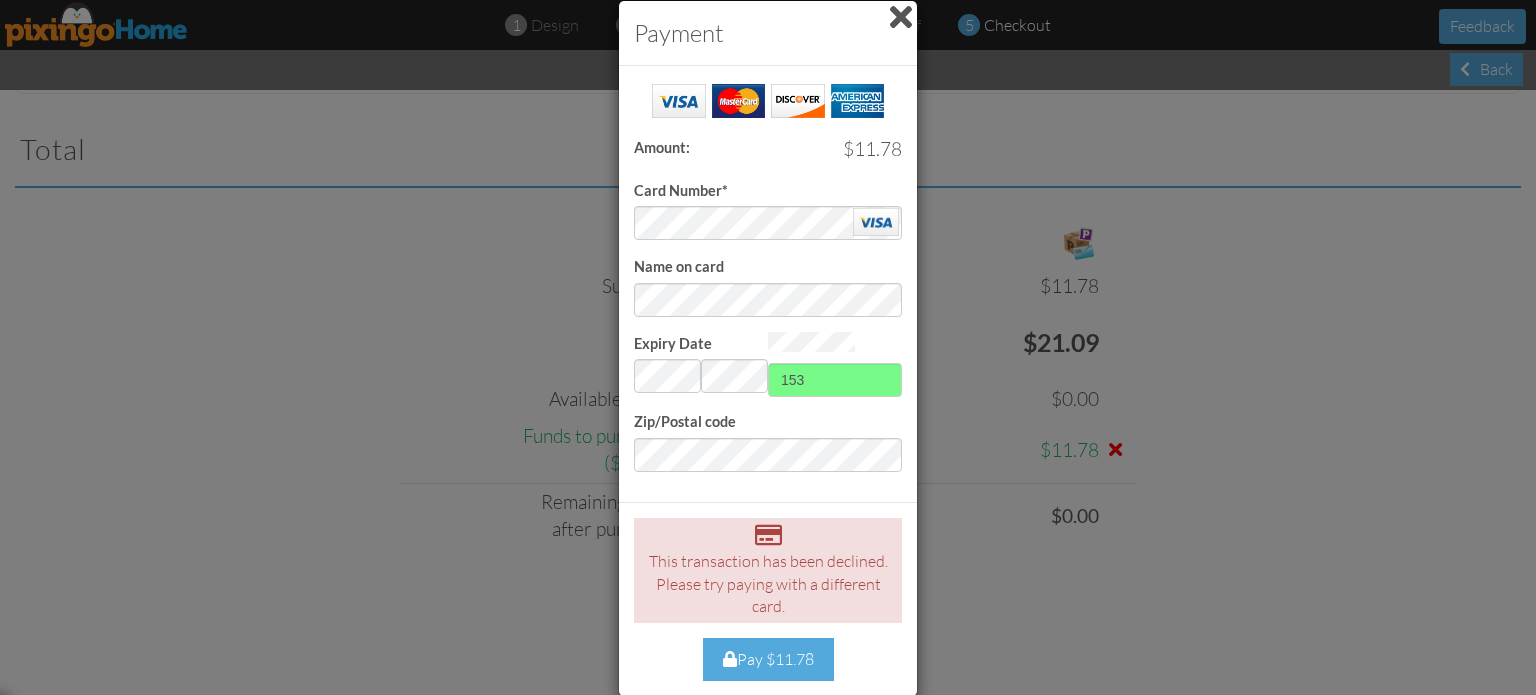 click on "Payment
Success!
Amount:
$11.78
Card Number*
Name on card
Expiry Date
Invalid month and year
153
Zip/Postal code
Close
This transaction has been declined. Please try paying with a different card.
Pay $11.78" at bounding box center (768, 347) 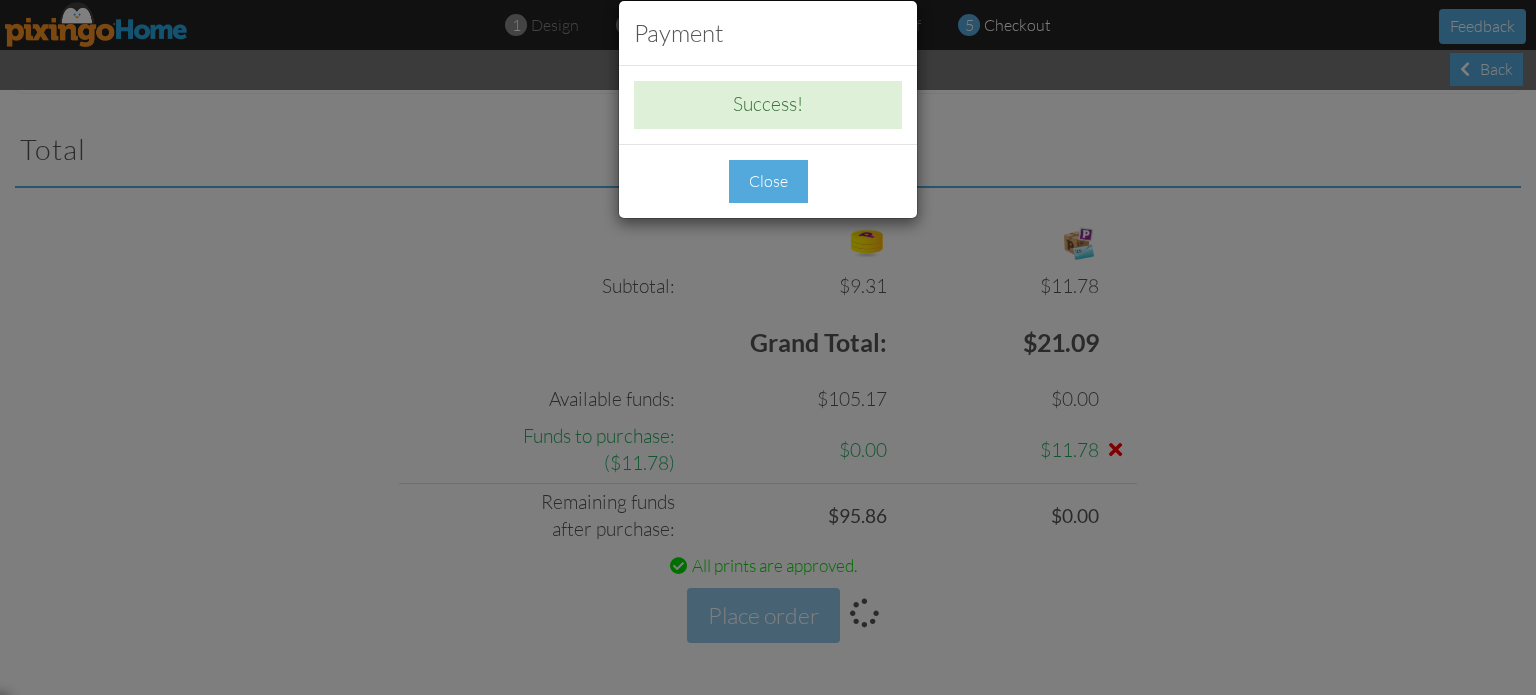 click on "Close" at bounding box center (768, 181) 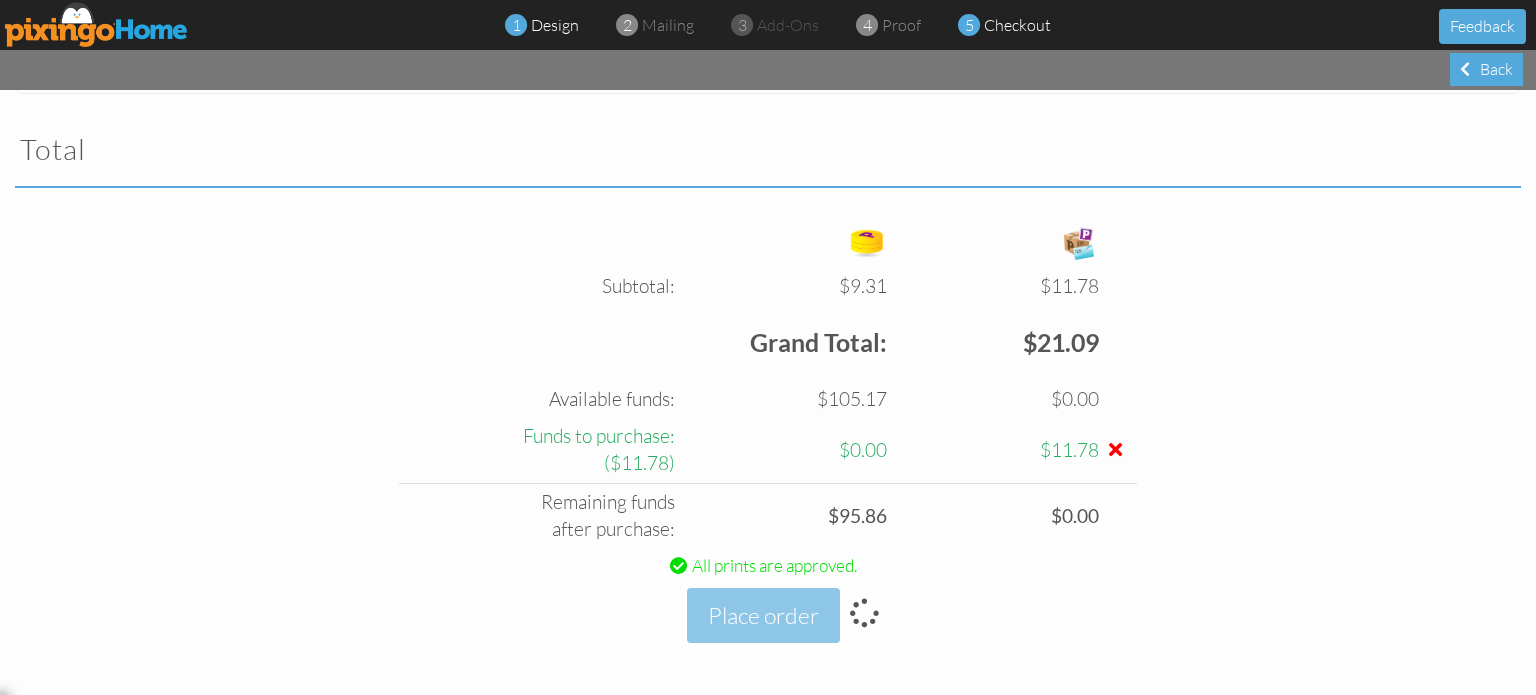 click on "design" at bounding box center [555, 25] 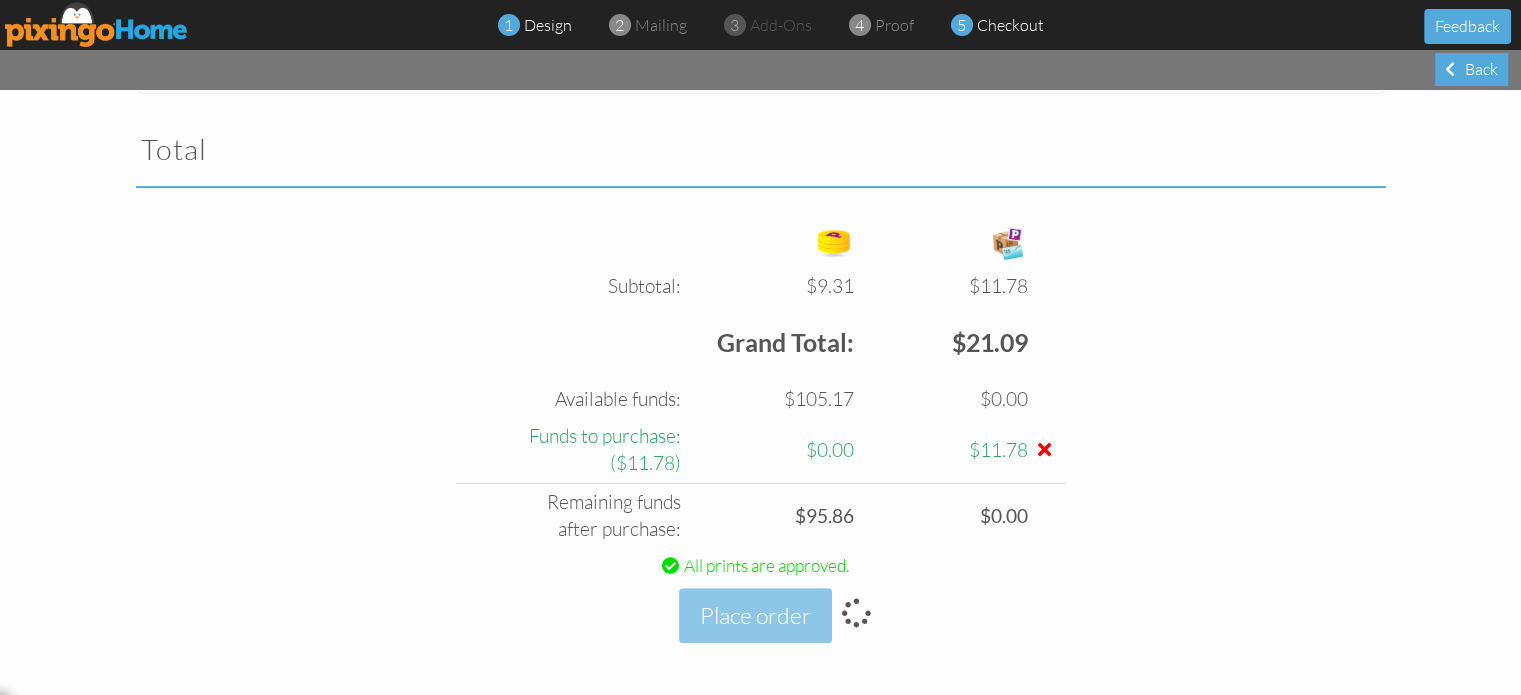 scroll, scrollTop: 0, scrollLeft: 0, axis: both 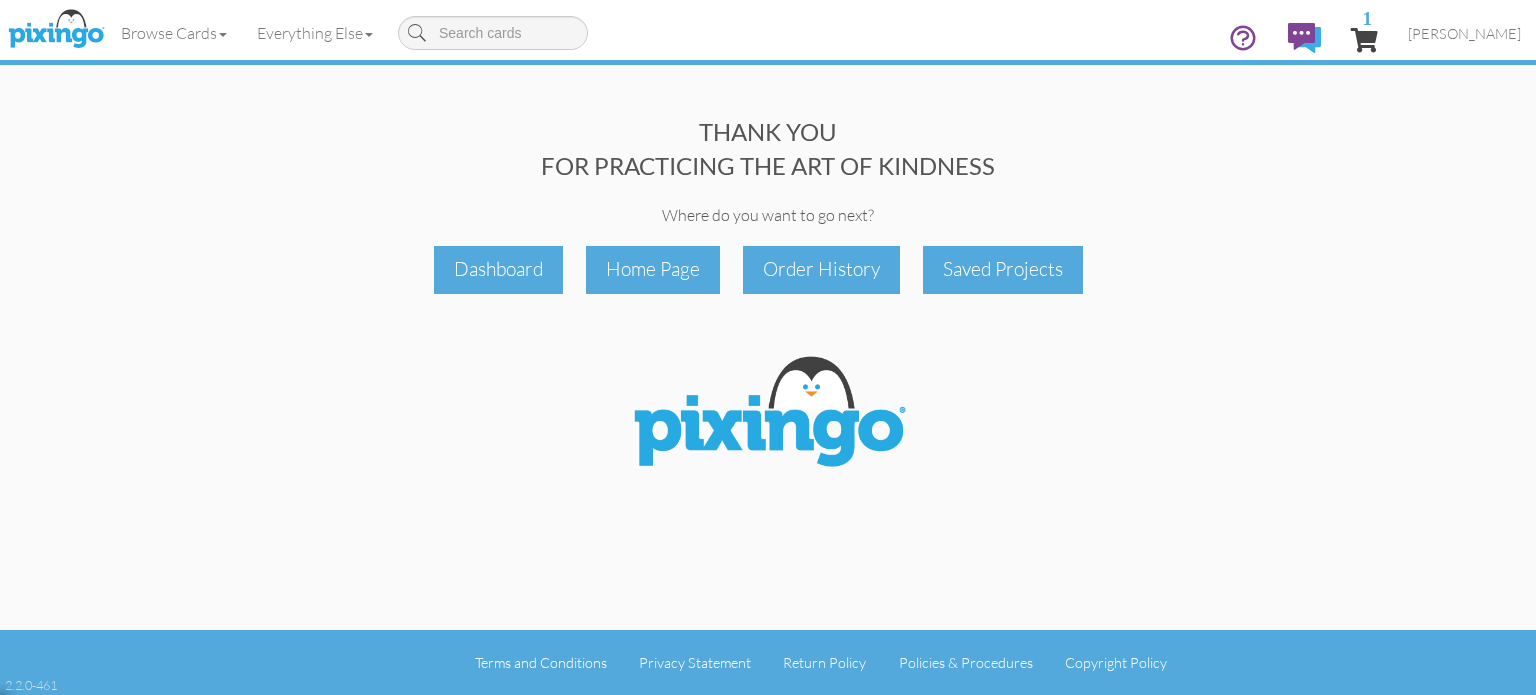click on "Home Page" at bounding box center [653, 269] 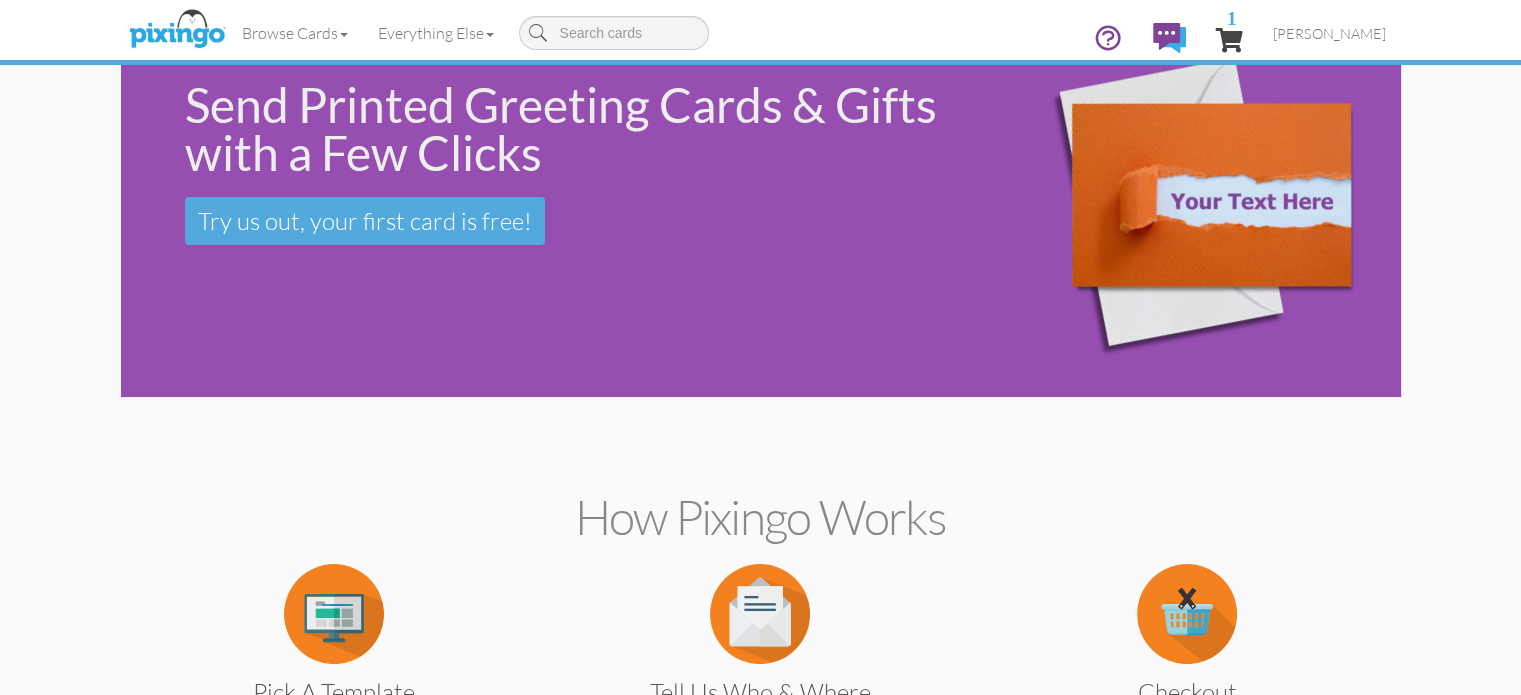 scroll, scrollTop: 0, scrollLeft: 0, axis: both 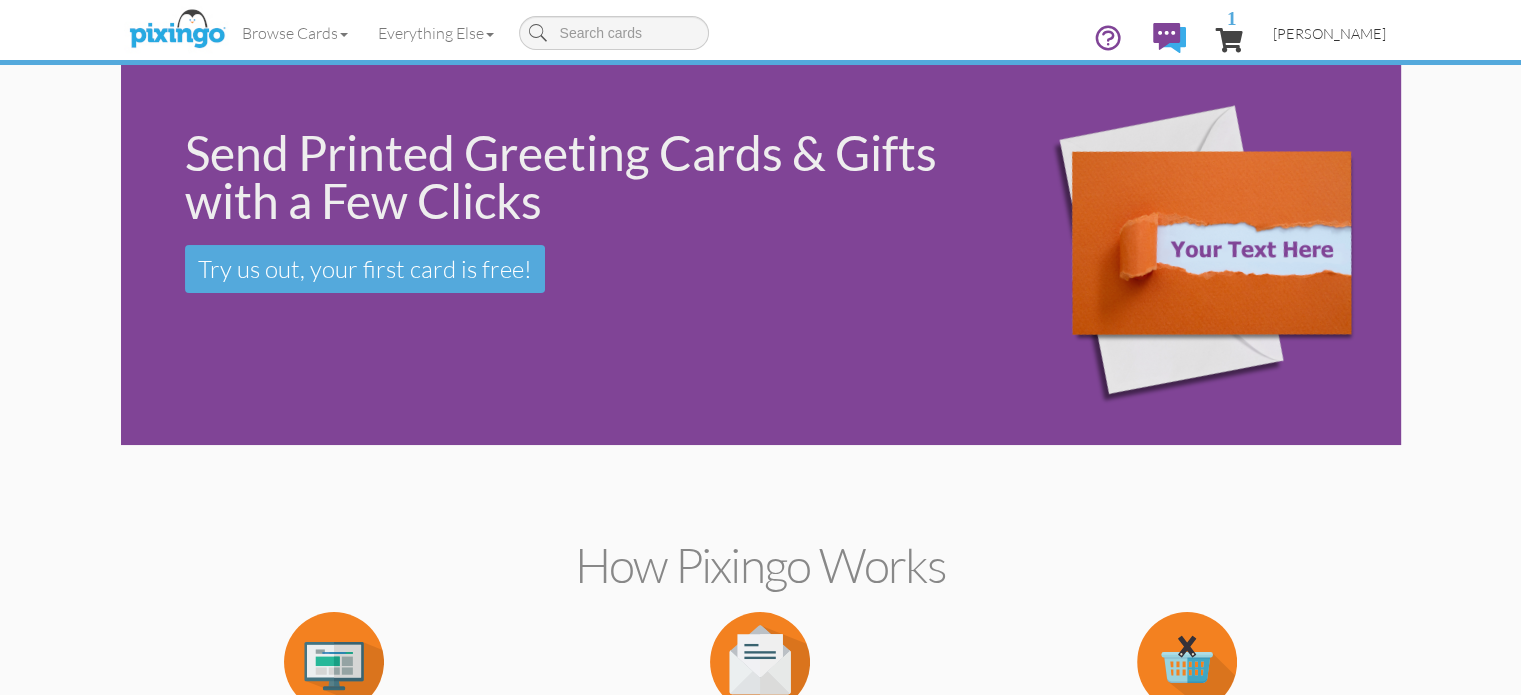 click on "[PERSON_NAME]" at bounding box center (1329, 33) 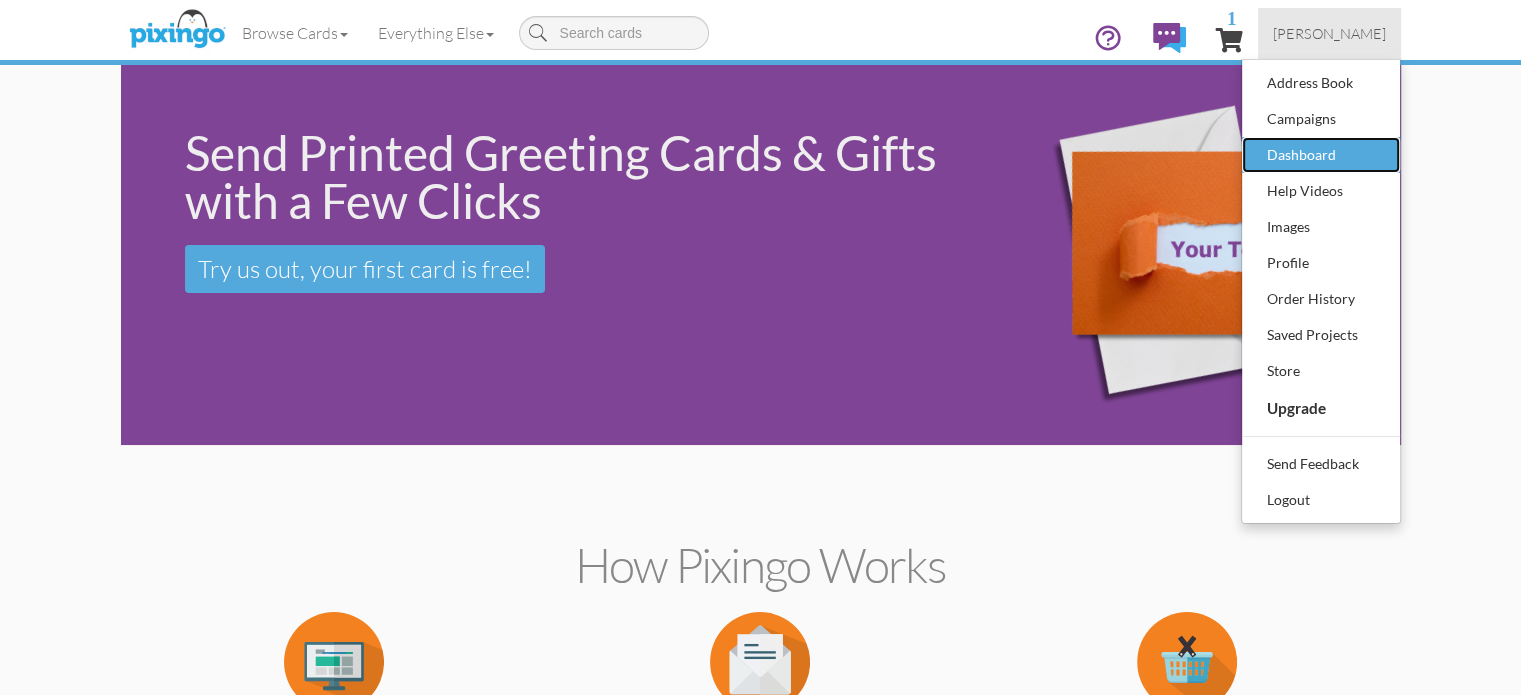 click on "Dashboard" at bounding box center [1321, 155] 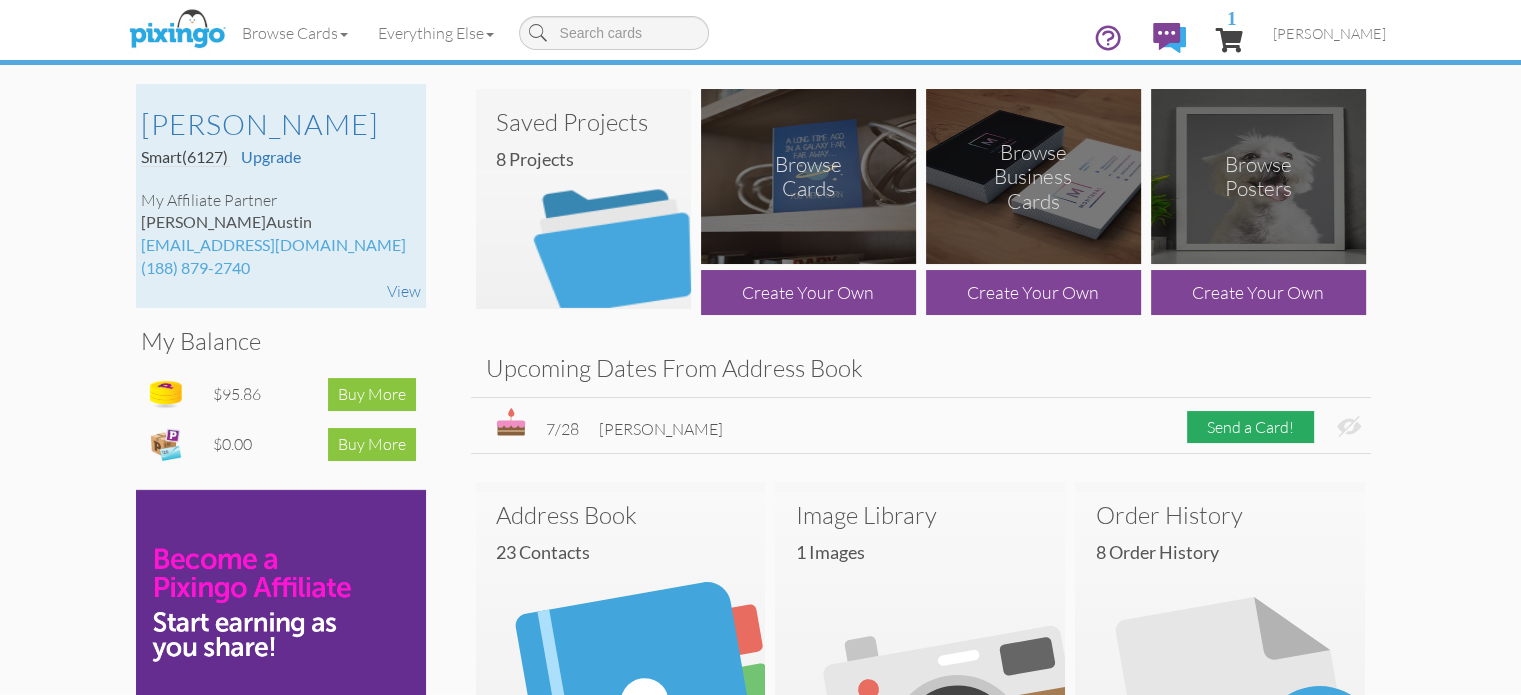 scroll, scrollTop: 0, scrollLeft: 0, axis: both 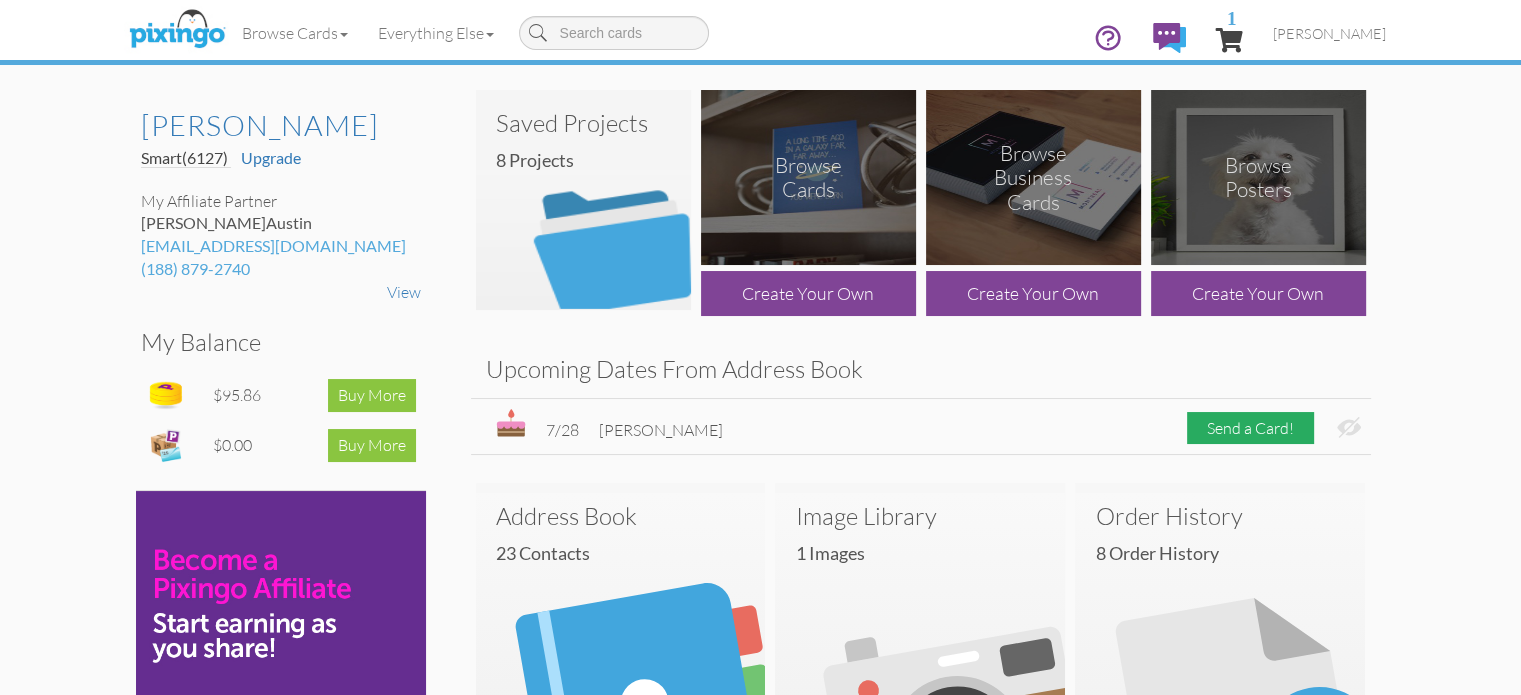 click at bounding box center [583, 200] 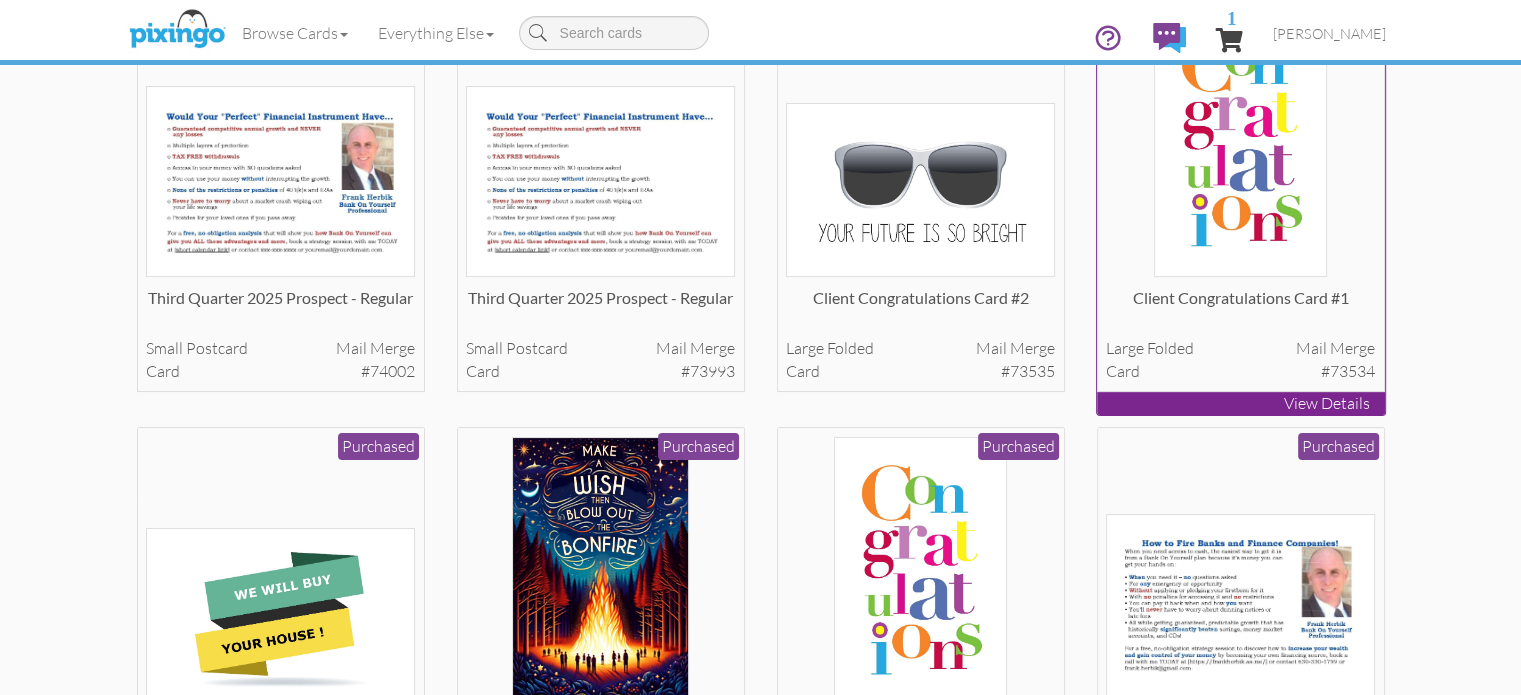 scroll, scrollTop: 200, scrollLeft: 0, axis: vertical 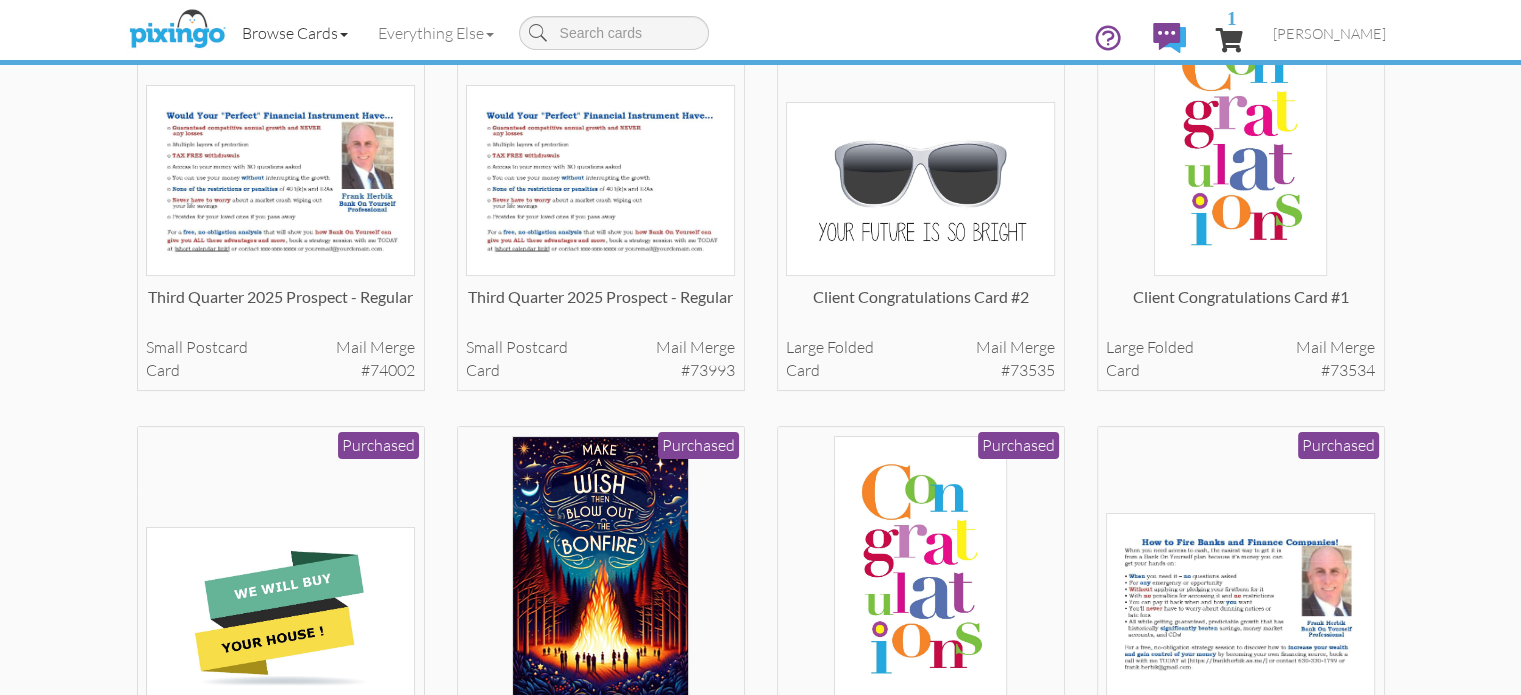 click on "Browse Cards" at bounding box center (295, 33) 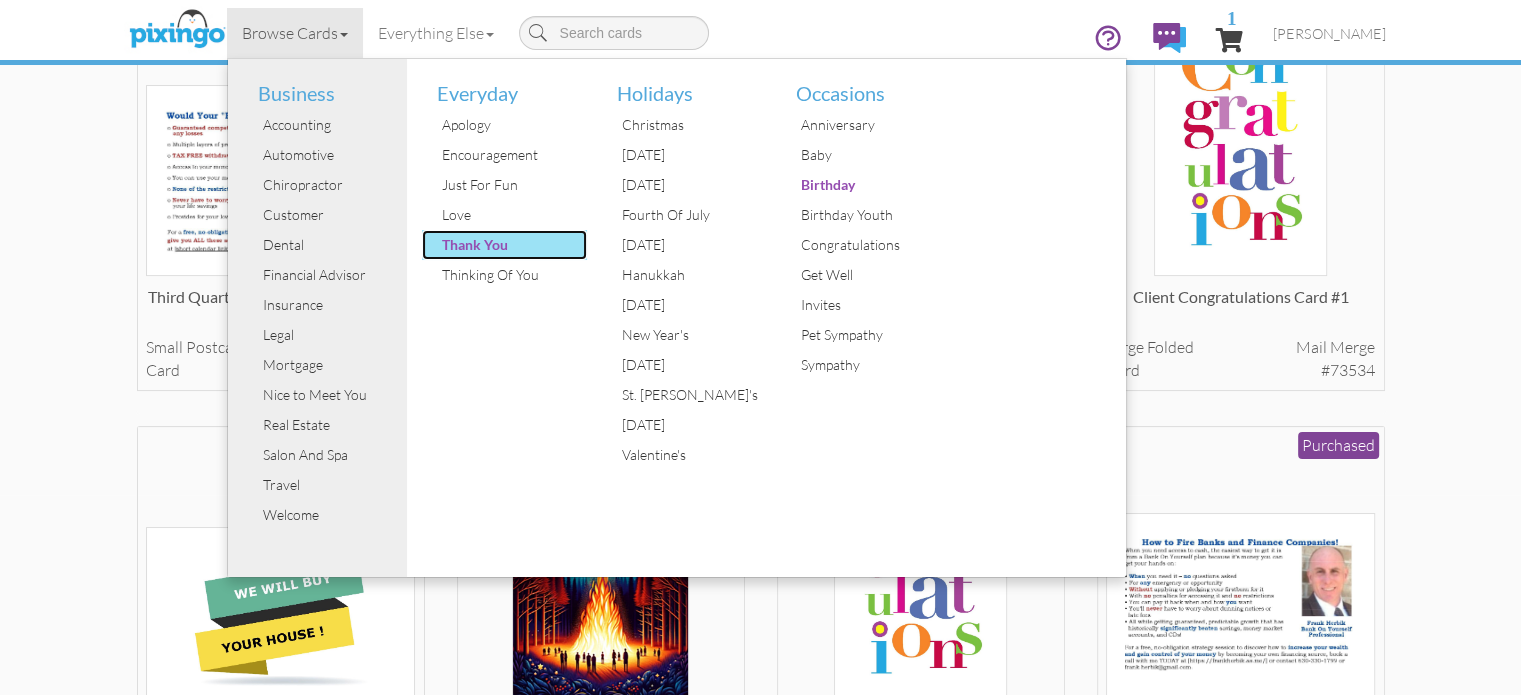 click on "Thank You" at bounding box center [512, 245] 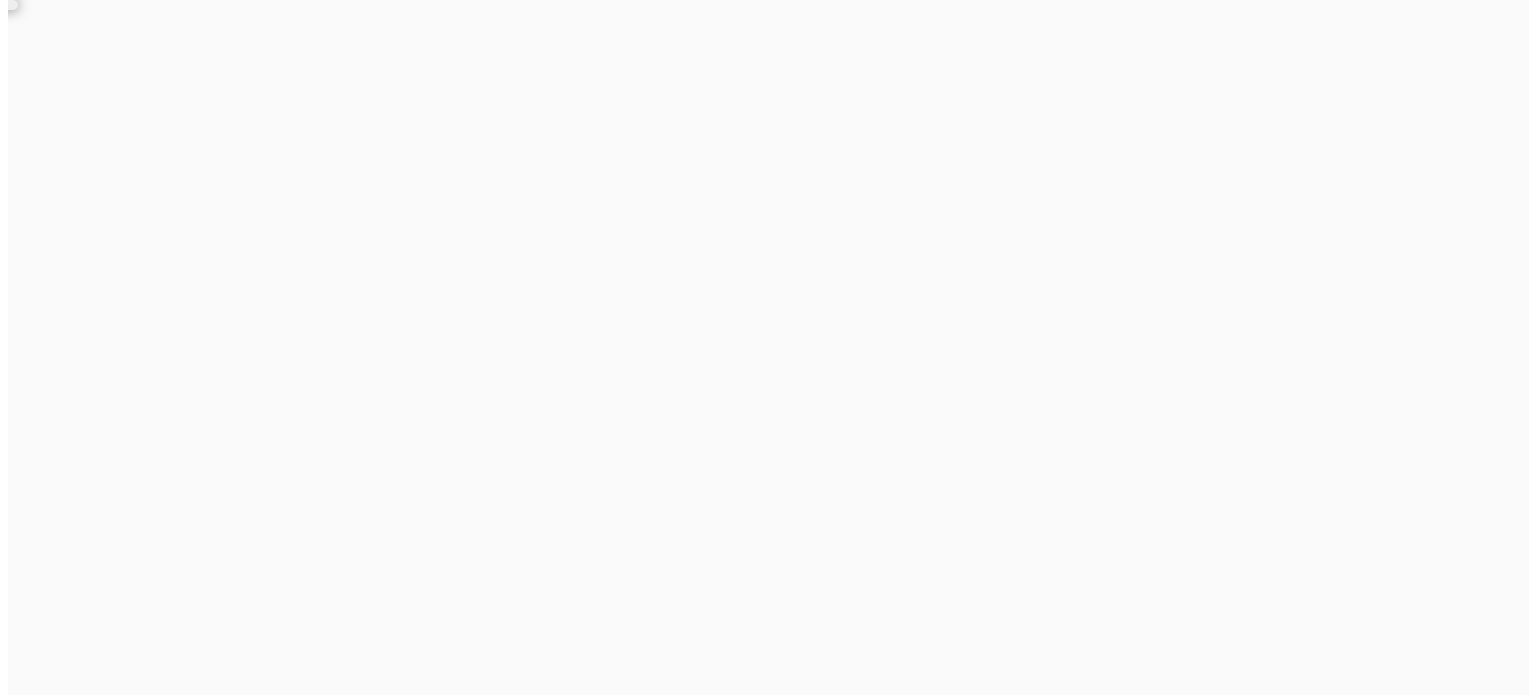 scroll, scrollTop: 0, scrollLeft: 0, axis: both 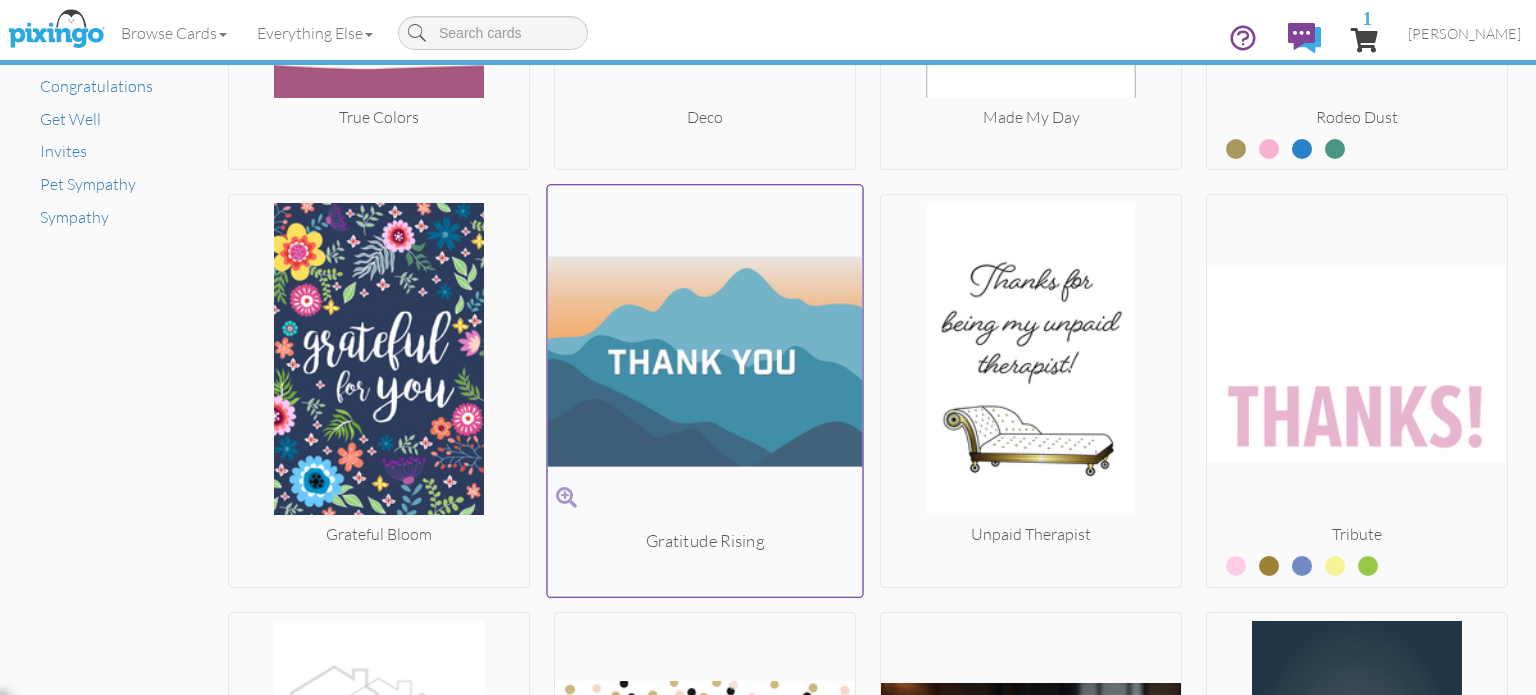 click at bounding box center (705, 362) 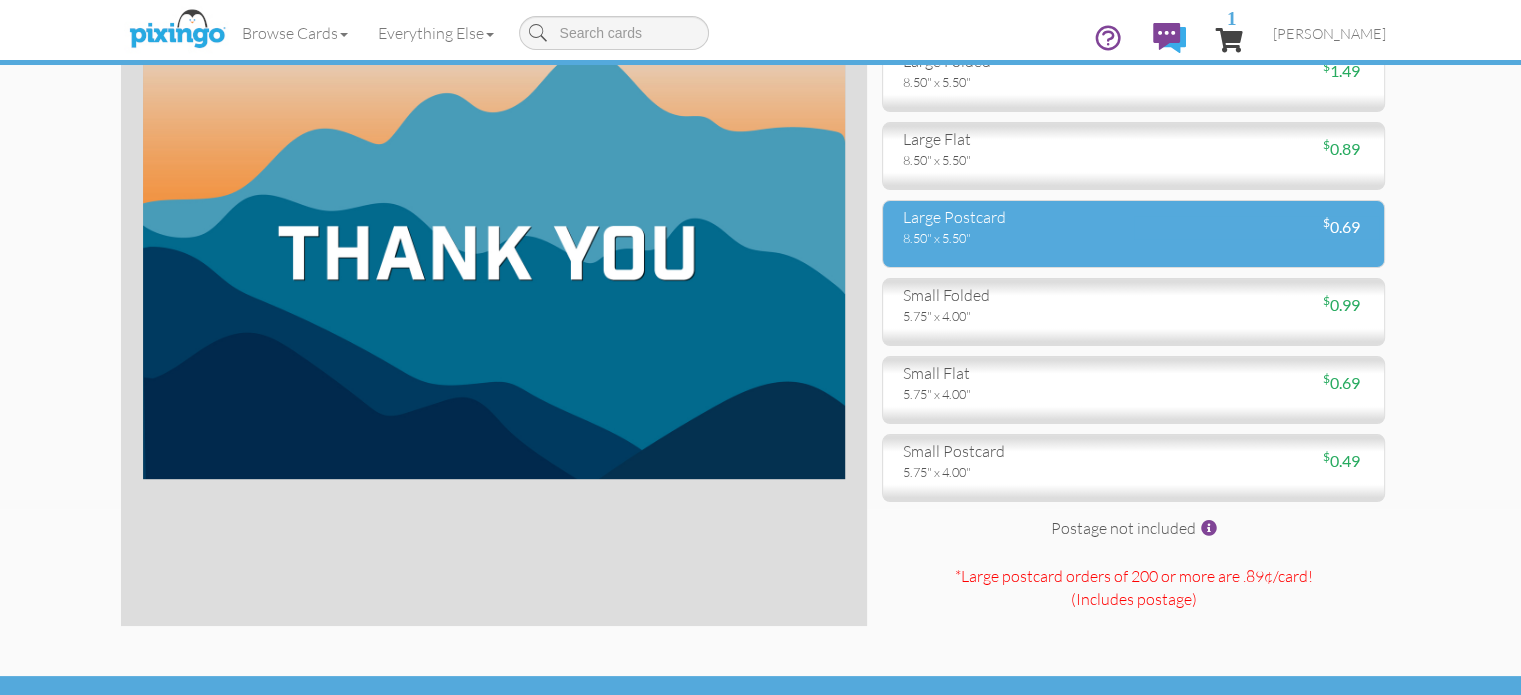 scroll, scrollTop: 200, scrollLeft: 0, axis: vertical 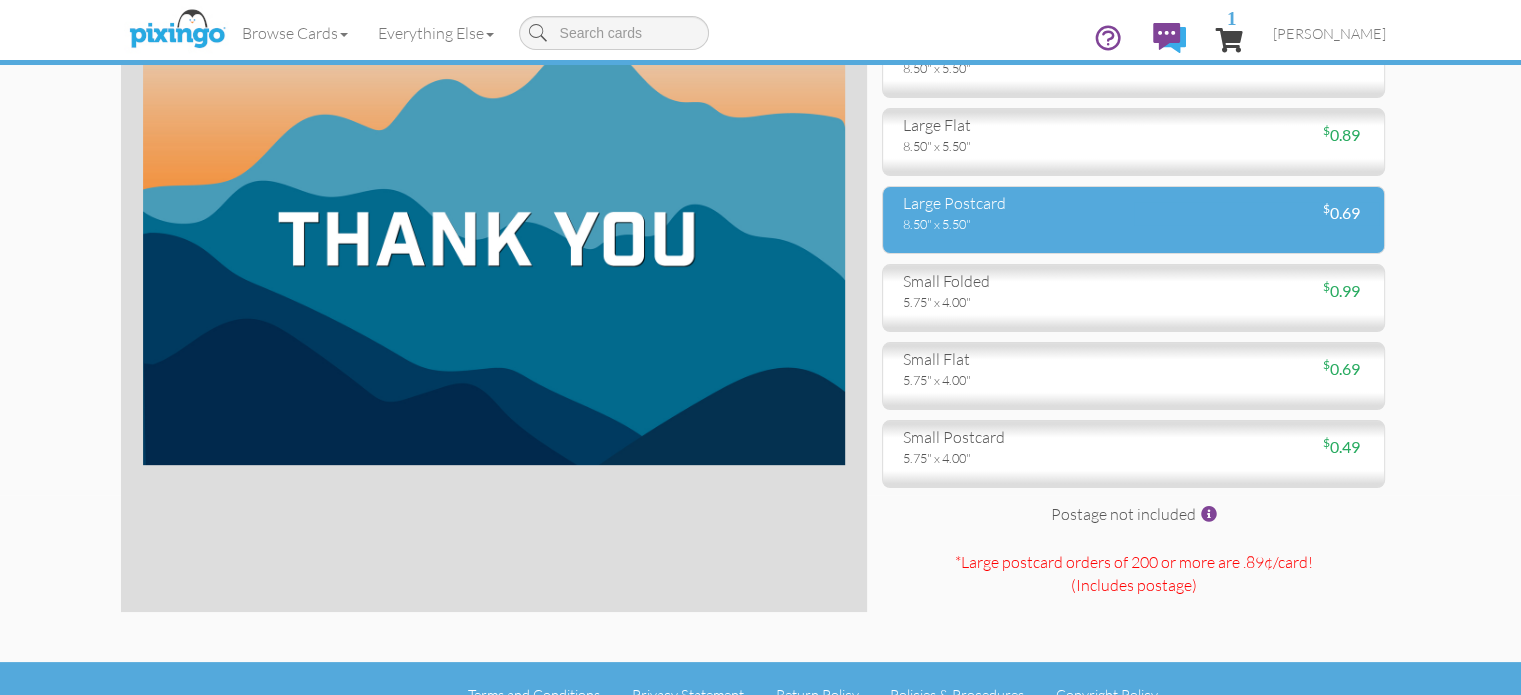 click on "$ 0.69" at bounding box center (1257, 213) 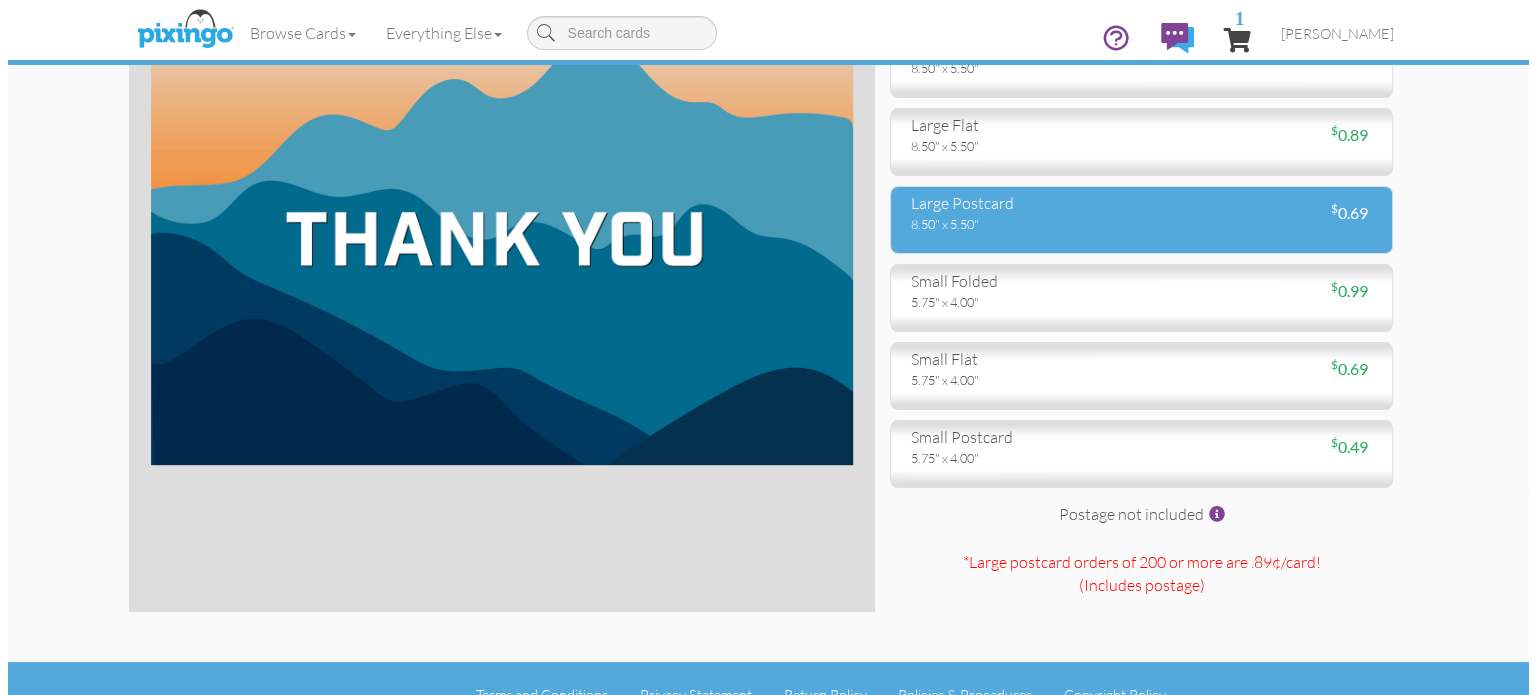 scroll, scrollTop: 0, scrollLeft: 0, axis: both 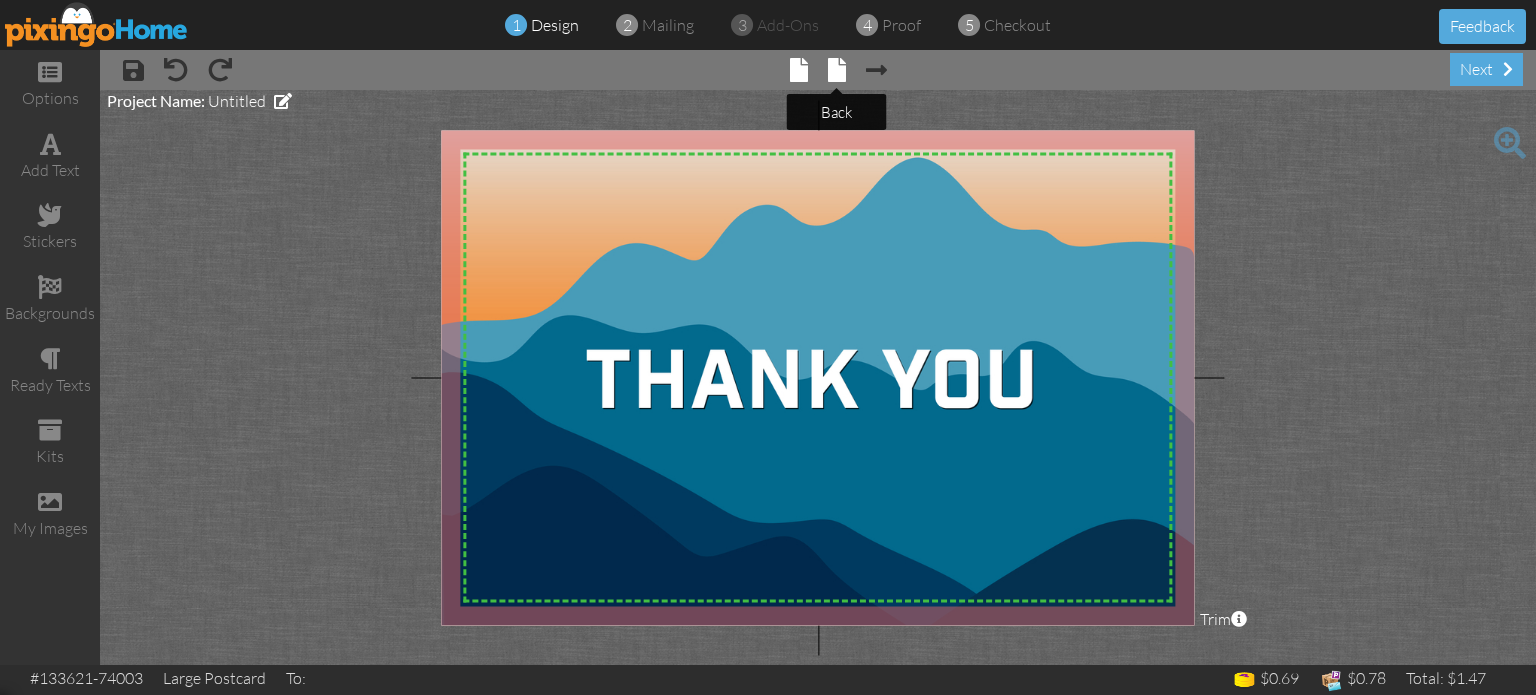 click at bounding box center (837, 70) 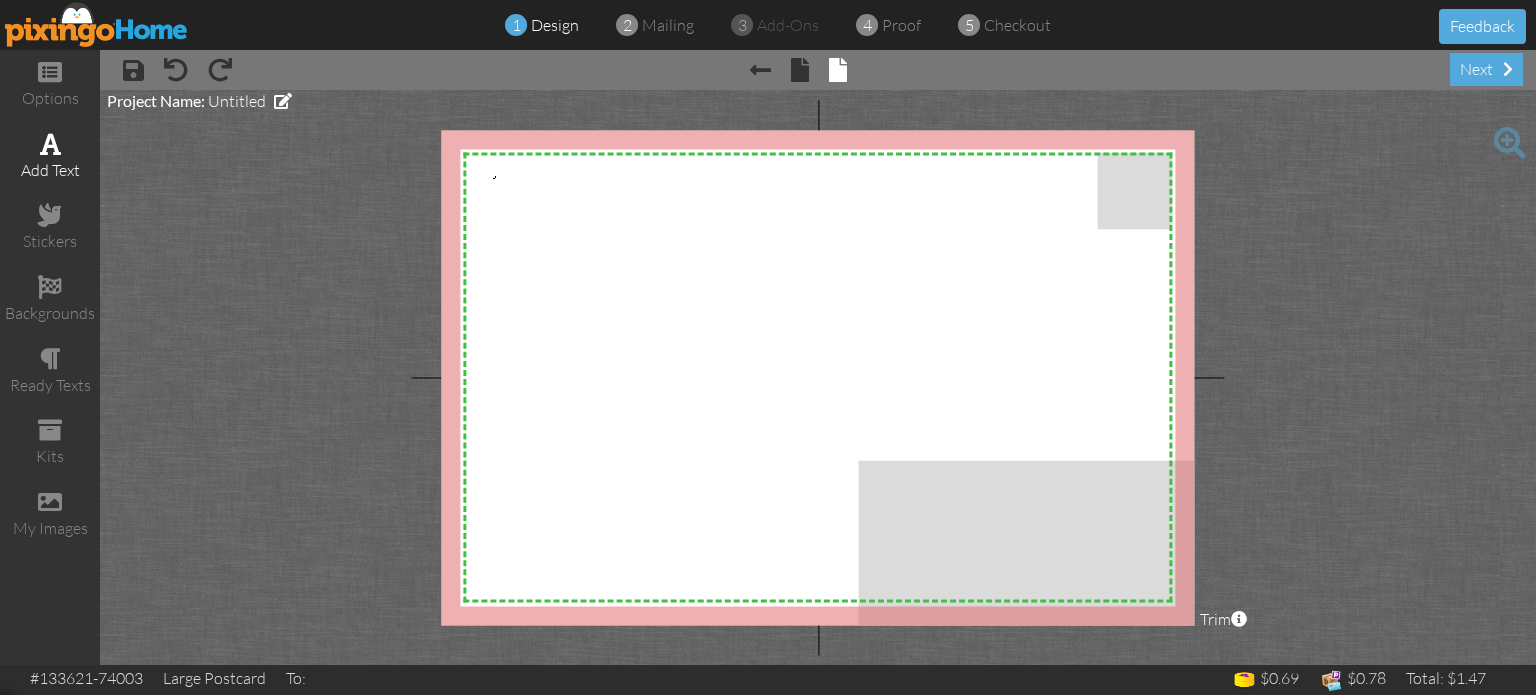 click at bounding box center [50, 144] 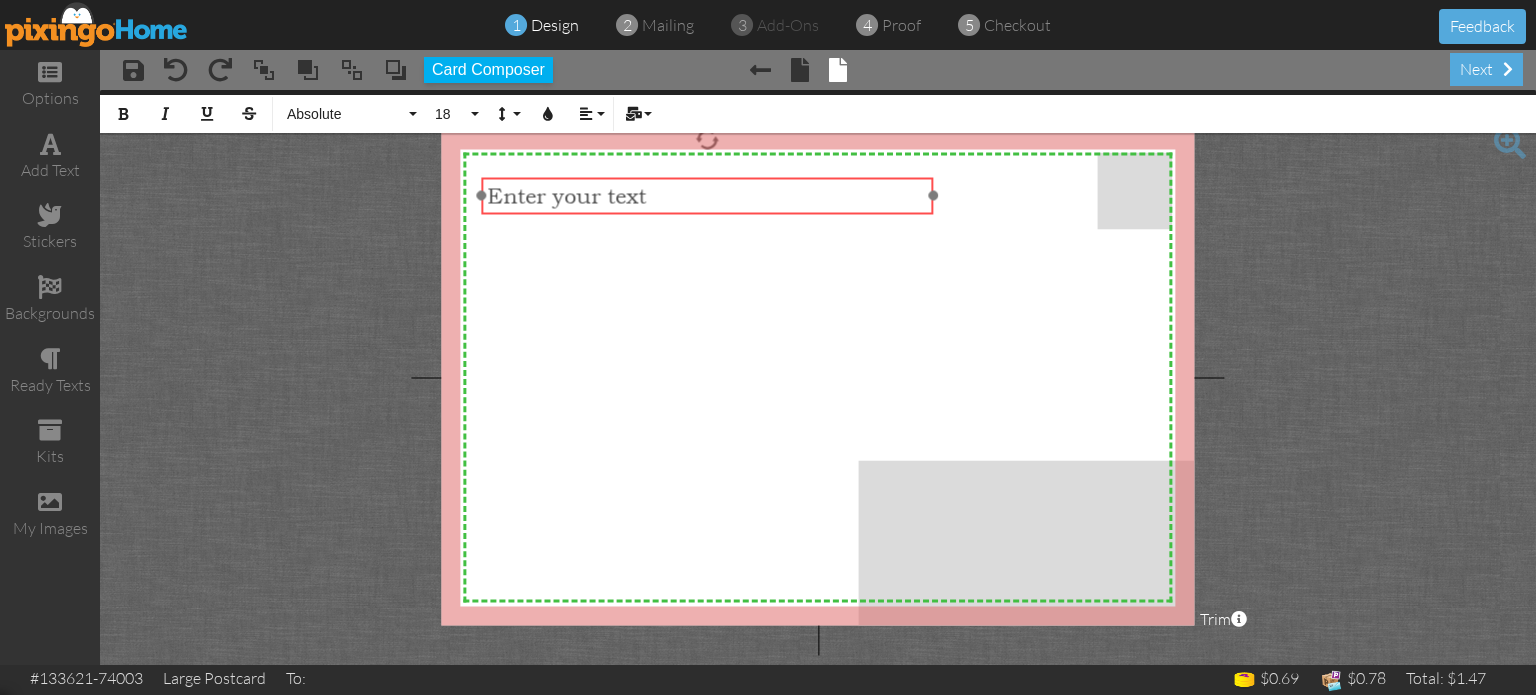 drag, startPoint x: 708, startPoint y: 218, endPoint x: 588, endPoint y: 209, distance: 120.33703 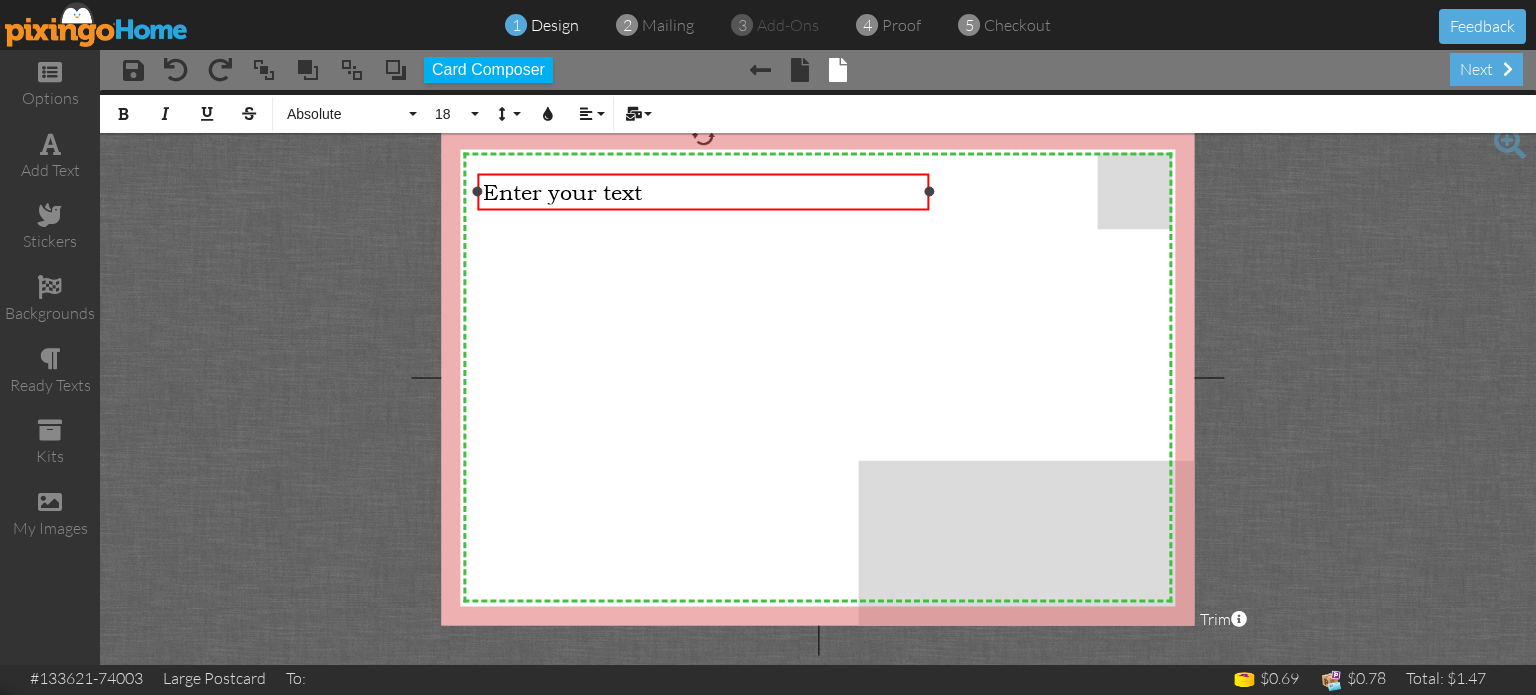 type 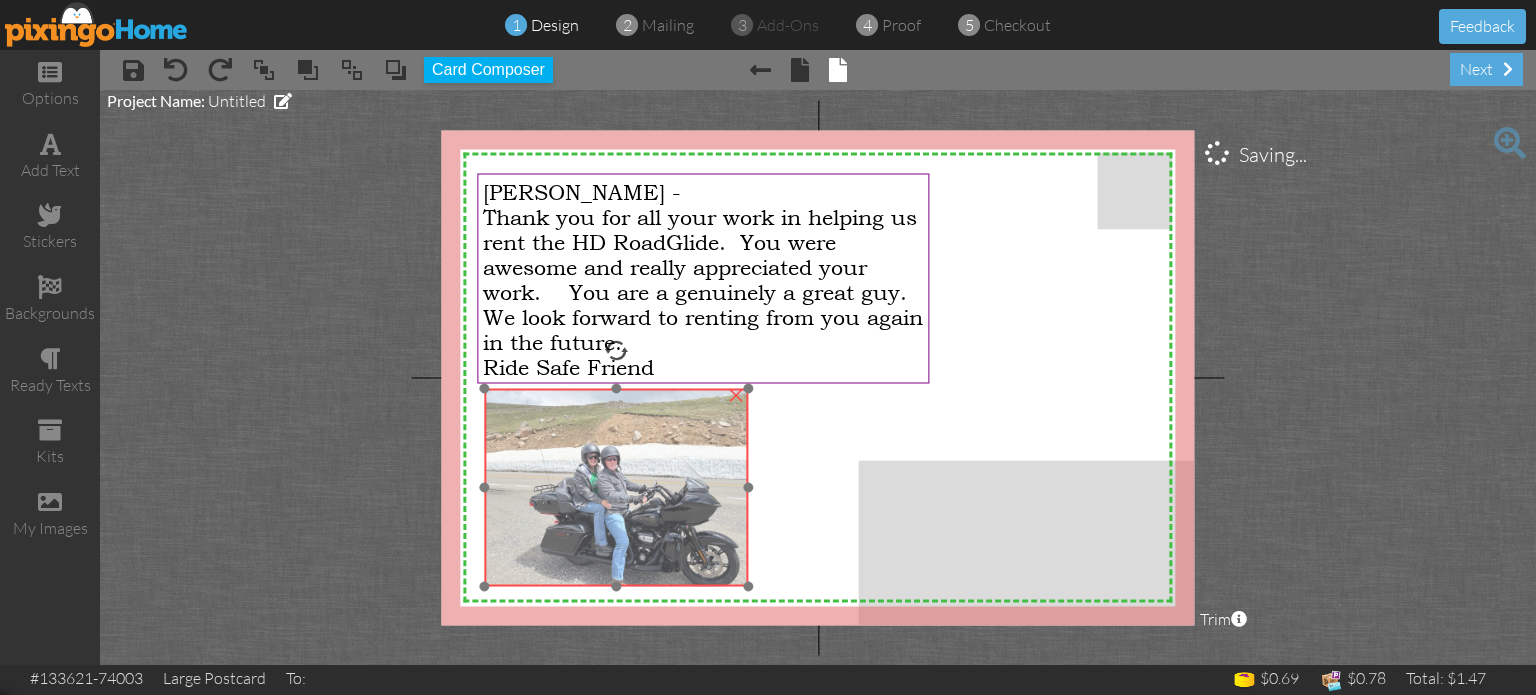 drag, startPoint x: 587, startPoint y: 236, endPoint x: 592, endPoint y: 470, distance: 234.0534 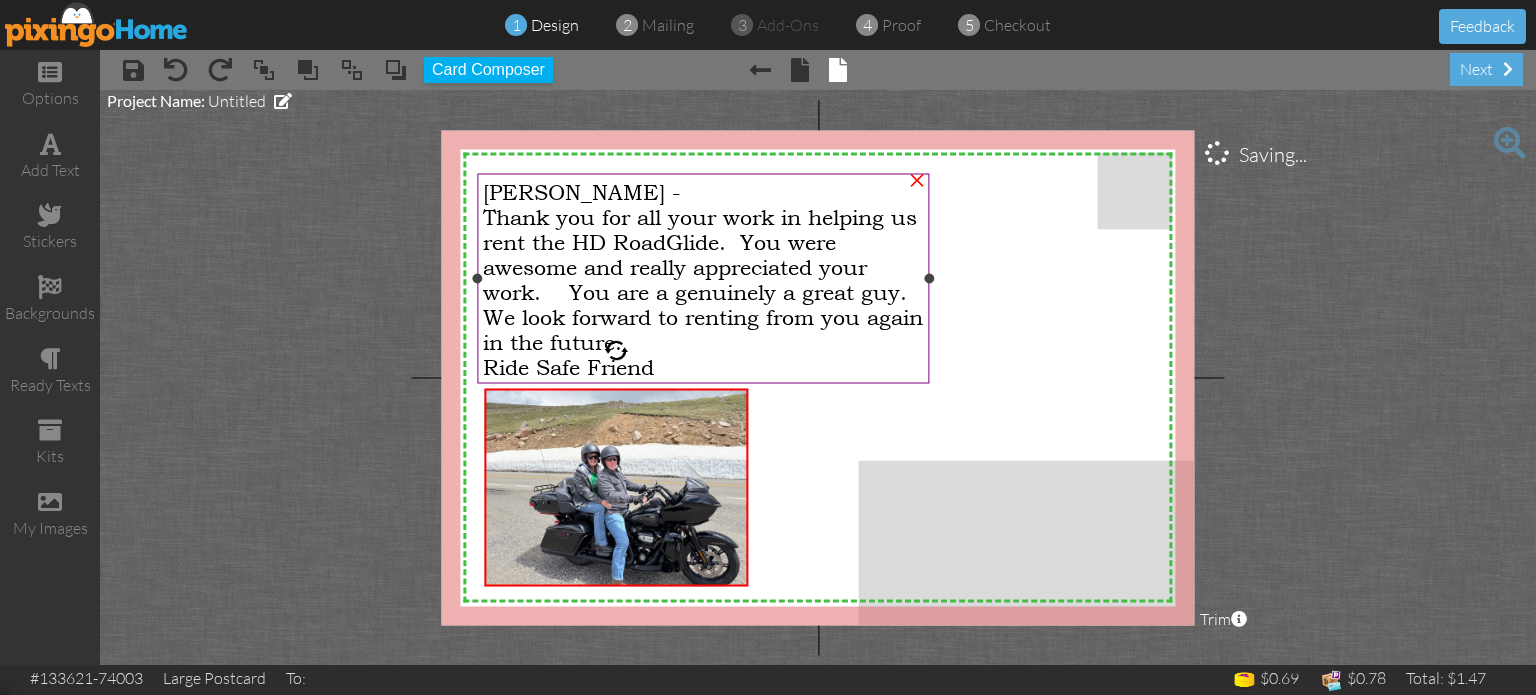 click on "Thank you for all your work in helping us rent the HD RoadGlide.  You were awesome and really appreciated your work.    You are a genuinely a great guy. We look forward to renting from you again in the future." at bounding box center [703, 279] 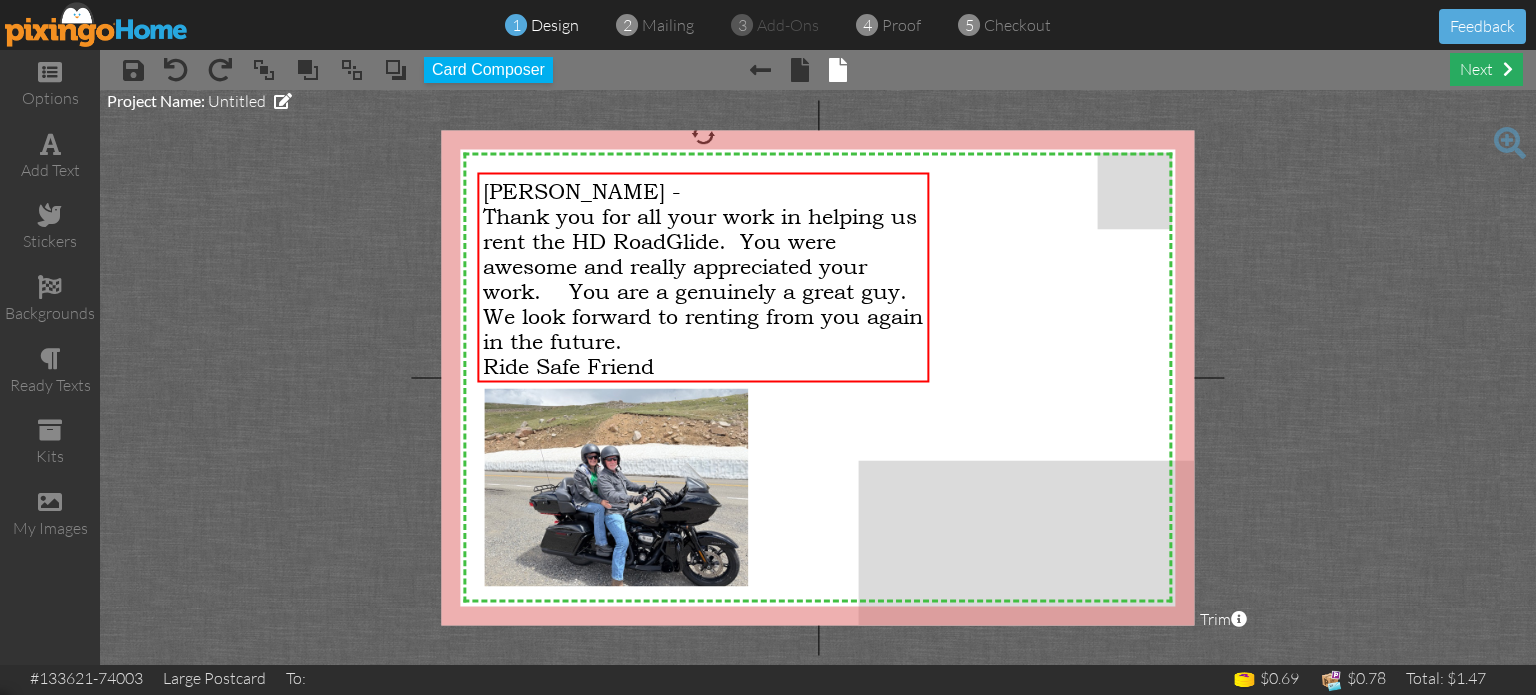 click on "next" at bounding box center [1486, 69] 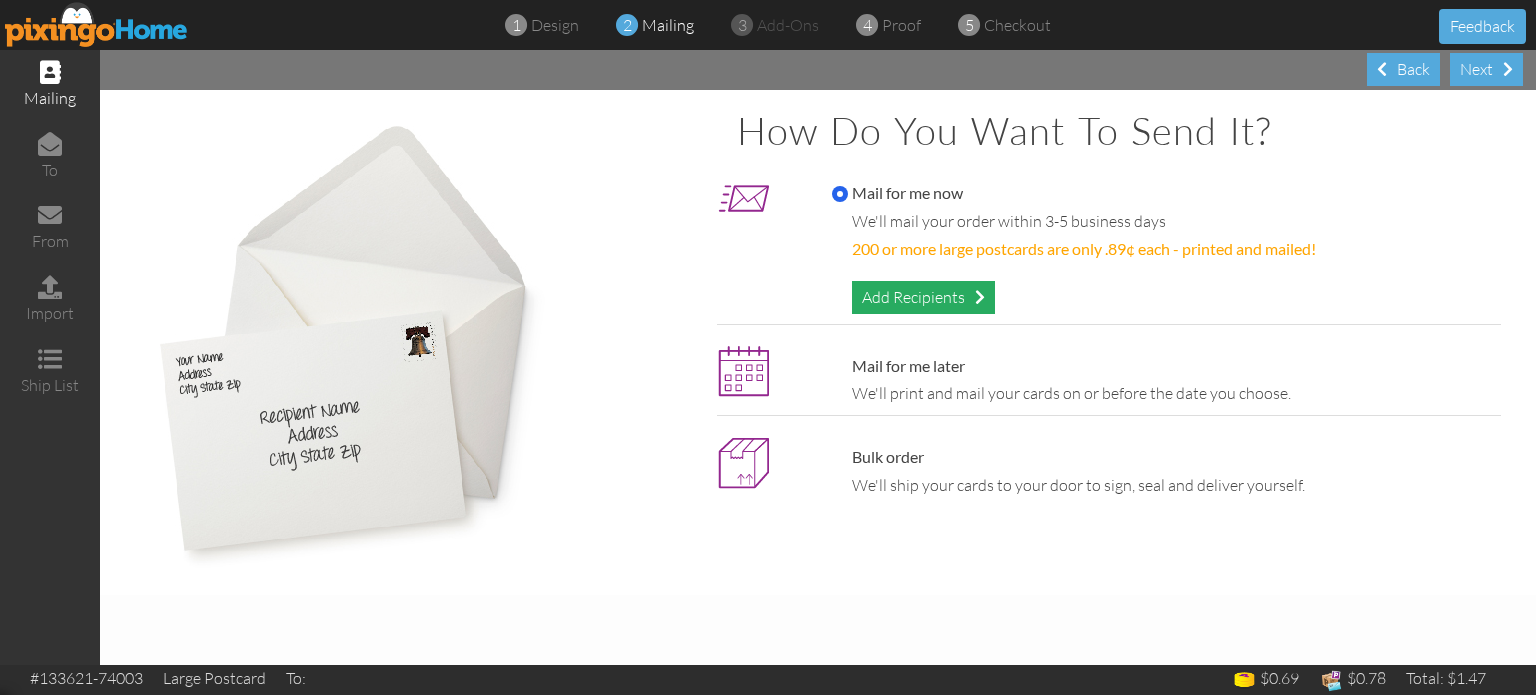 click on "Add Recipients" at bounding box center (923, 297) 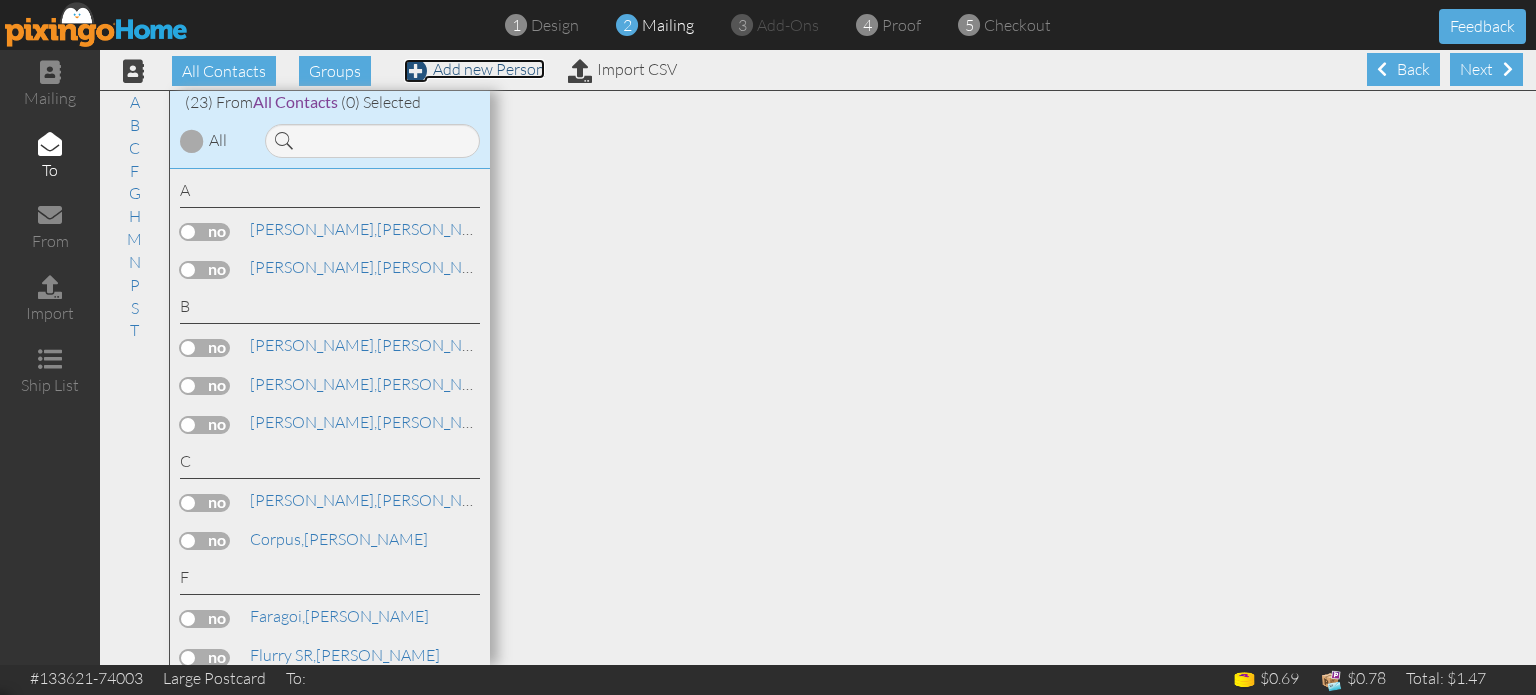click on "Add new Person" at bounding box center (474, 69) 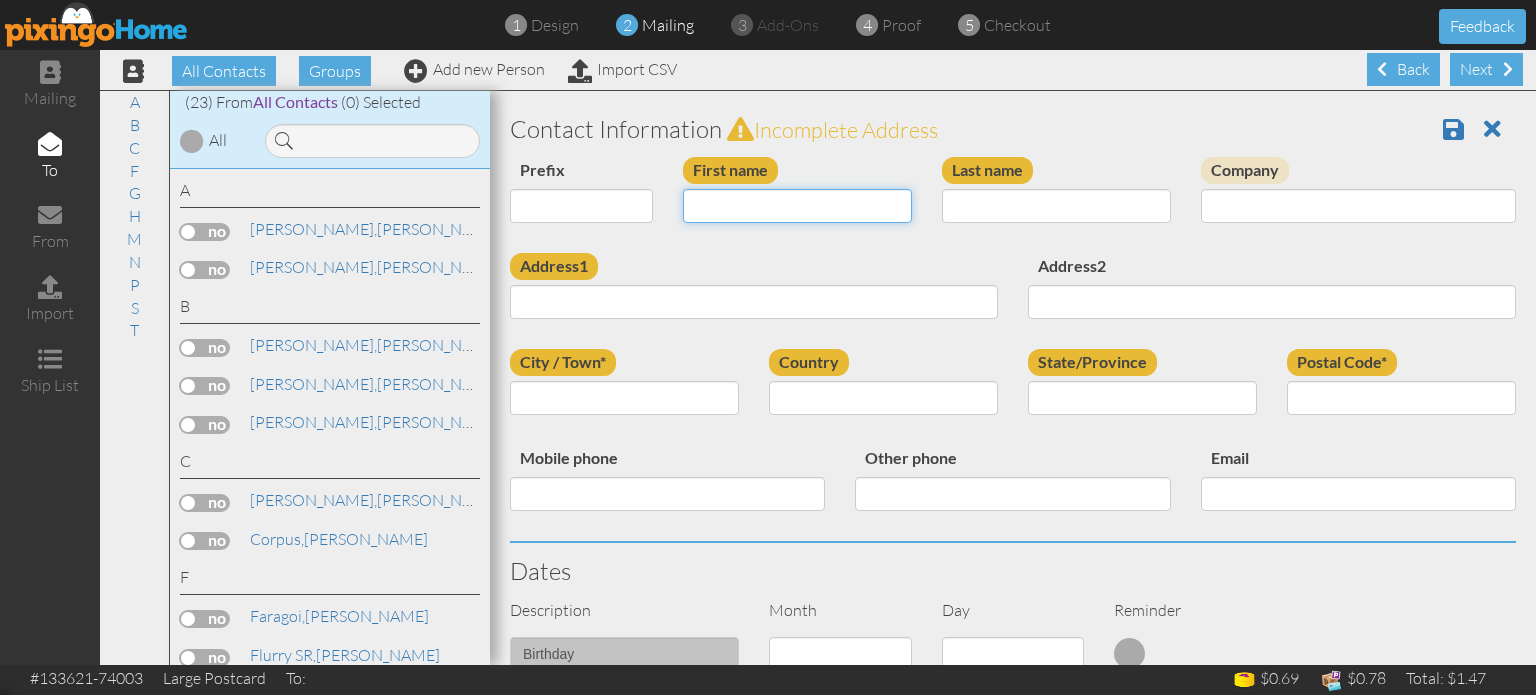 click on "First name" at bounding box center (797, 206) 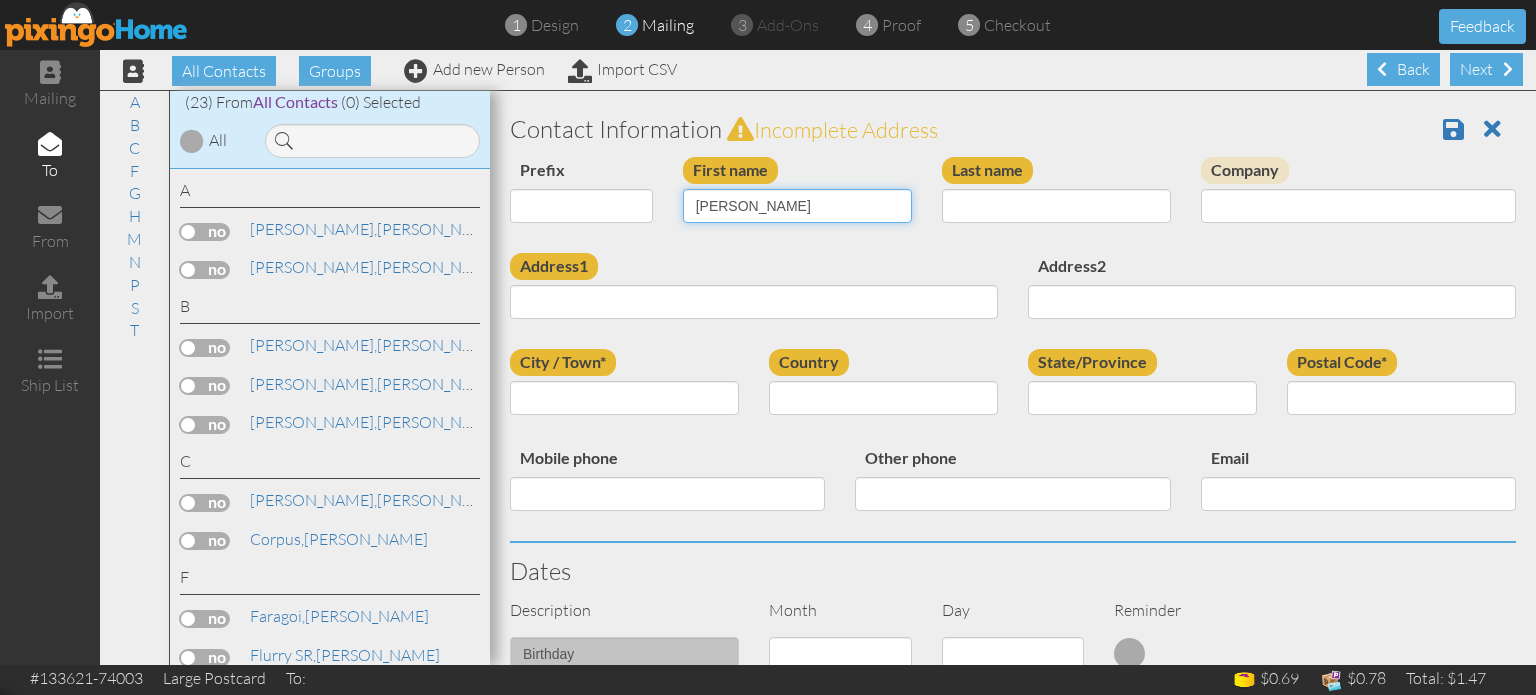 type on "[PERSON_NAME]" 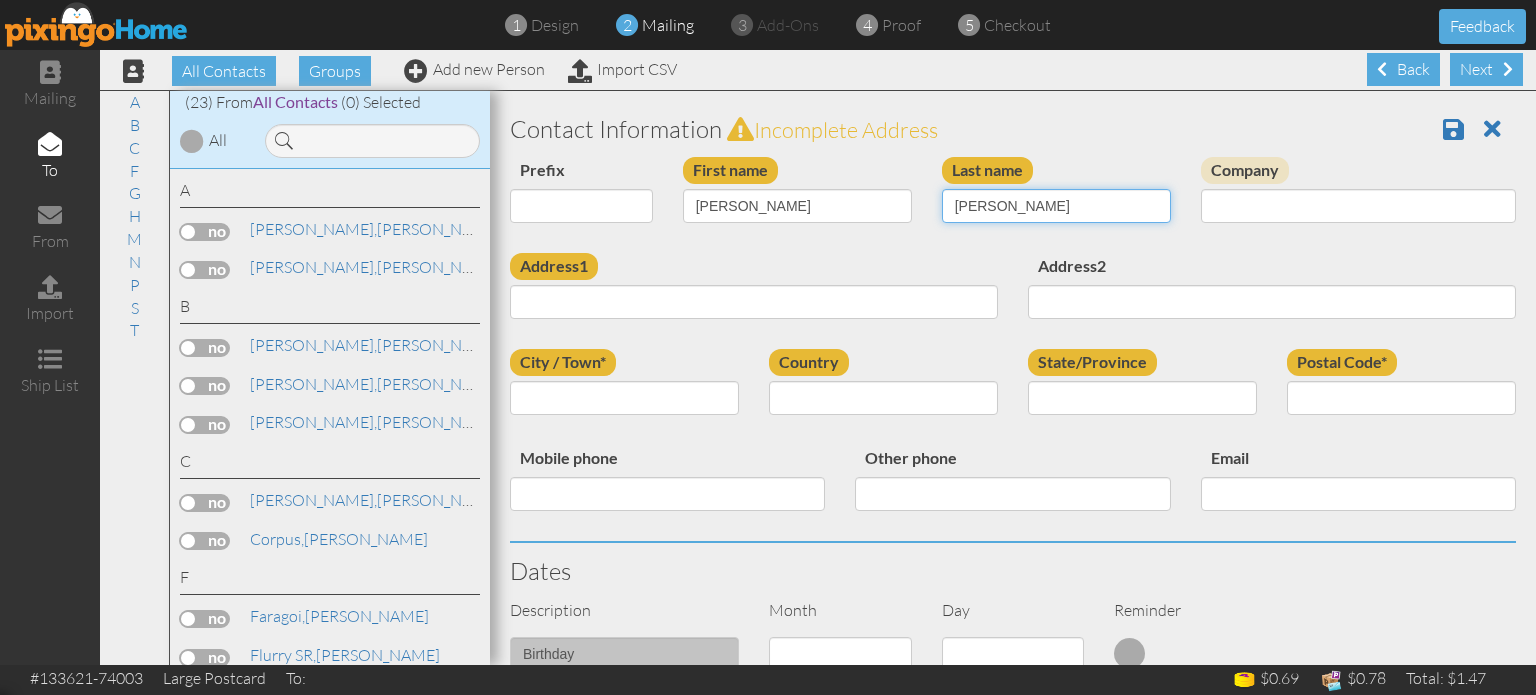 type on "Paulson" 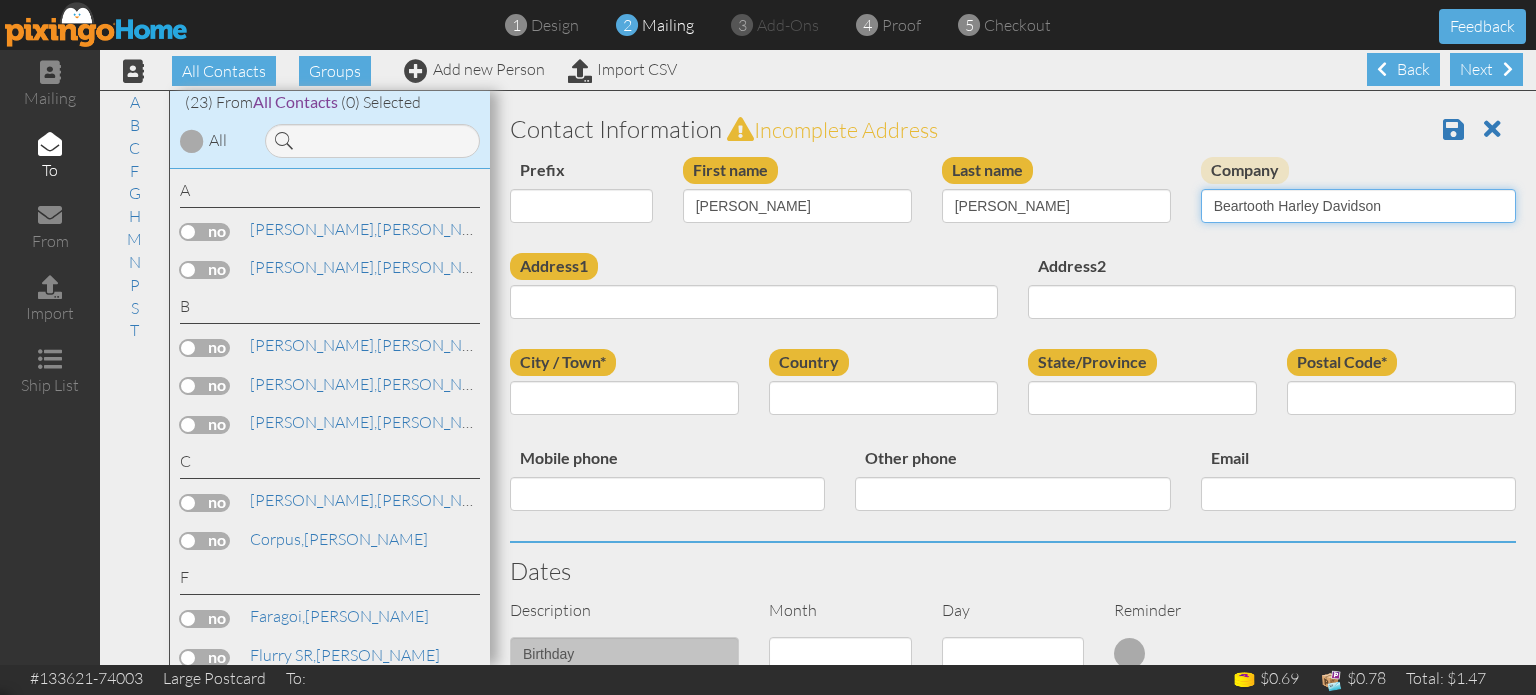 type on "Beartooth Harley Davidson" 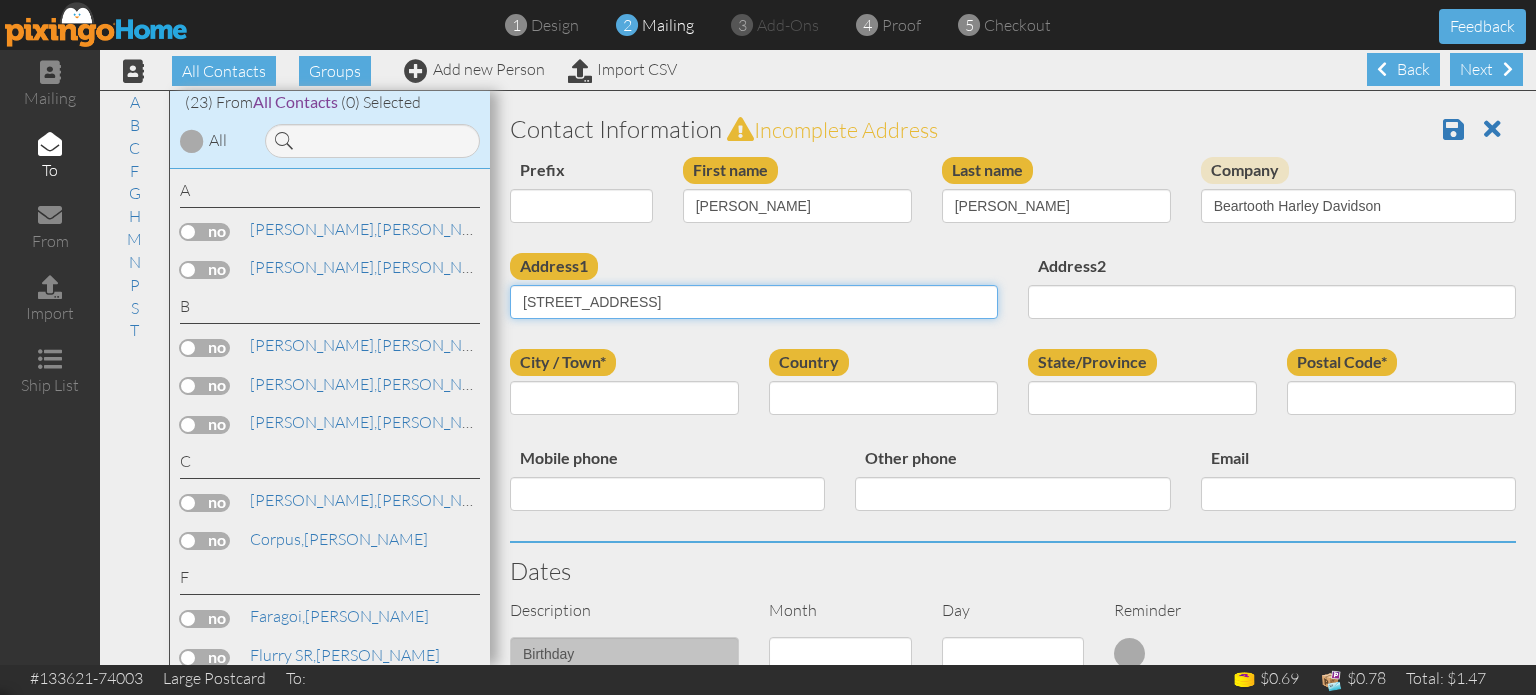type on "[STREET_ADDRESS]" 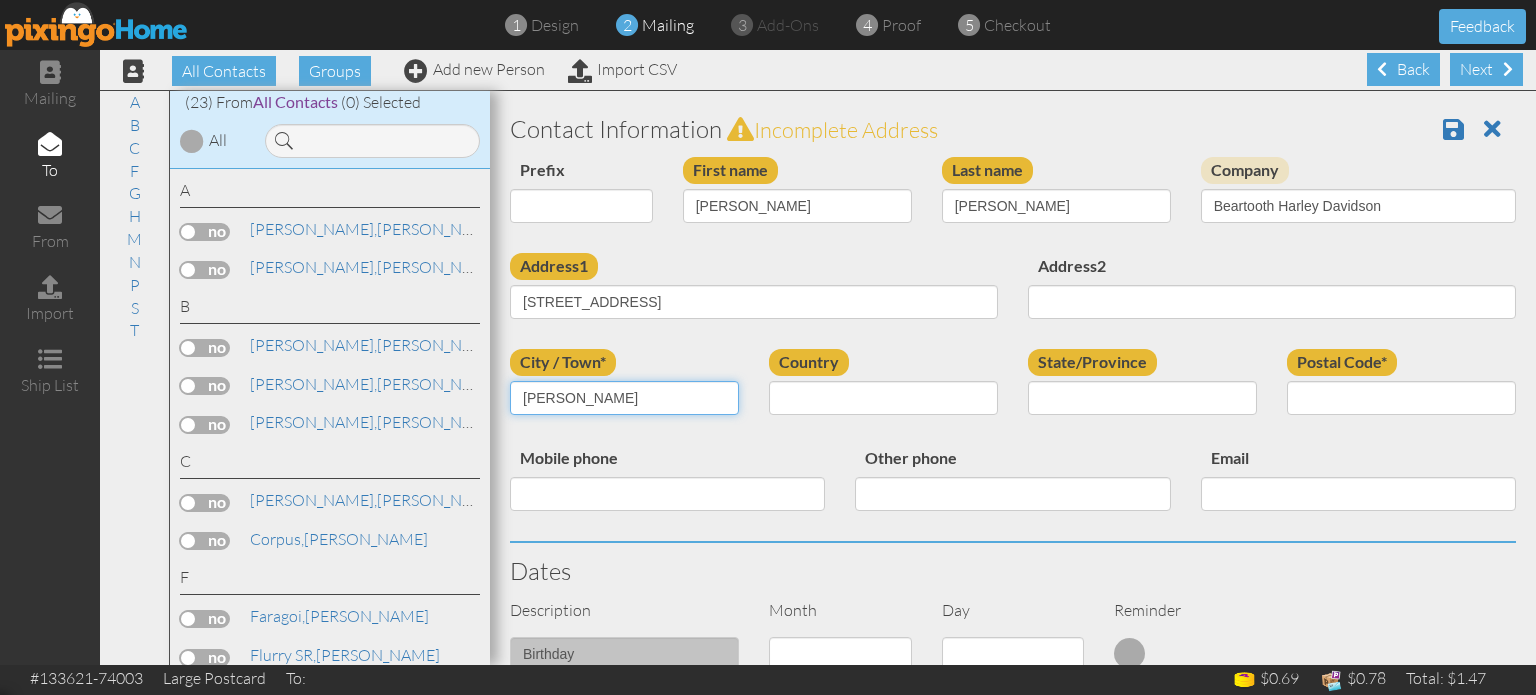 type on "[PERSON_NAME]" 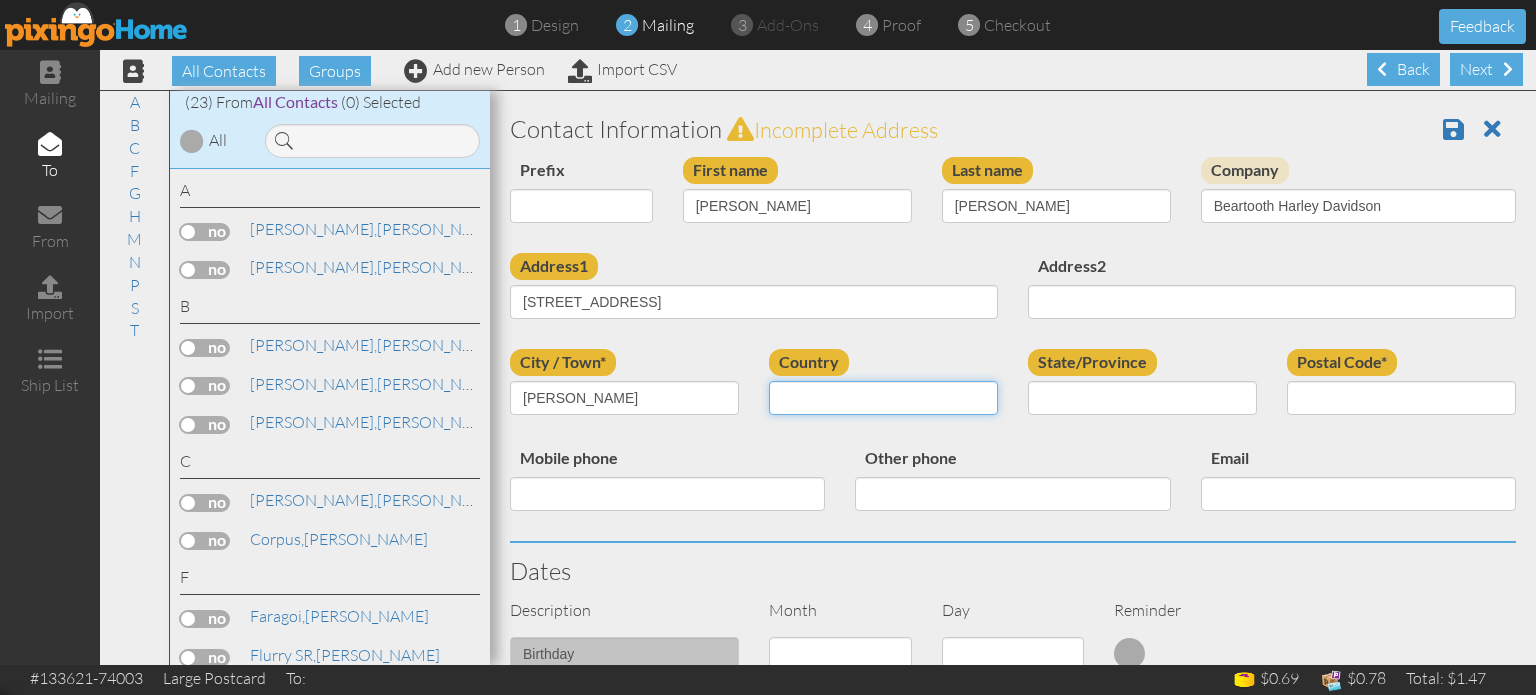 select on "object:3721" 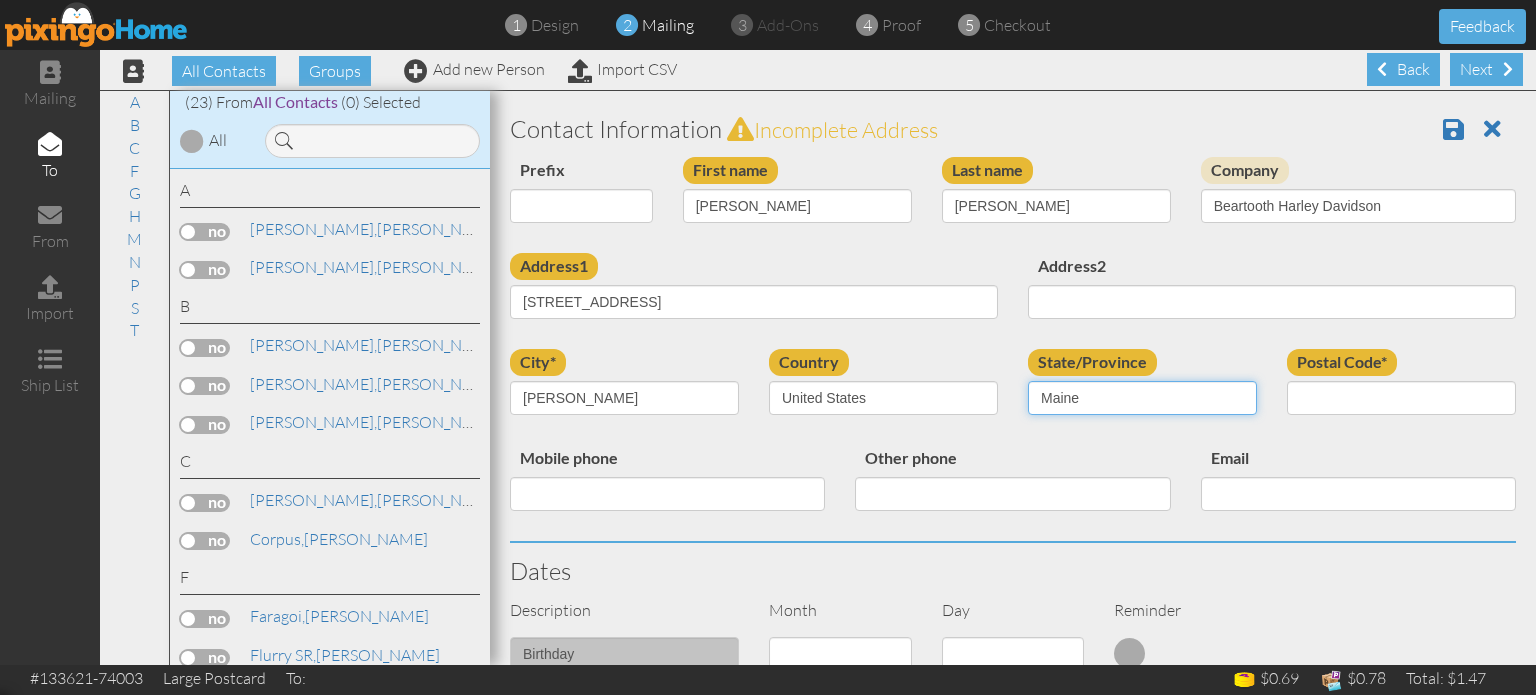 select on "object:3999" 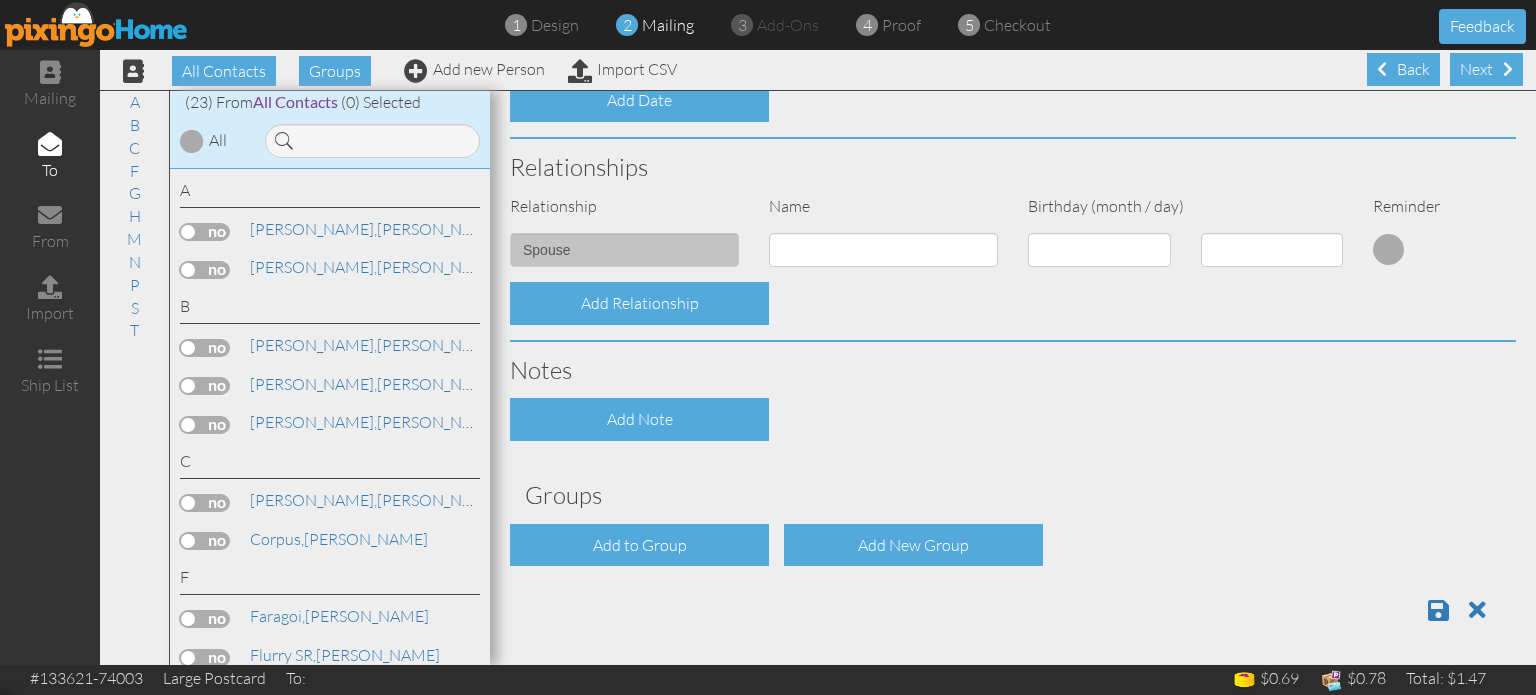 scroll, scrollTop: 657, scrollLeft: 0, axis: vertical 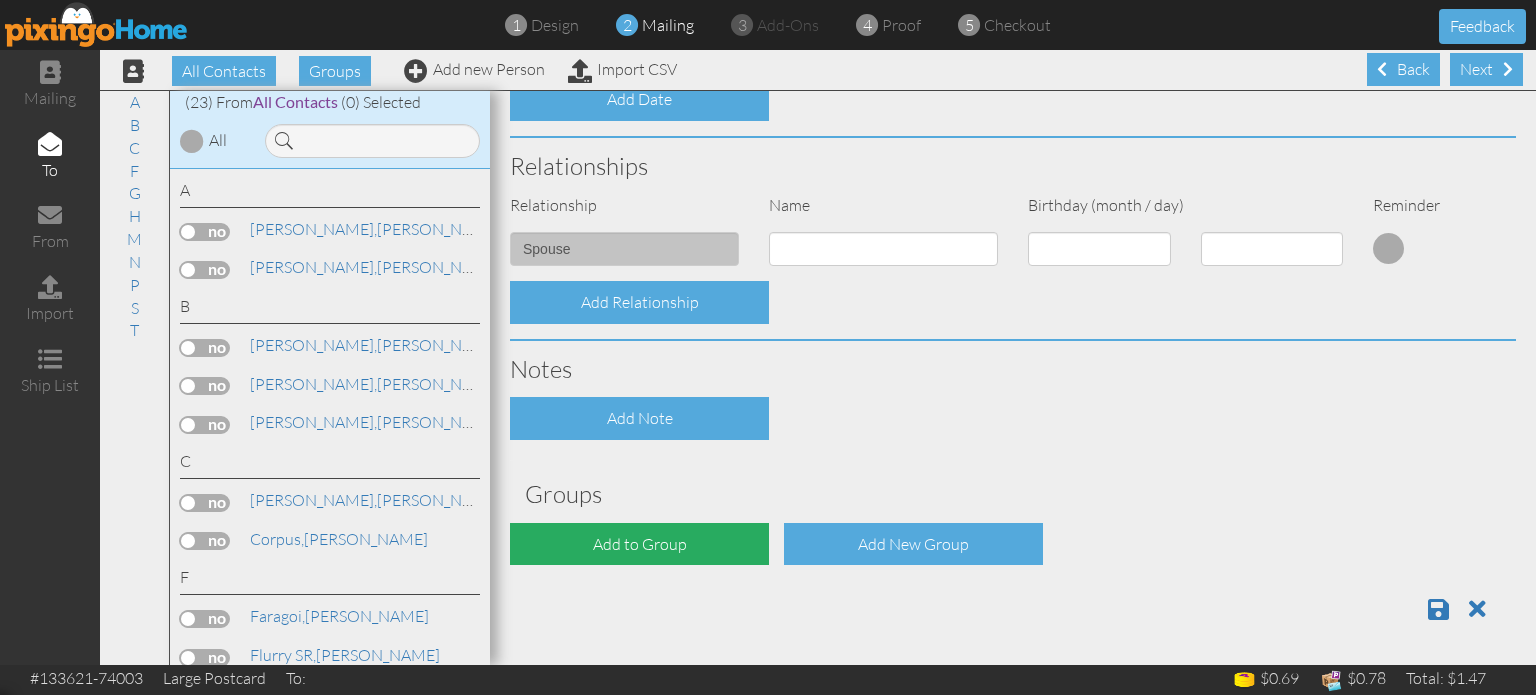 type on "59101" 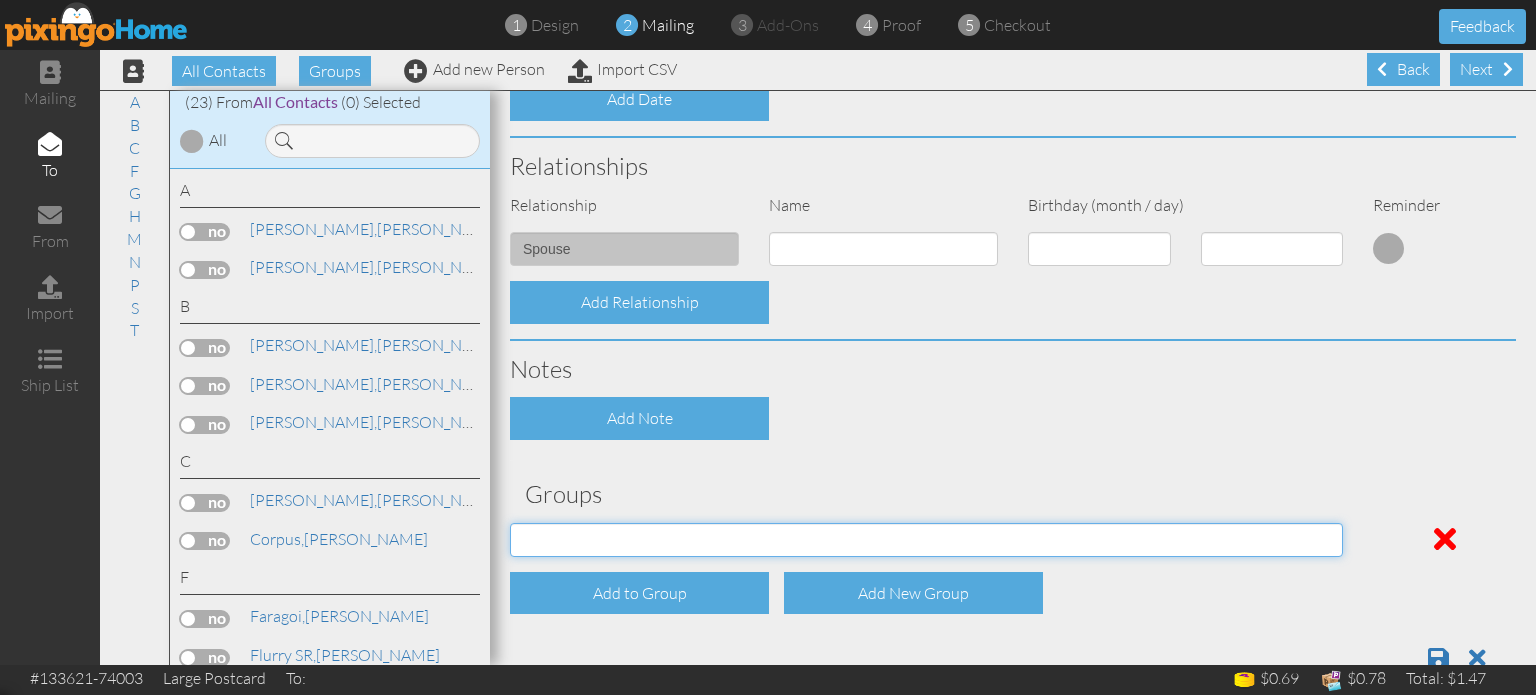 click on "Client Group May 1, 03:37:57 PM May 1, 03:47:30 PM May 1, 03:51:18 PM Prospects RE Group" at bounding box center [926, 540] 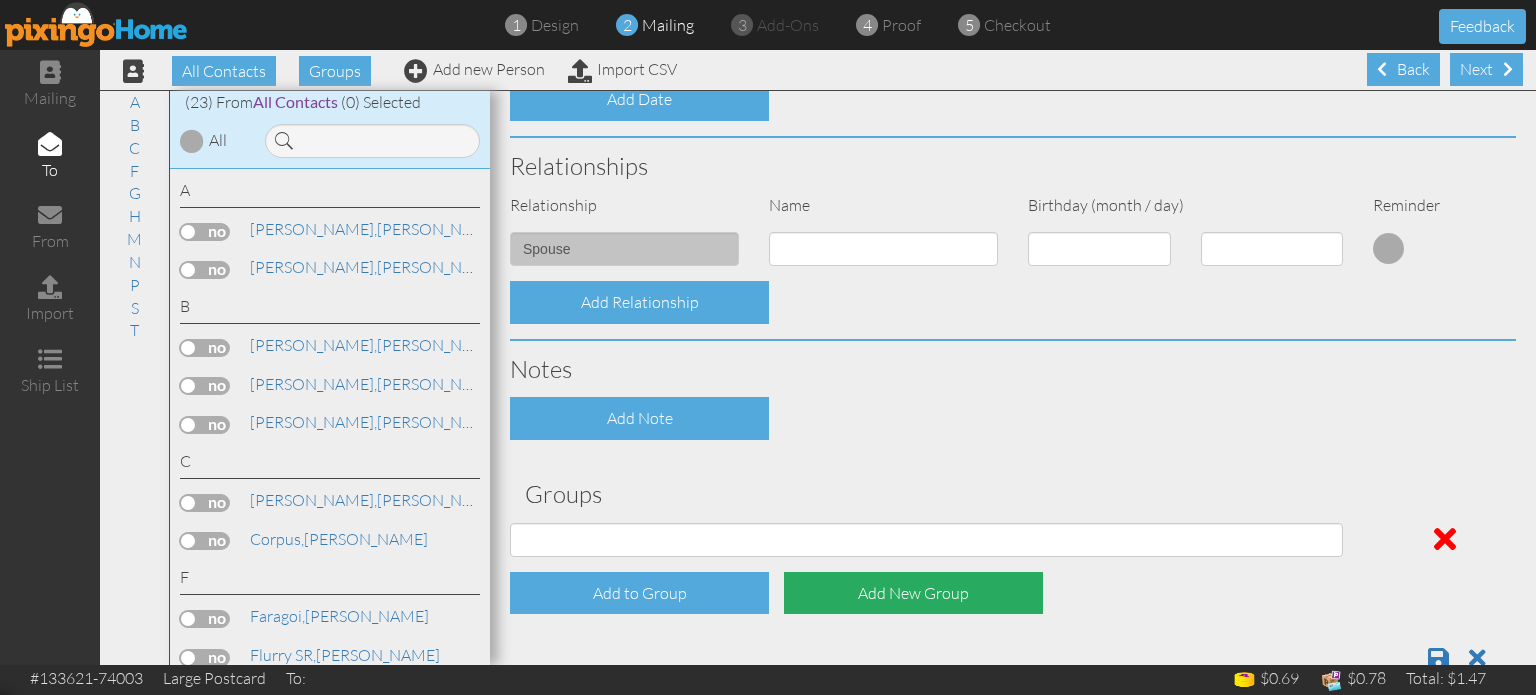 click on "Add New Group" at bounding box center [913, 593] 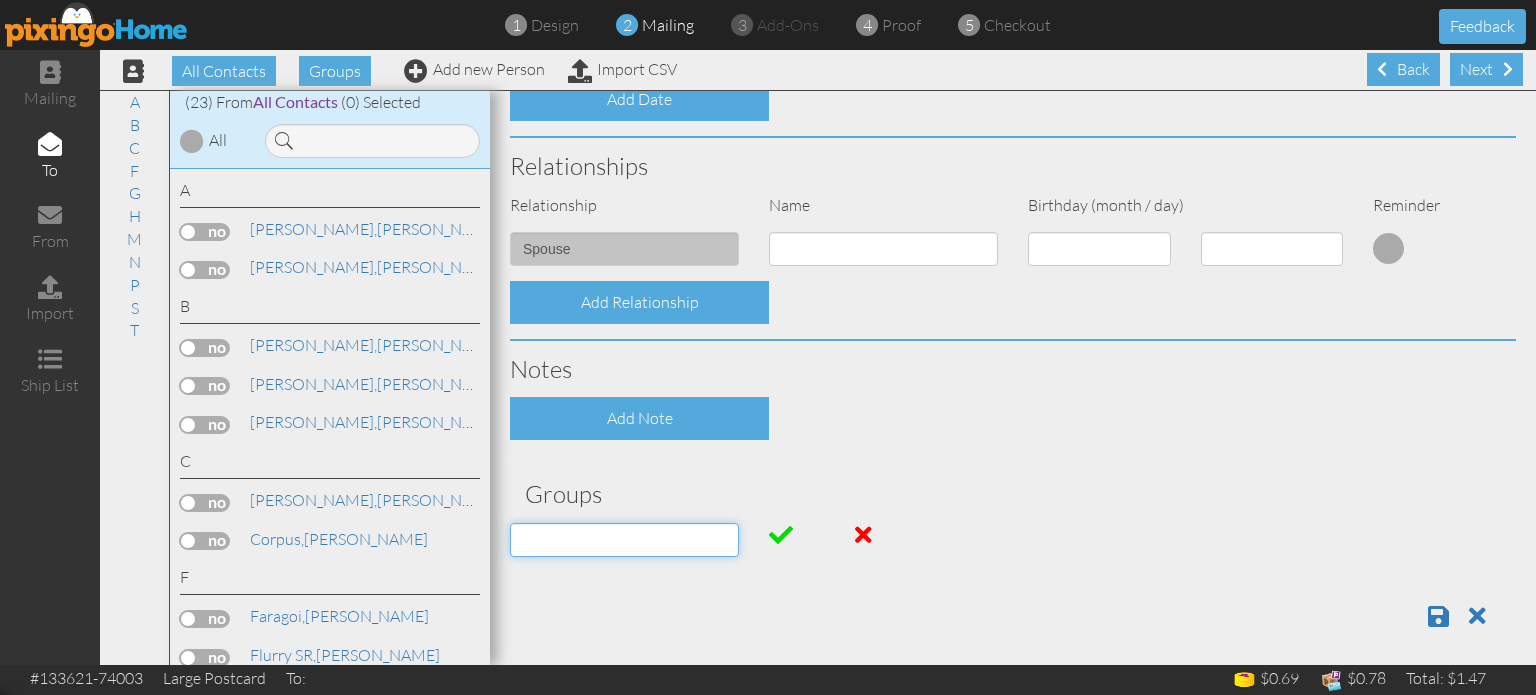 click at bounding box center (624, 540) 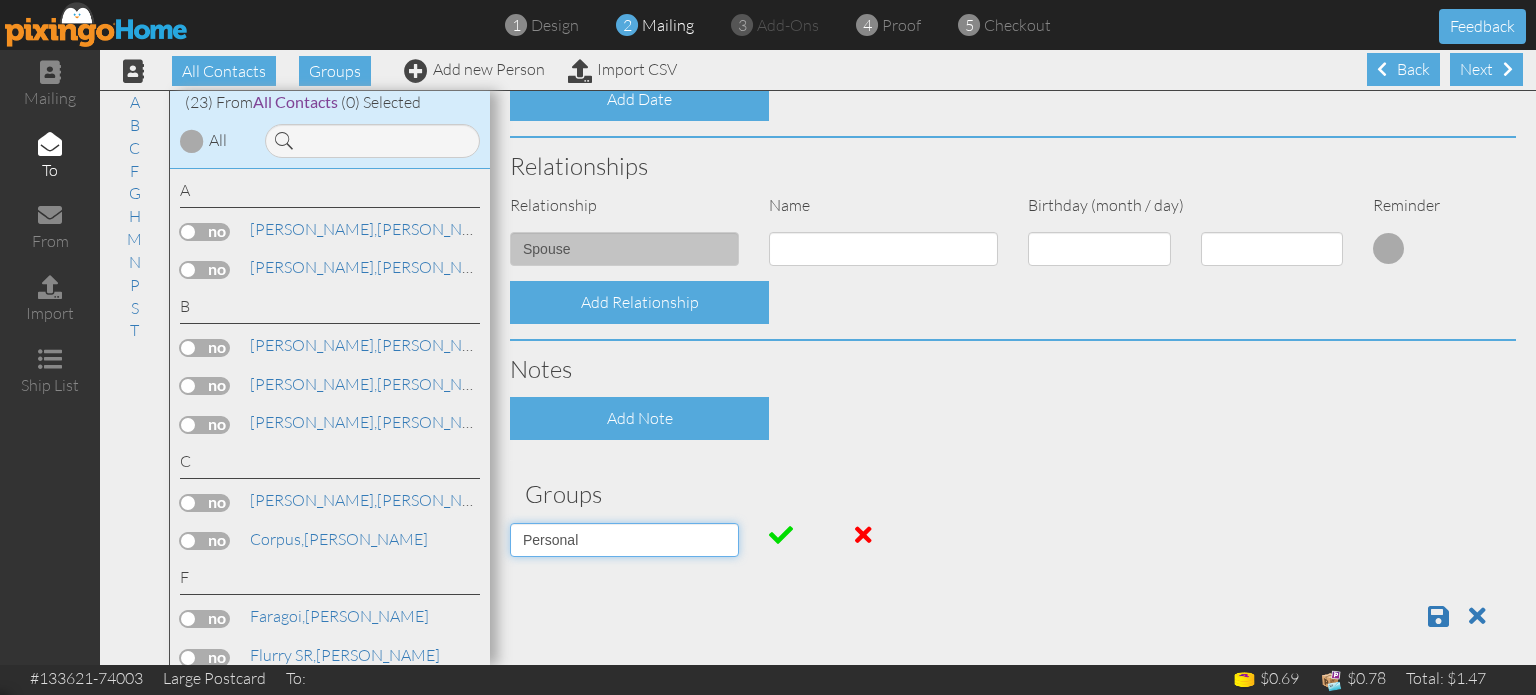 type on "Personal" 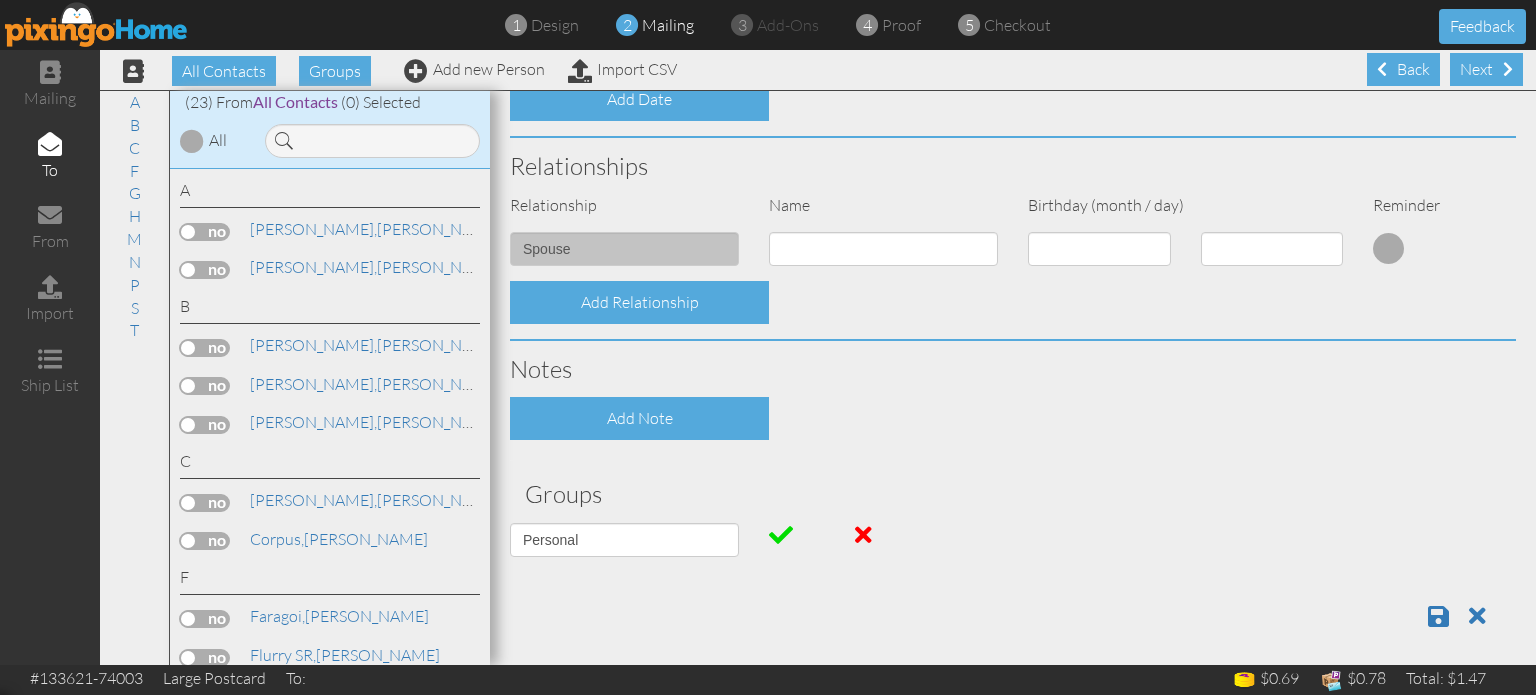 click at bounding box center [781, 535] 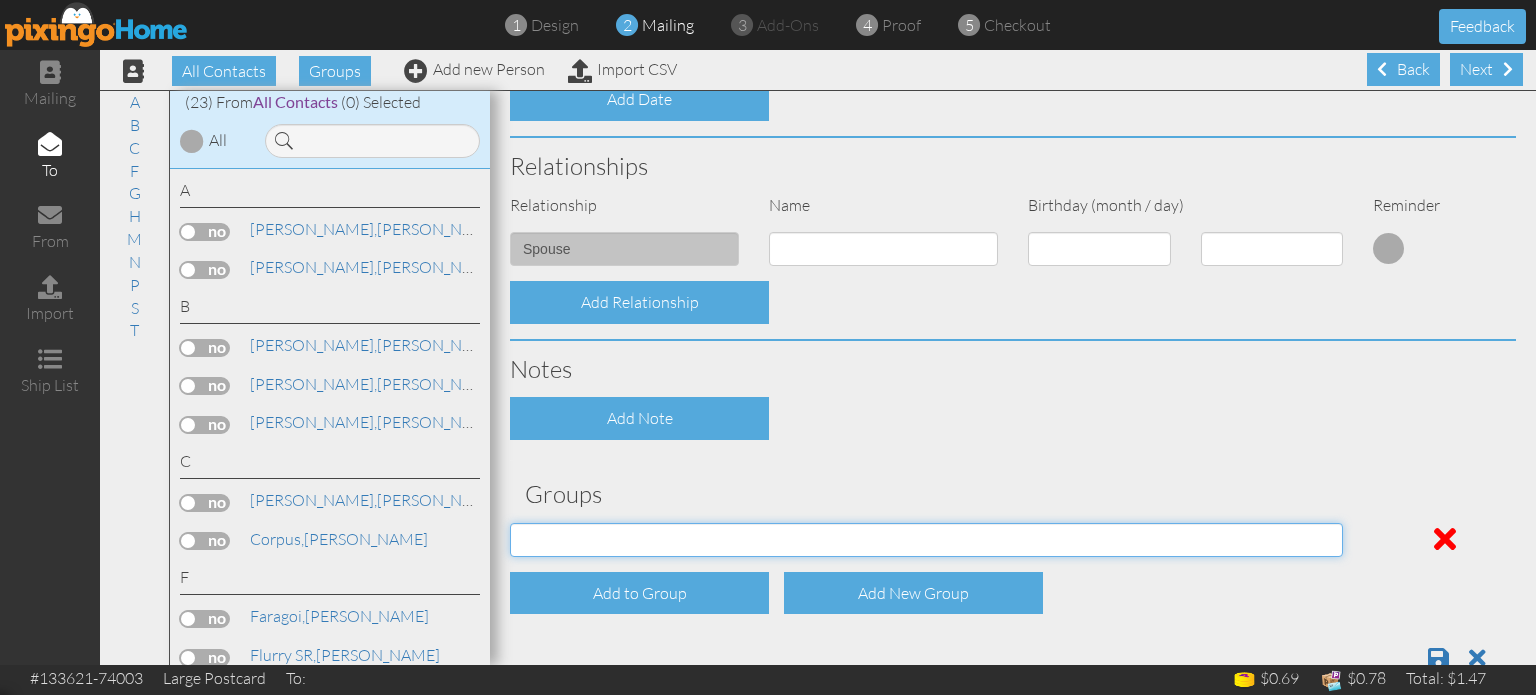 click on "Client Group May 1, 03:37:57 PM May 1, 03:47:30 PM May 1, 03:51:18 PM Personal Prospects RE Group" at bounding box center (926, 540) 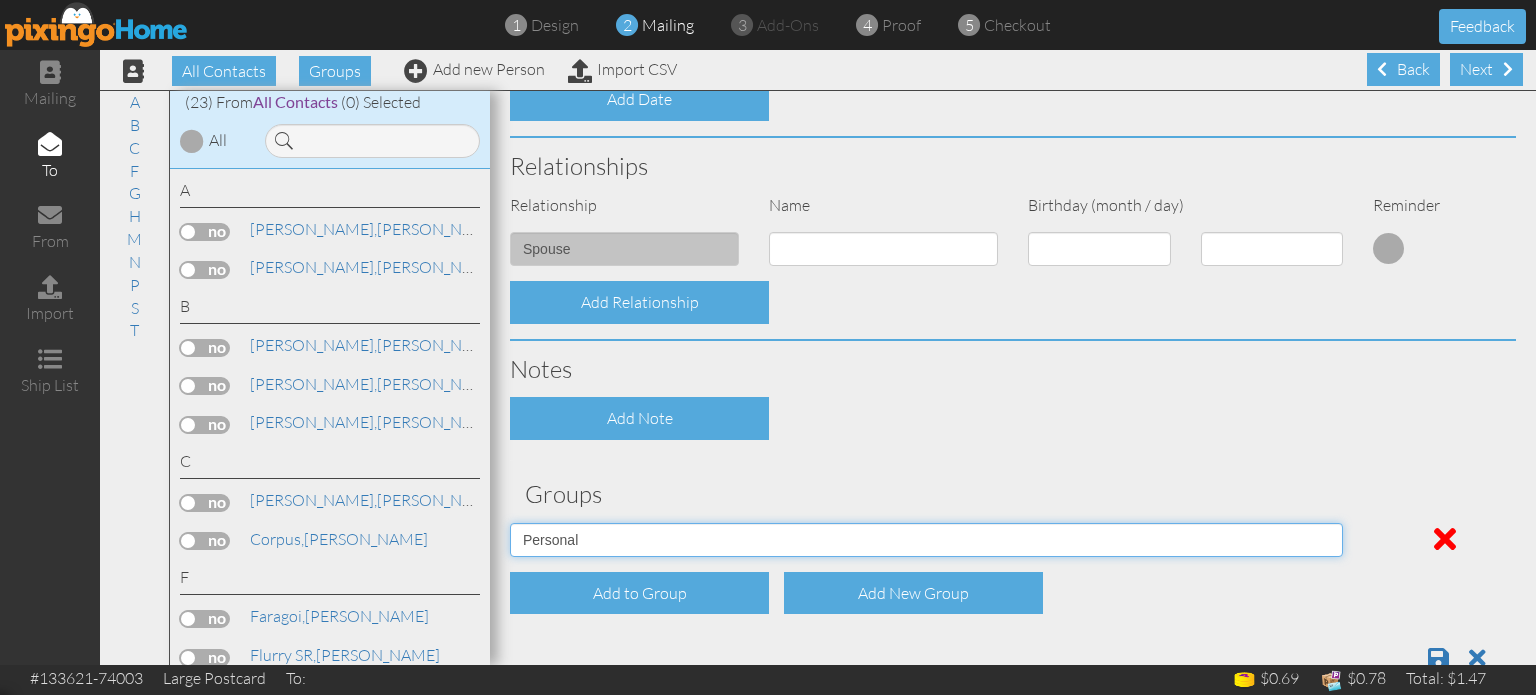 click on "Client Group May 1, 03:37:57 PM May 1, 03:47:30 PM May 1, 03:51:18 PM Personal Prospects RE Group" at bounding box center (926, 540) 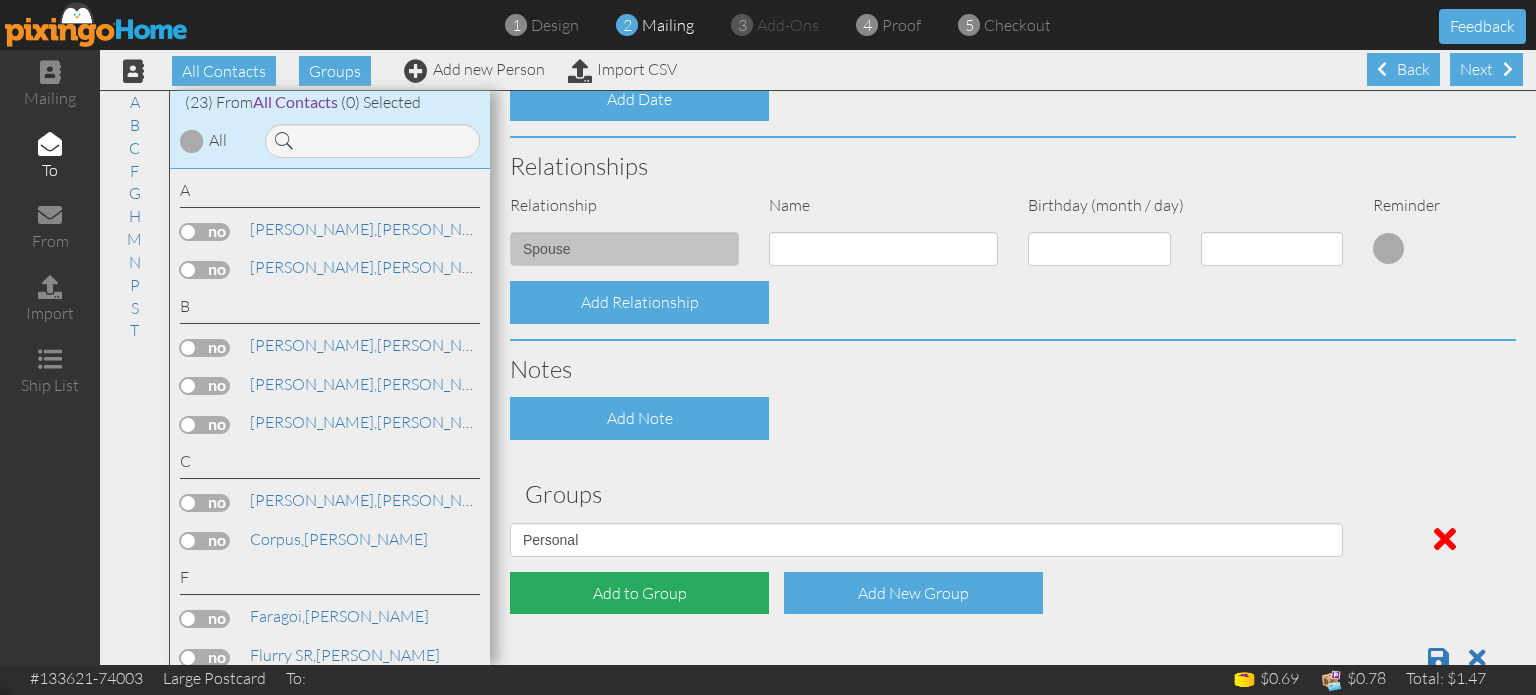 click on "Add to Group" at bounding box center (639, 593) 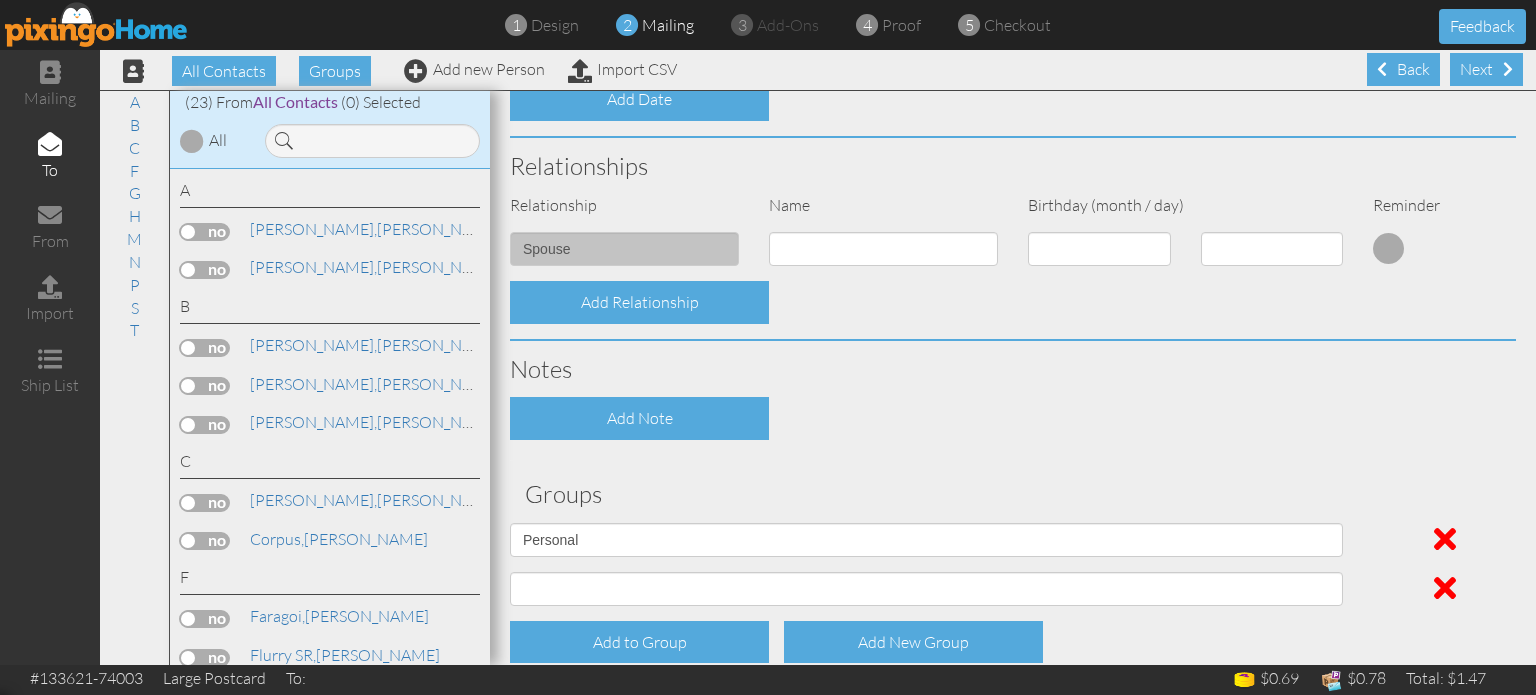 scroll, scrollTop: 756, scrollLeft: 0, axis: vertical 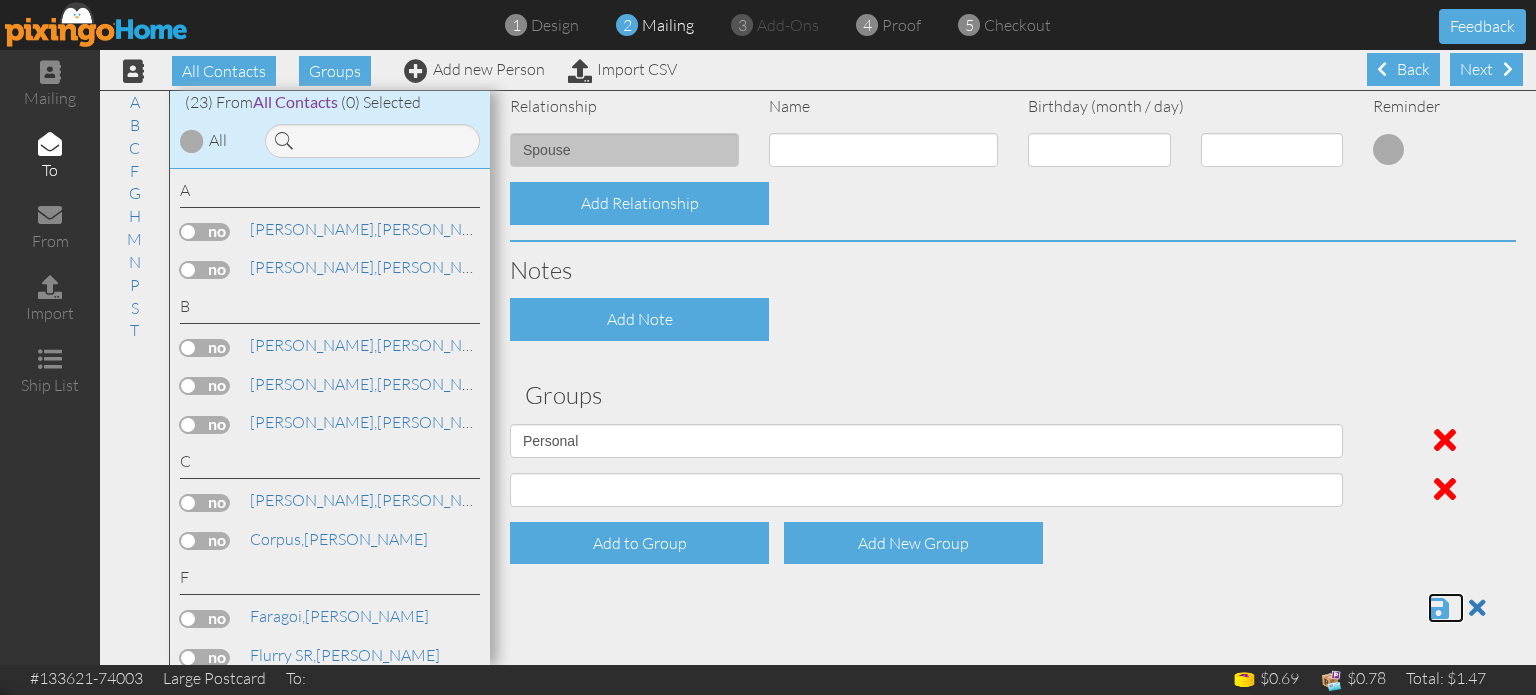 click at bounding box center (1438, 608) 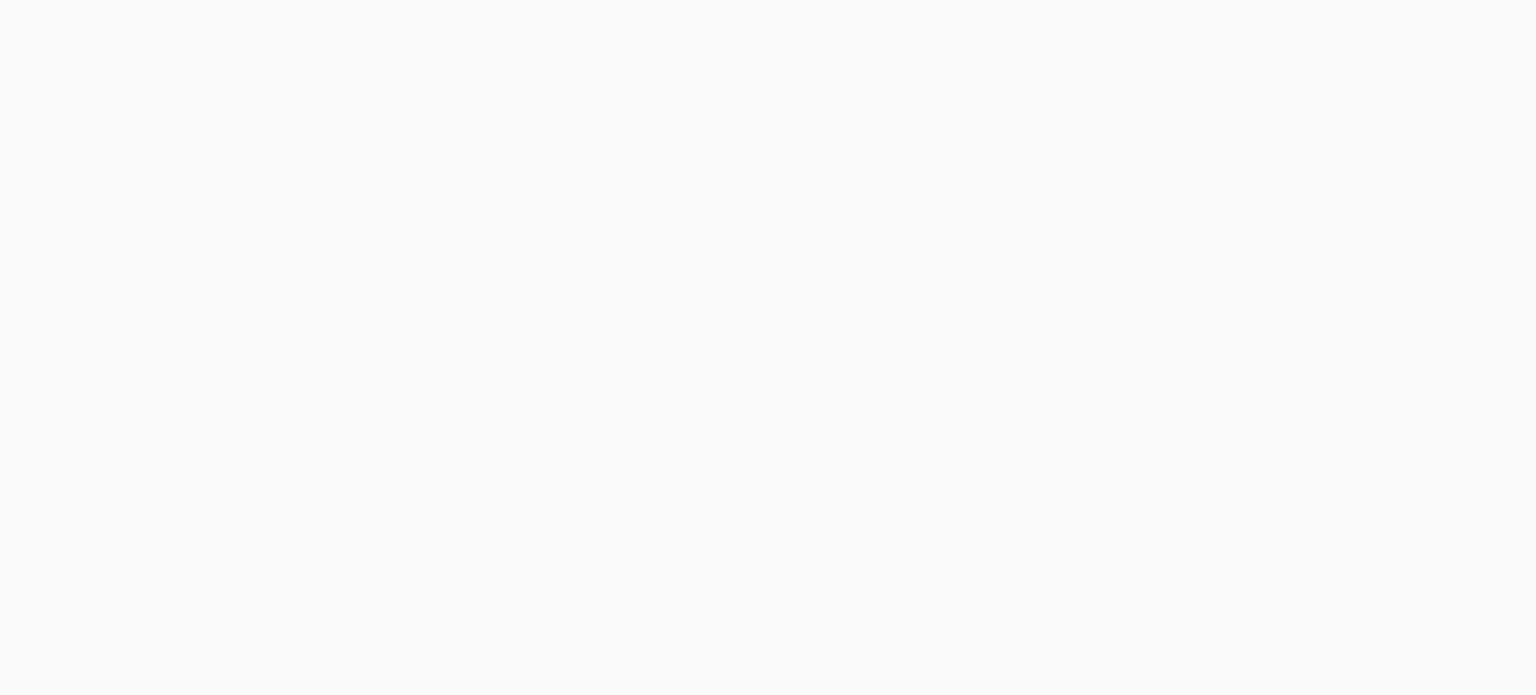 scroll, scrollTop: 0, scrollLeft: 0, axis: both 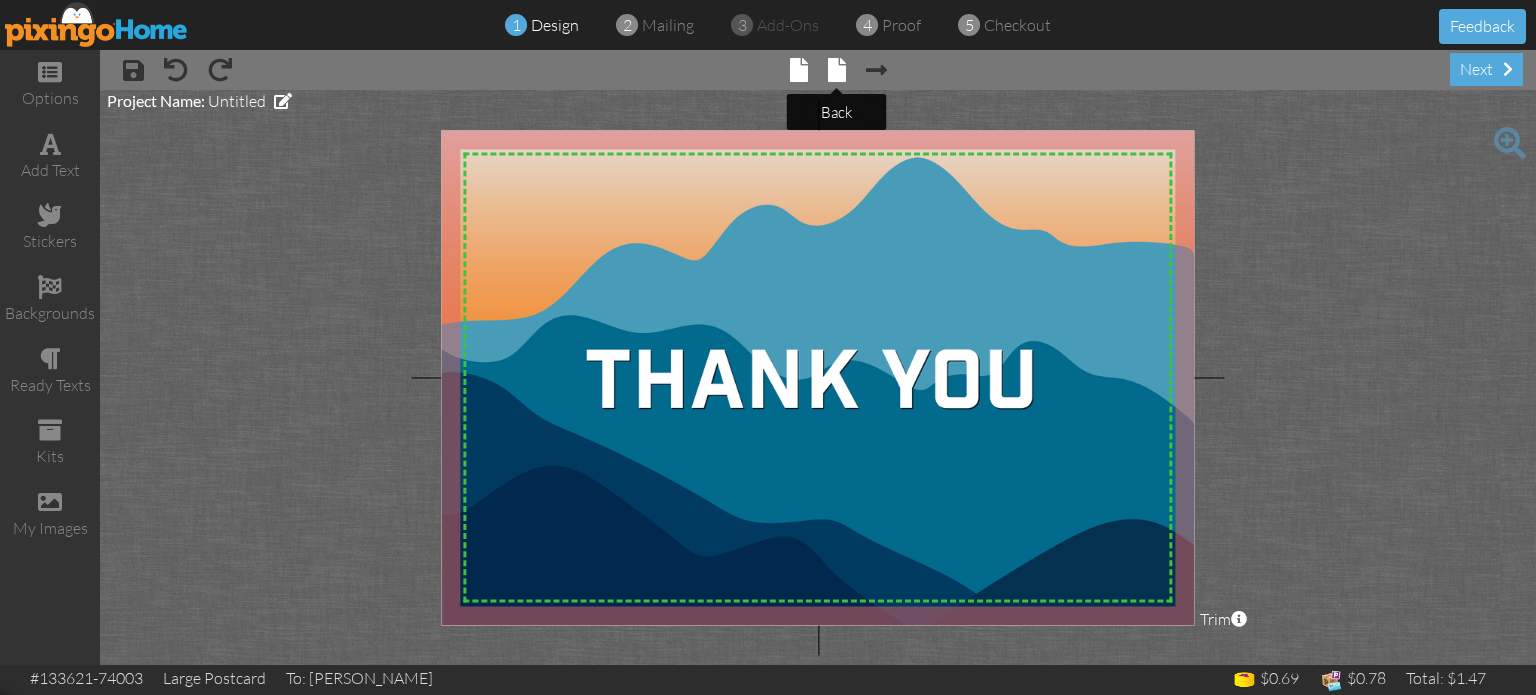 click at bounding box center [837, 70] 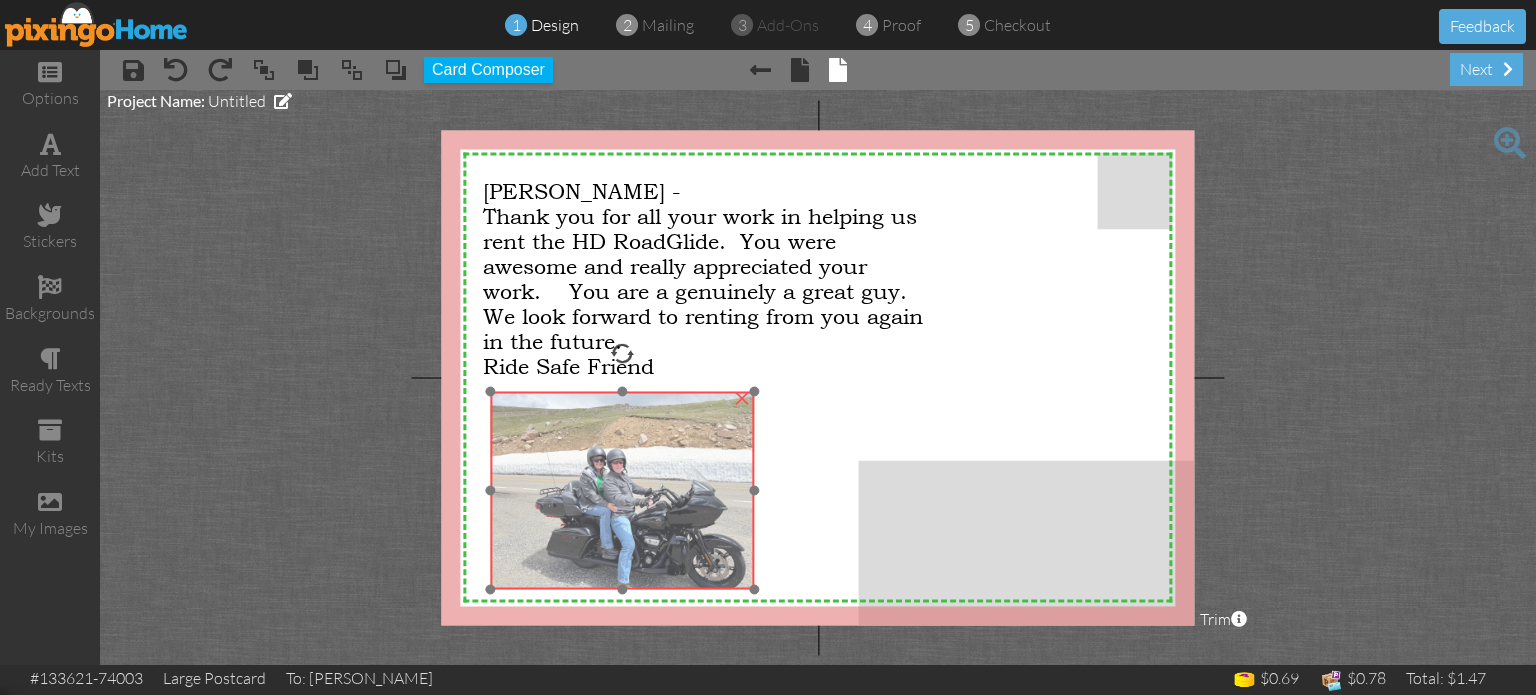 drag, startPoint x: 623, startPoint y: 263, endPoint x: 634, endPoint y: 500, distance: 237.25514 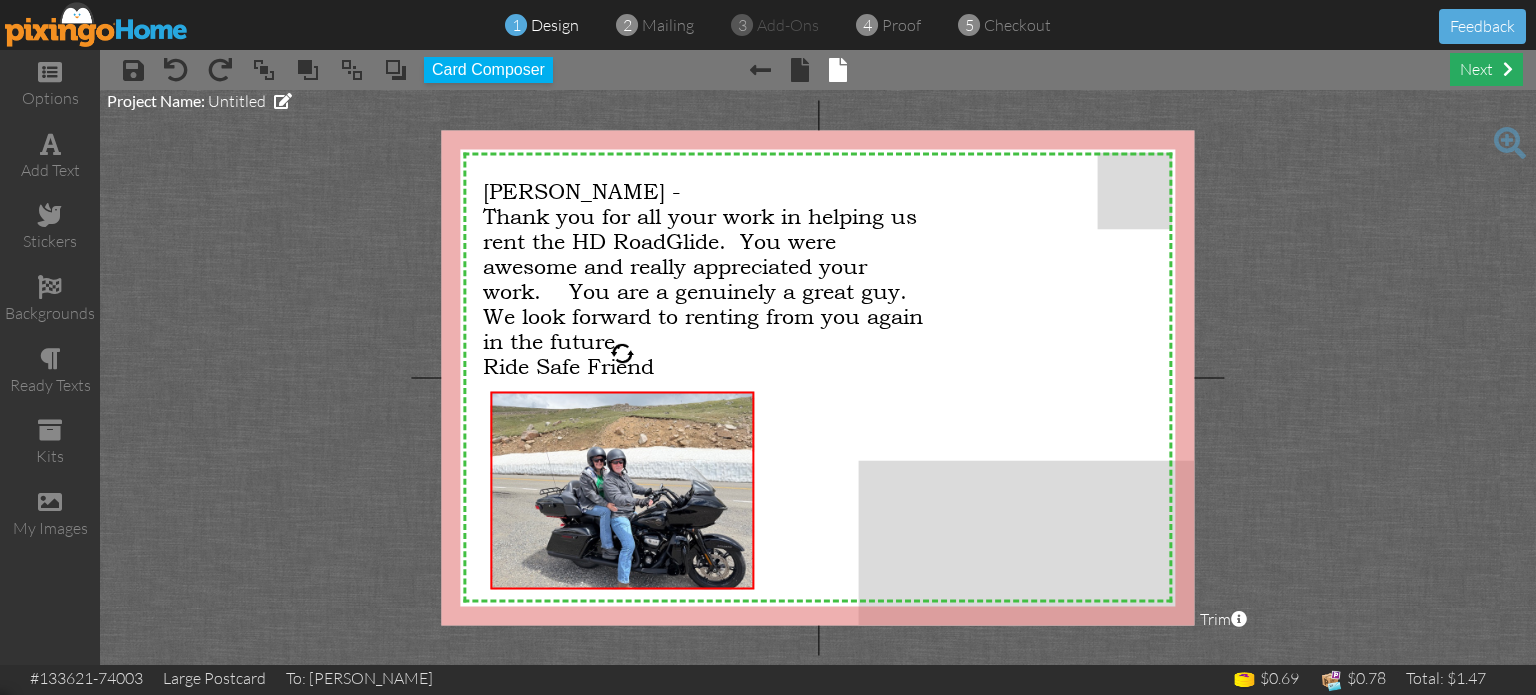 click on "next" at bounding box center (1486, 69) 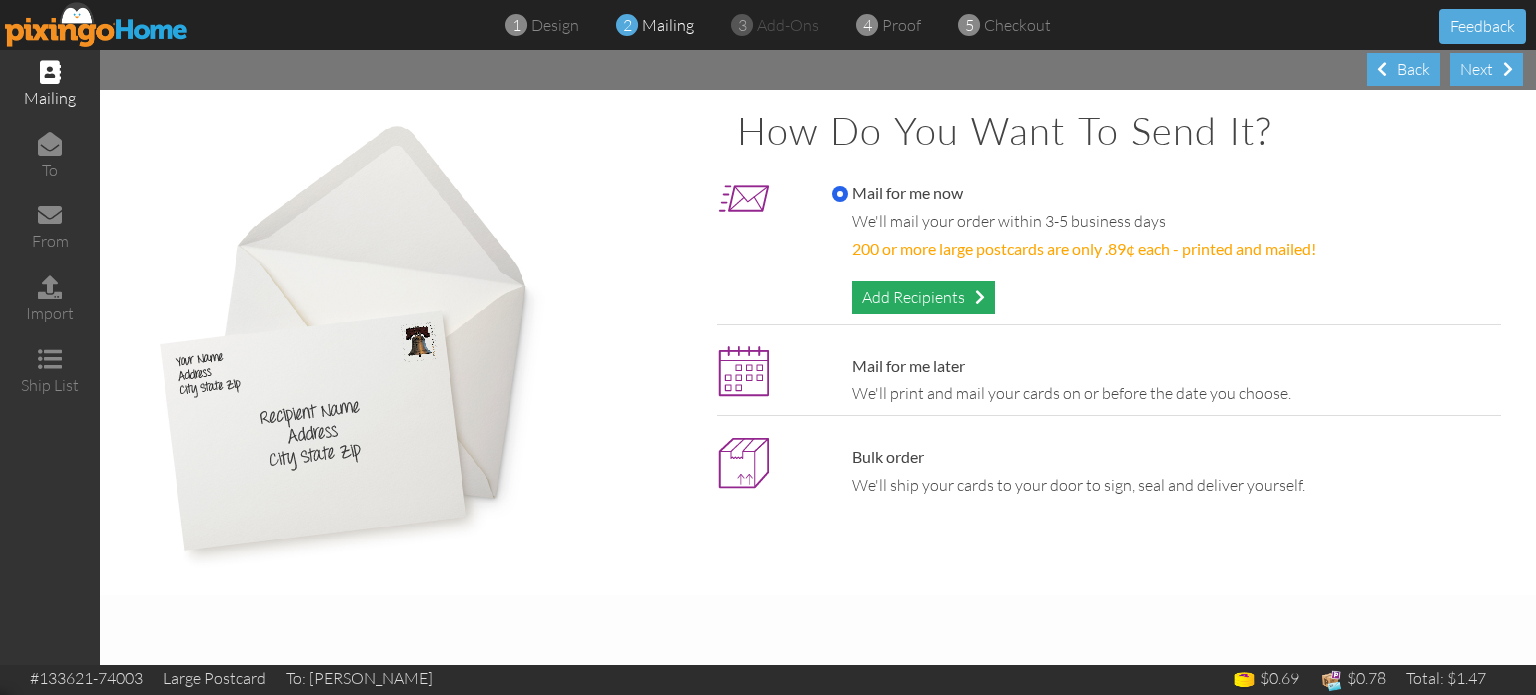 click on "Add Recipients" at bounding box center (923, 297) 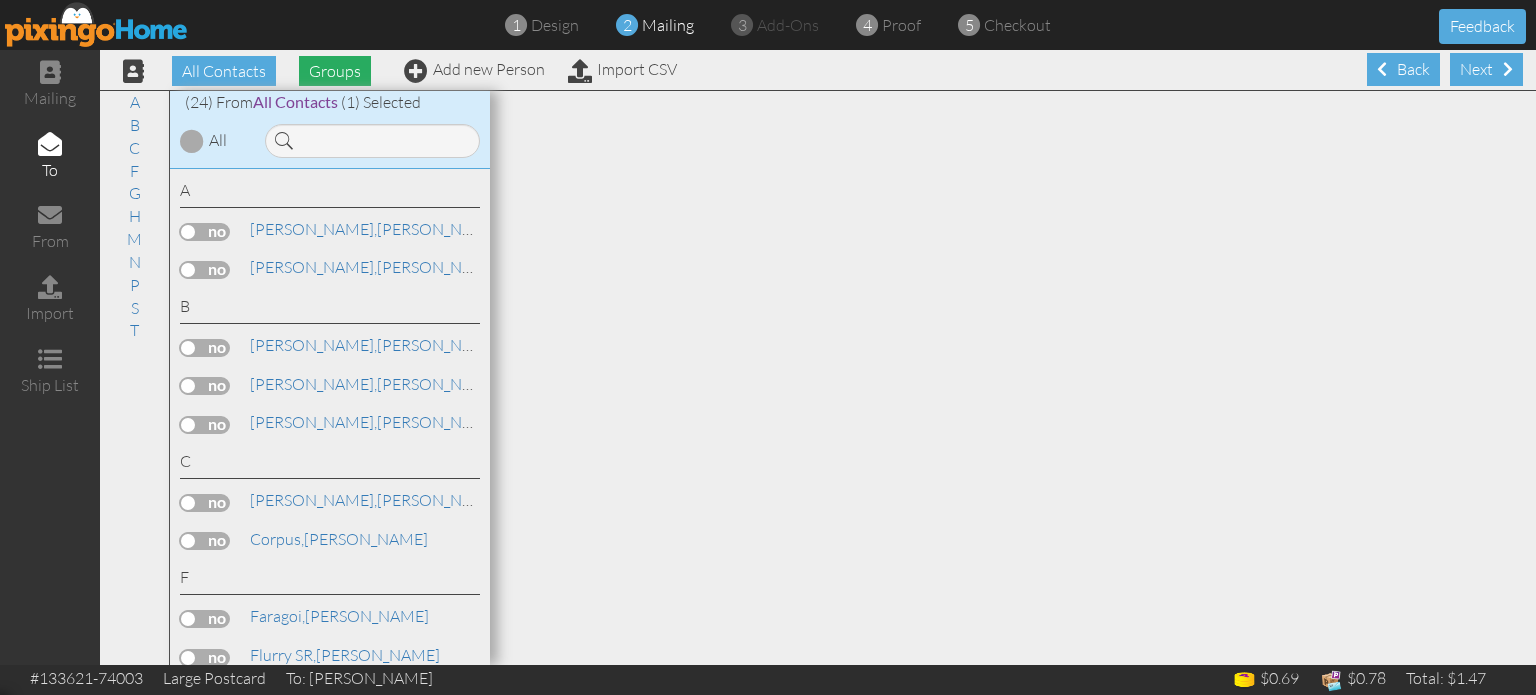click on "Groups" at bounding box center [335, 71] 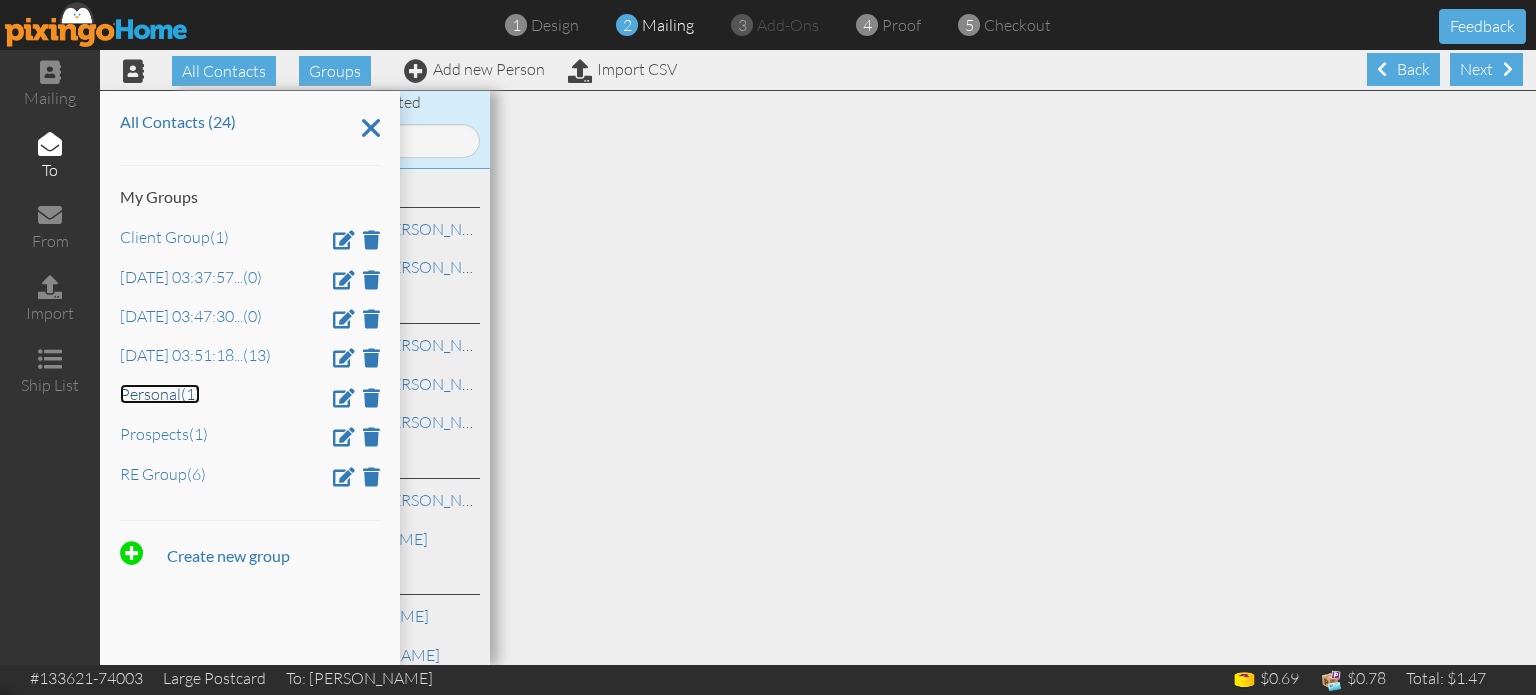 click on "Personal
(1)" at bounding box center (160, 394) 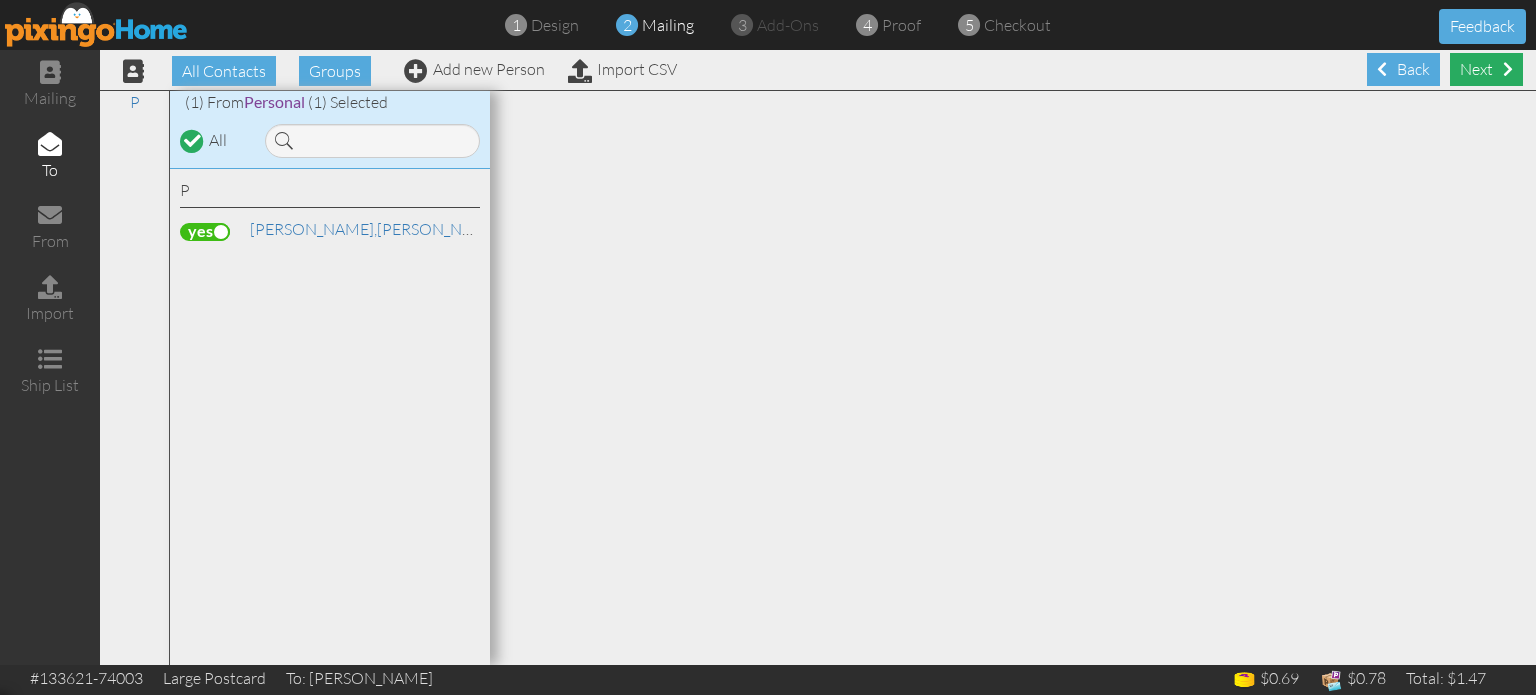 click on "Next" at bounding box center (1486, 69) 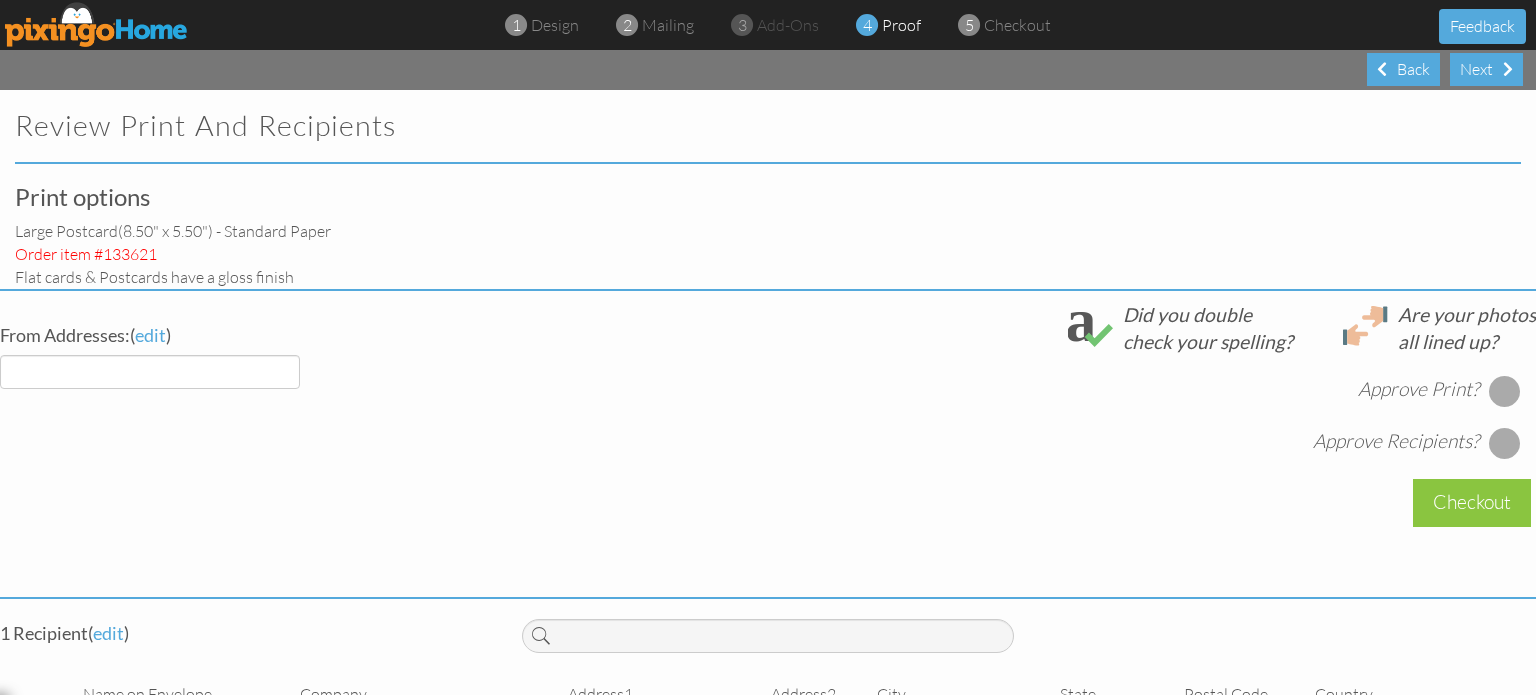 select on "object:300" 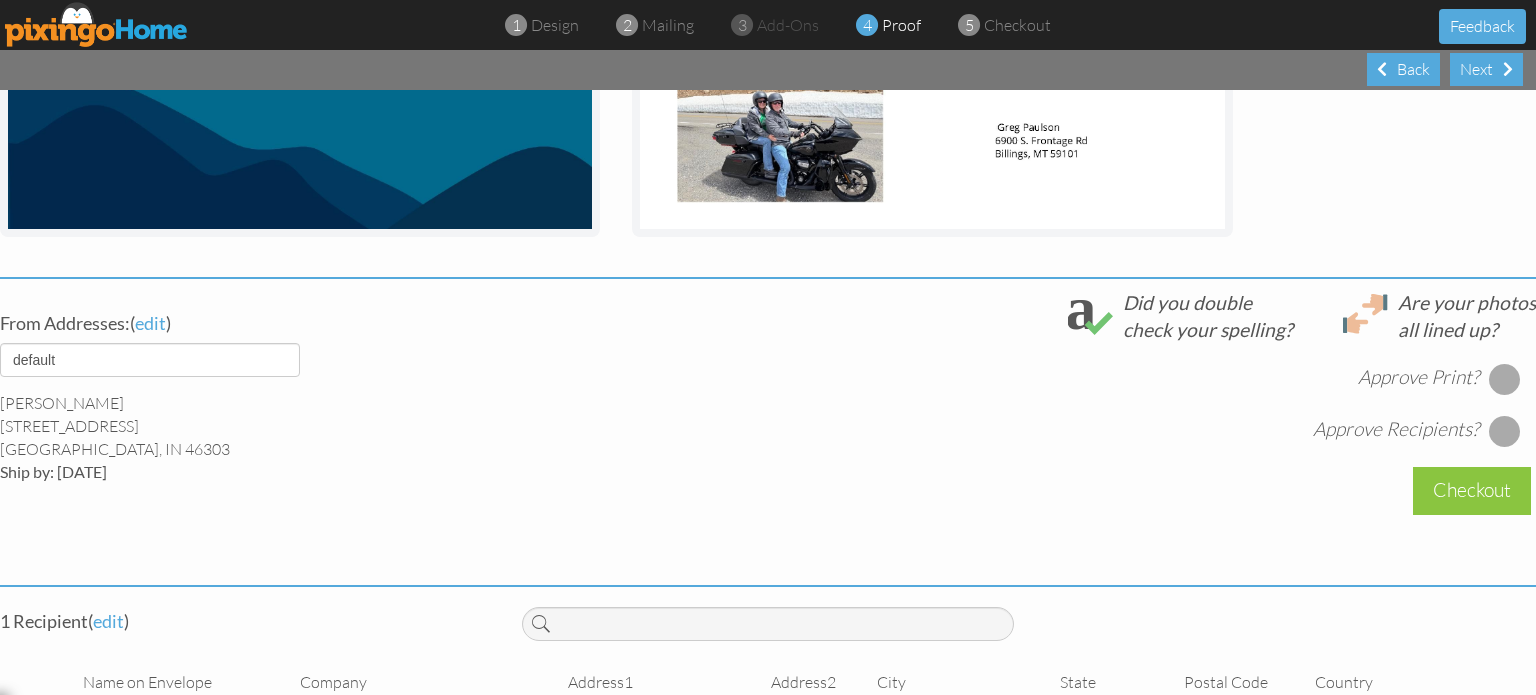 scroll, scrollTop: 600, scrollLeft: 0, axis: vertical 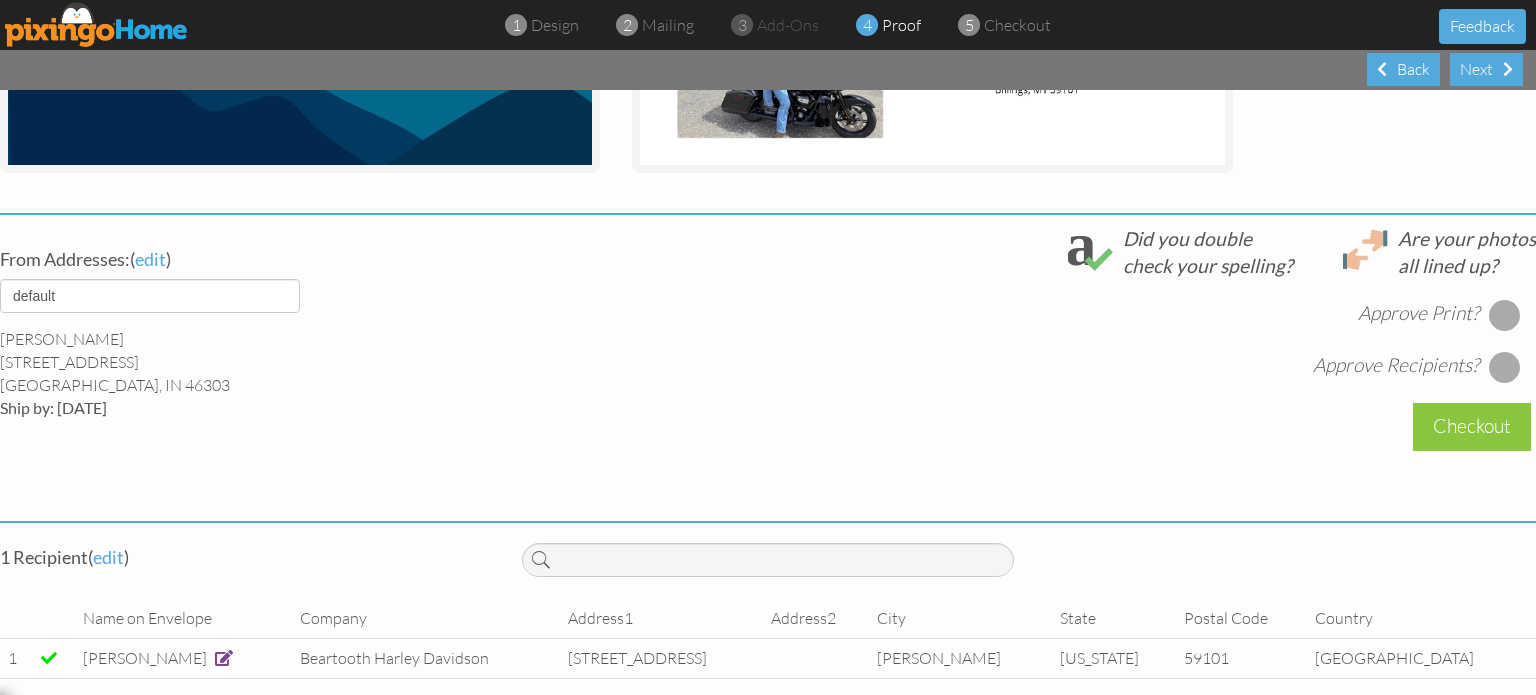 click at bounding box center [1505, 315] 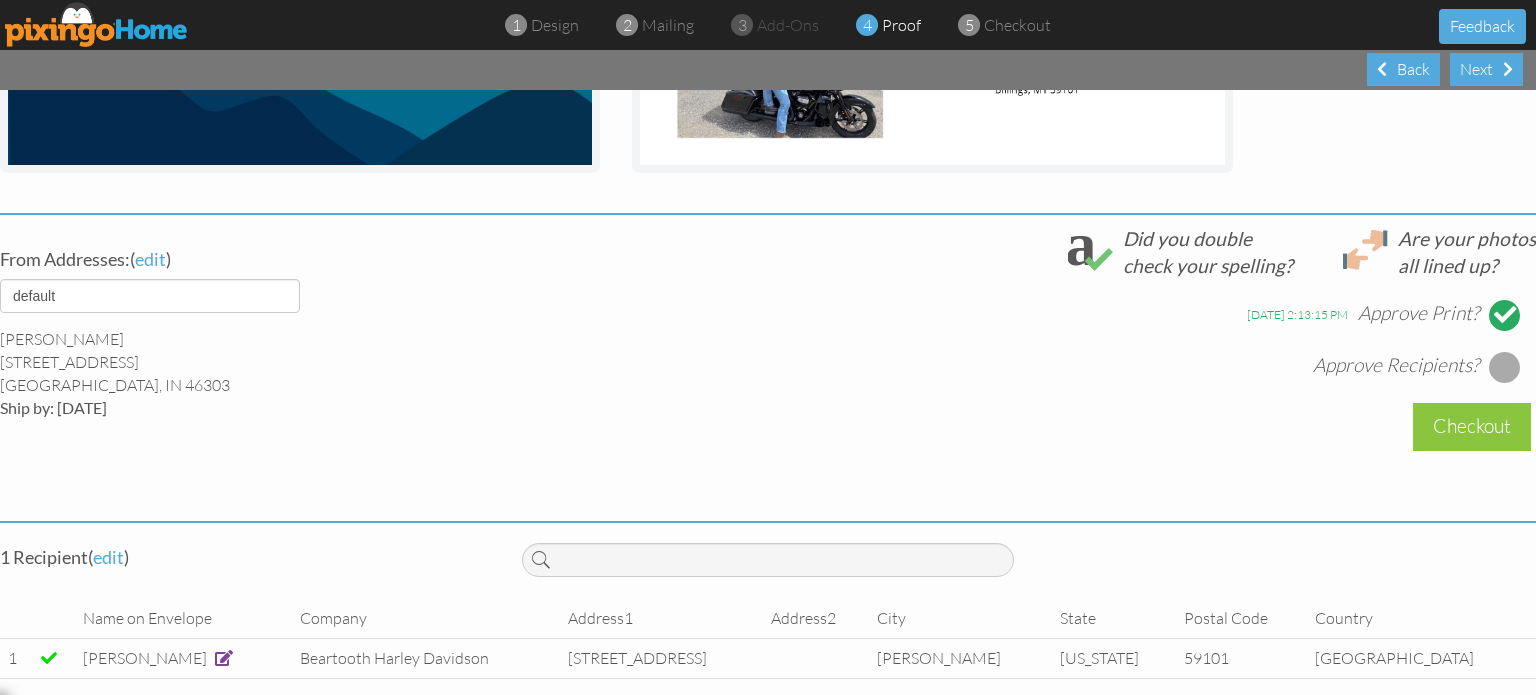 click at bounding box center (1505, 367) 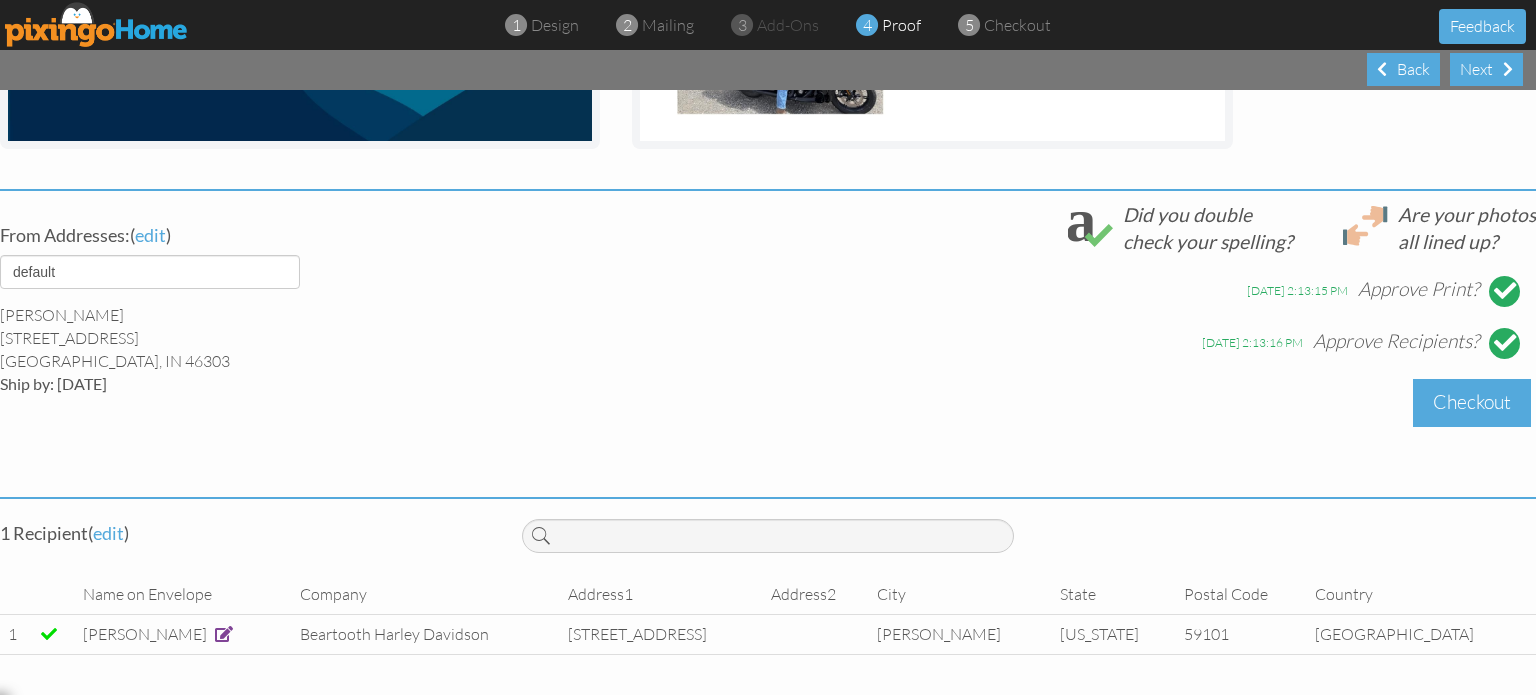 scroll, scrollTop: 636, scrollLeft: 0, axis: vertical 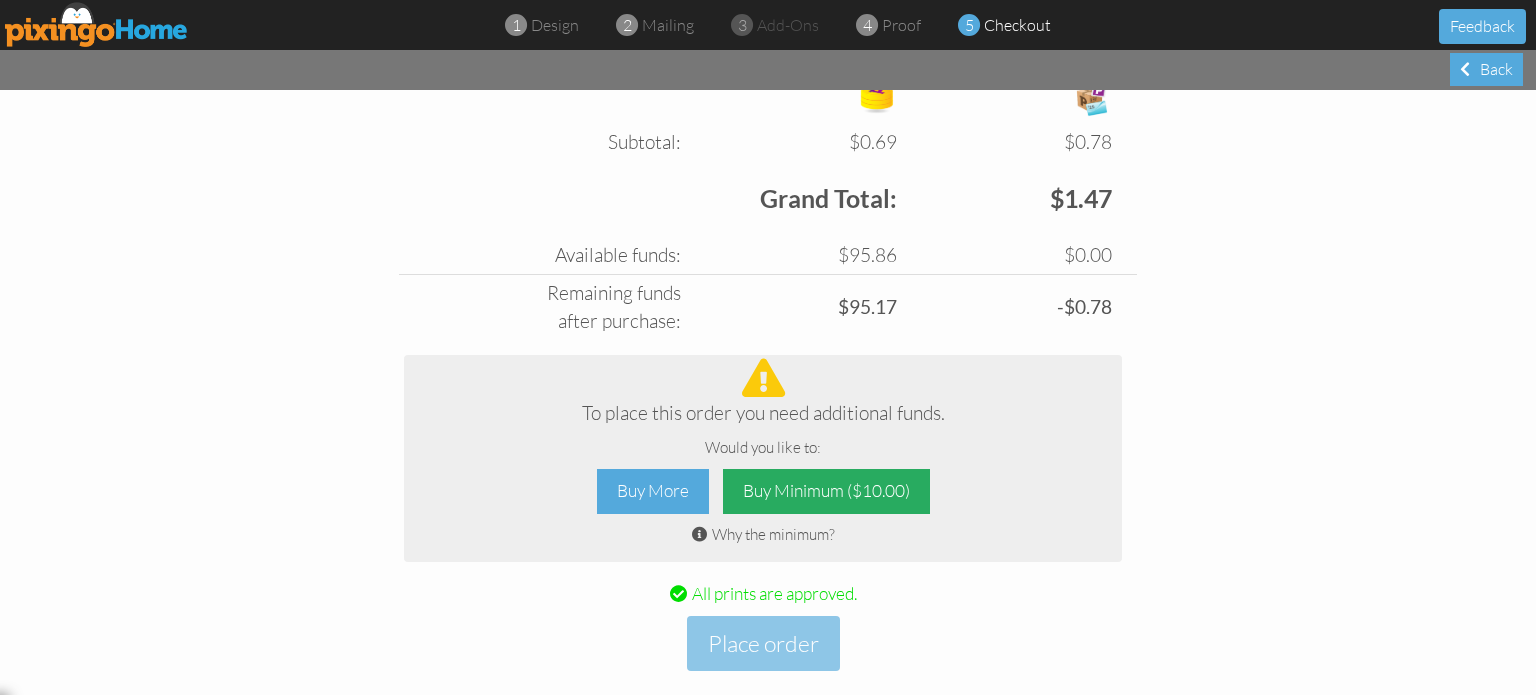 click on "Buy Minimum ($10.00)" at bounding box center [826, 491] 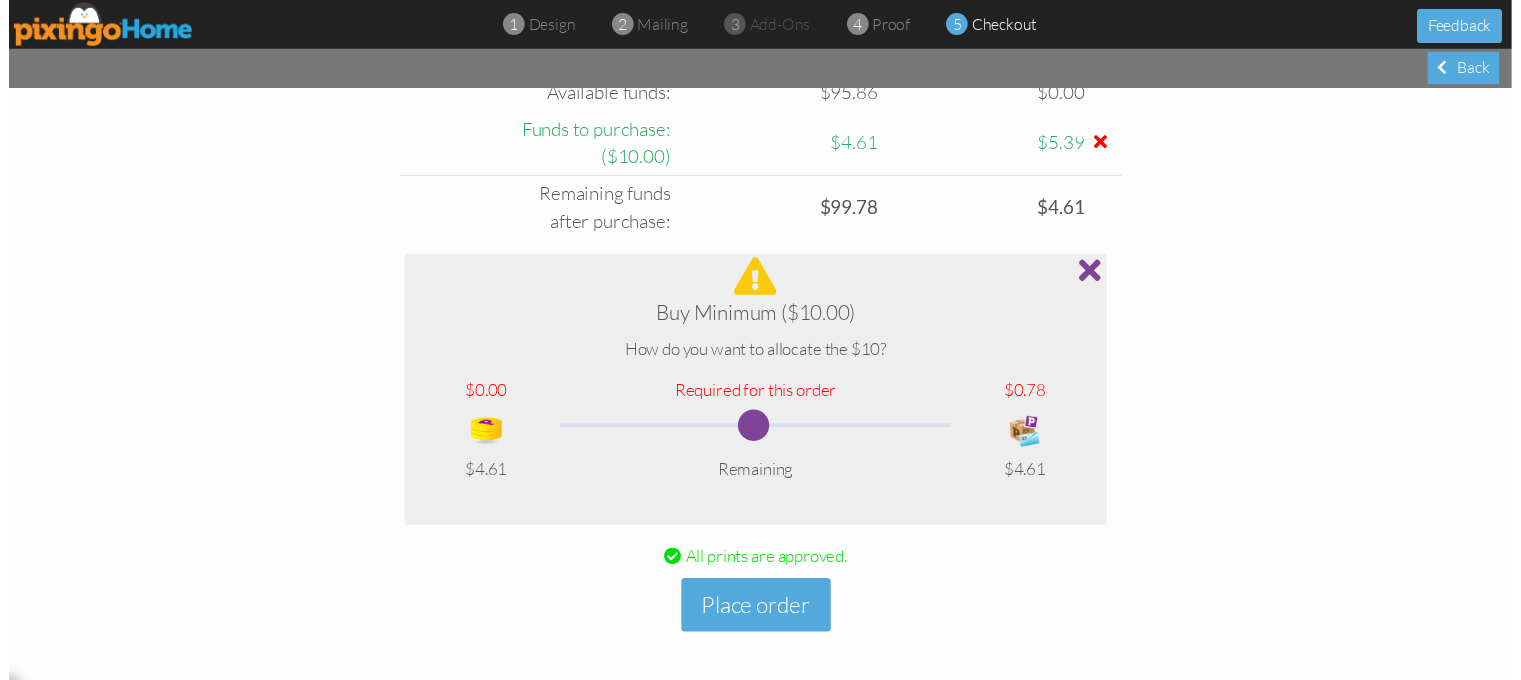 scroll, scrollTop: 1499, scrollLeft: 0, axis: vertical 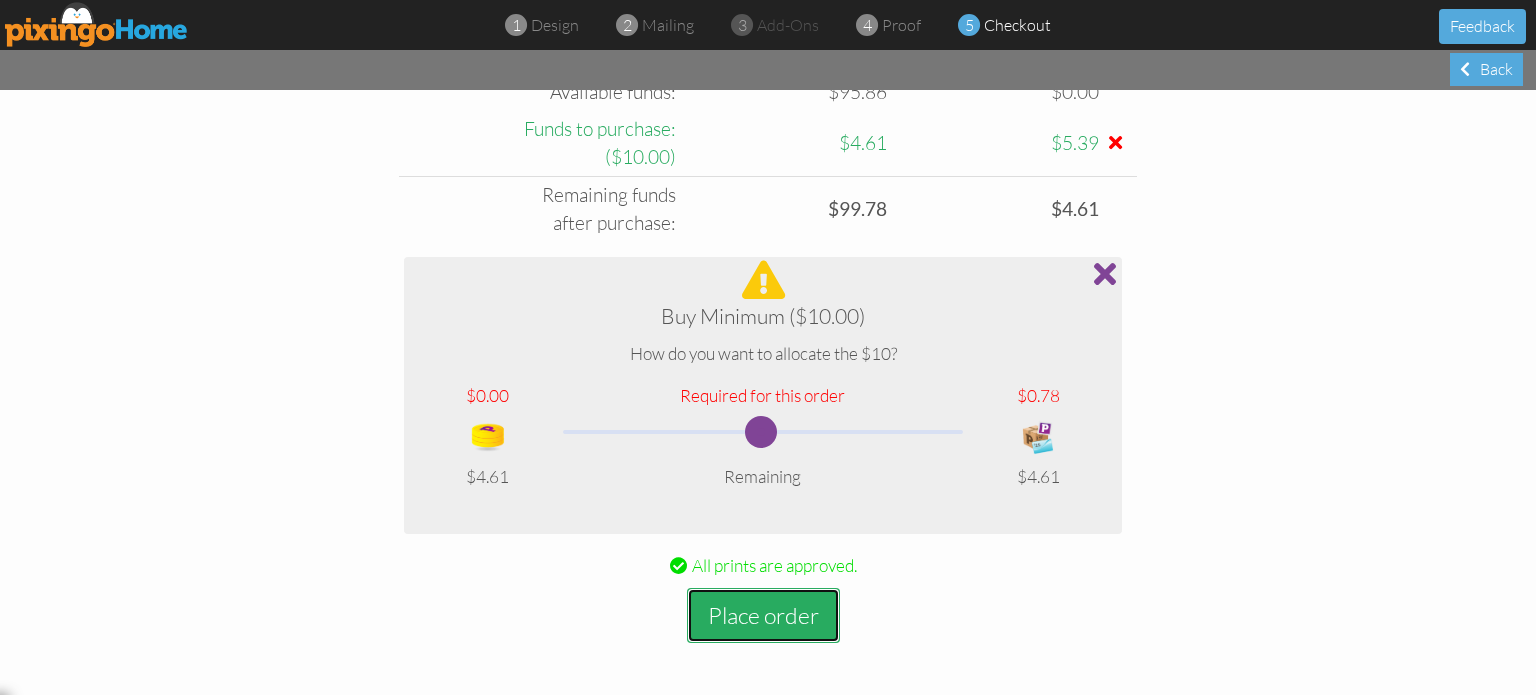 click on "Place order" at bounding box center (763, 615) 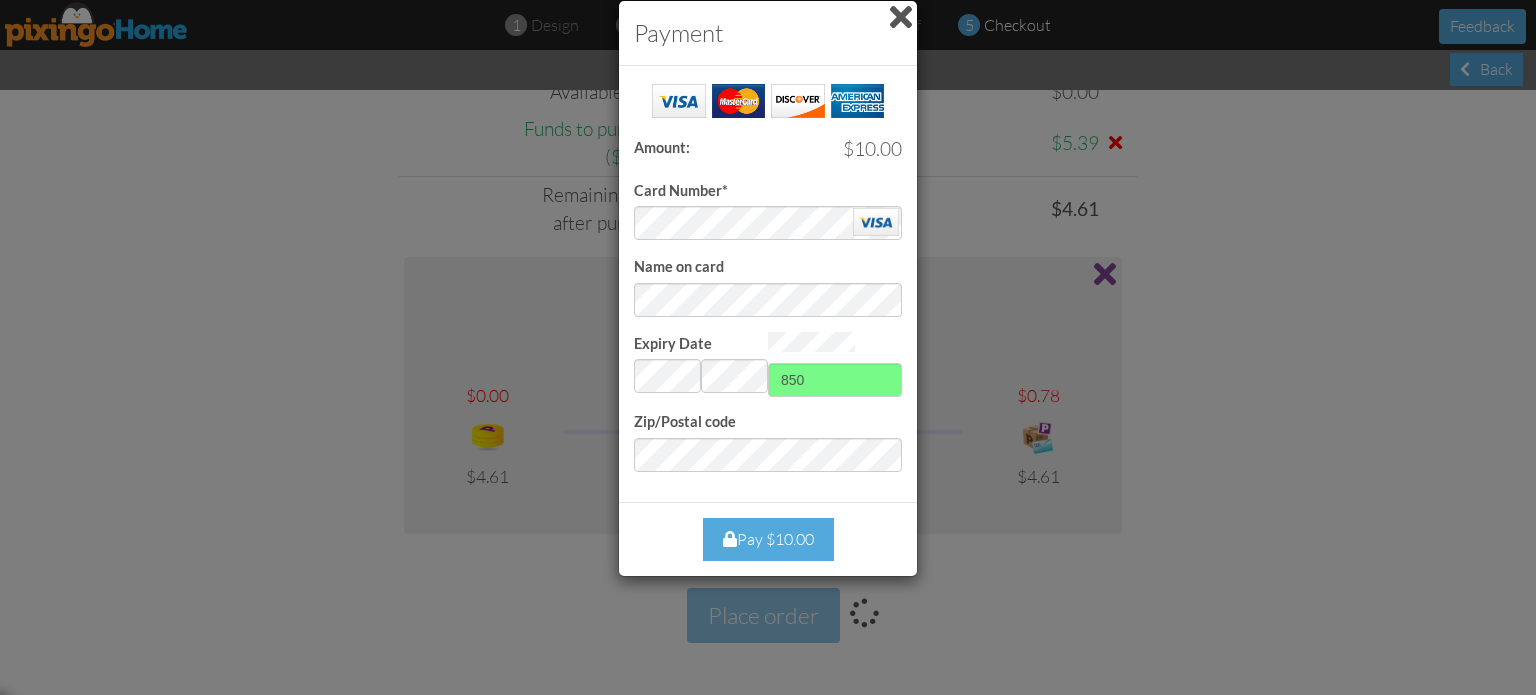 click on "Pay $10.00" at bounding box center [768, 539] 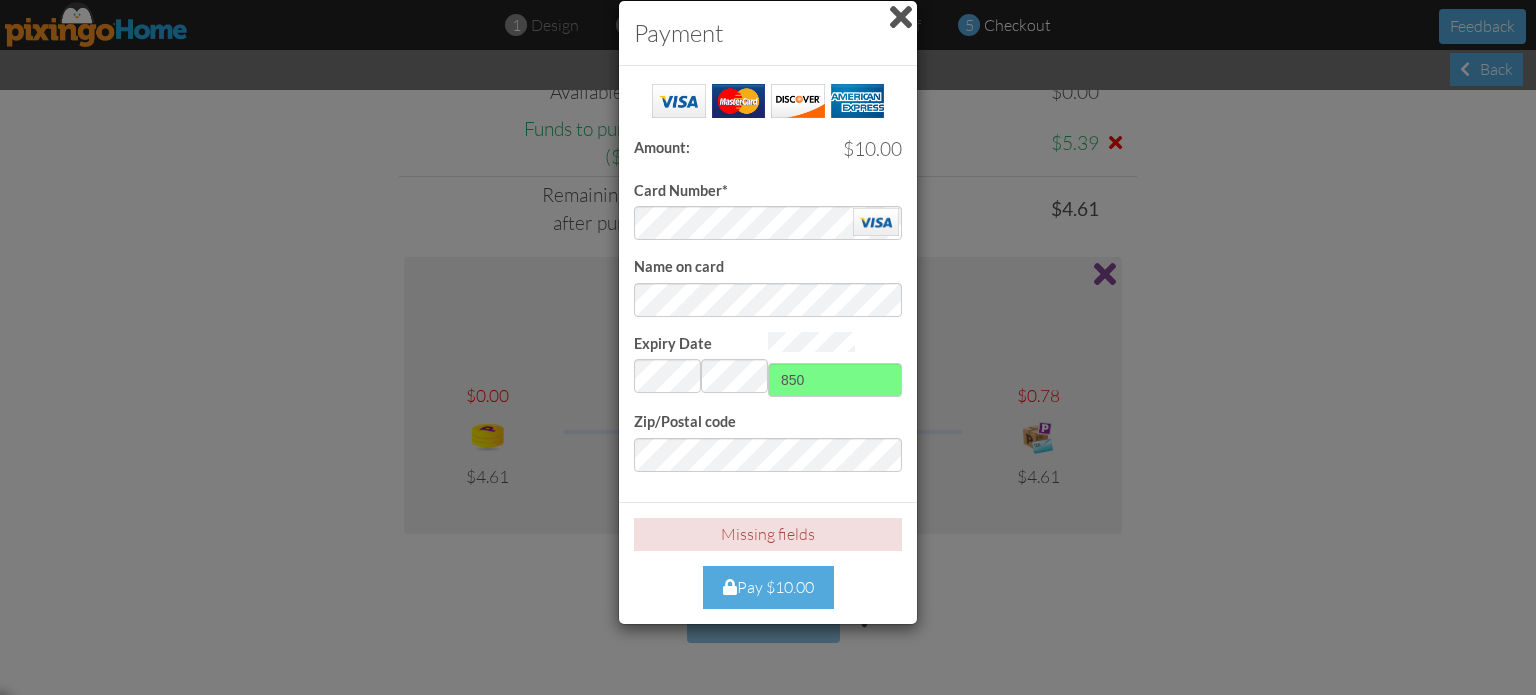 click on "Card Number*
Name on card
Expiry Date
Invalid month and year
850
Zip/Postal code" at bounding box center [768, 276] 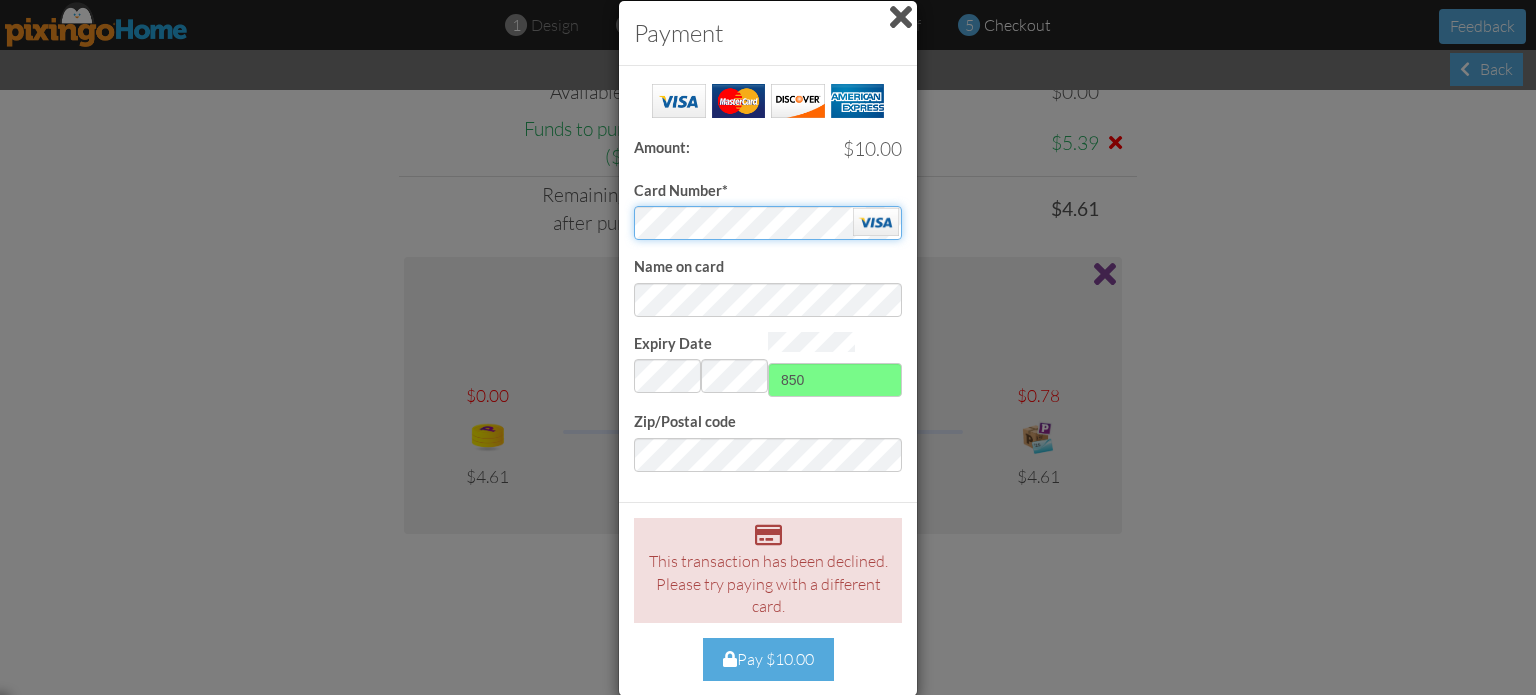 click on "Success!
Amount:
$10.00
Card Number*
Name on card
Expiry Date
Invalid month and year
850
Zip/Postal code" at bounding box center [768, 284] 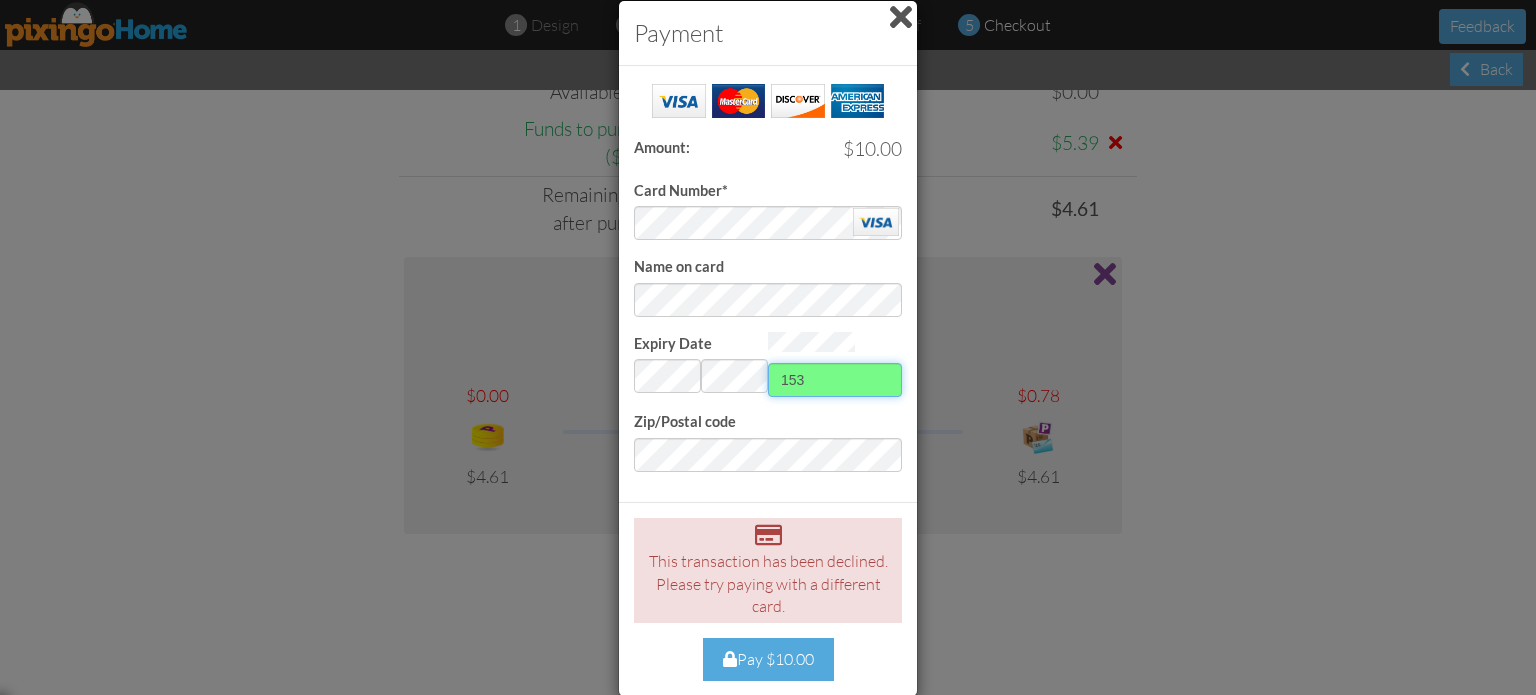 type on "153" 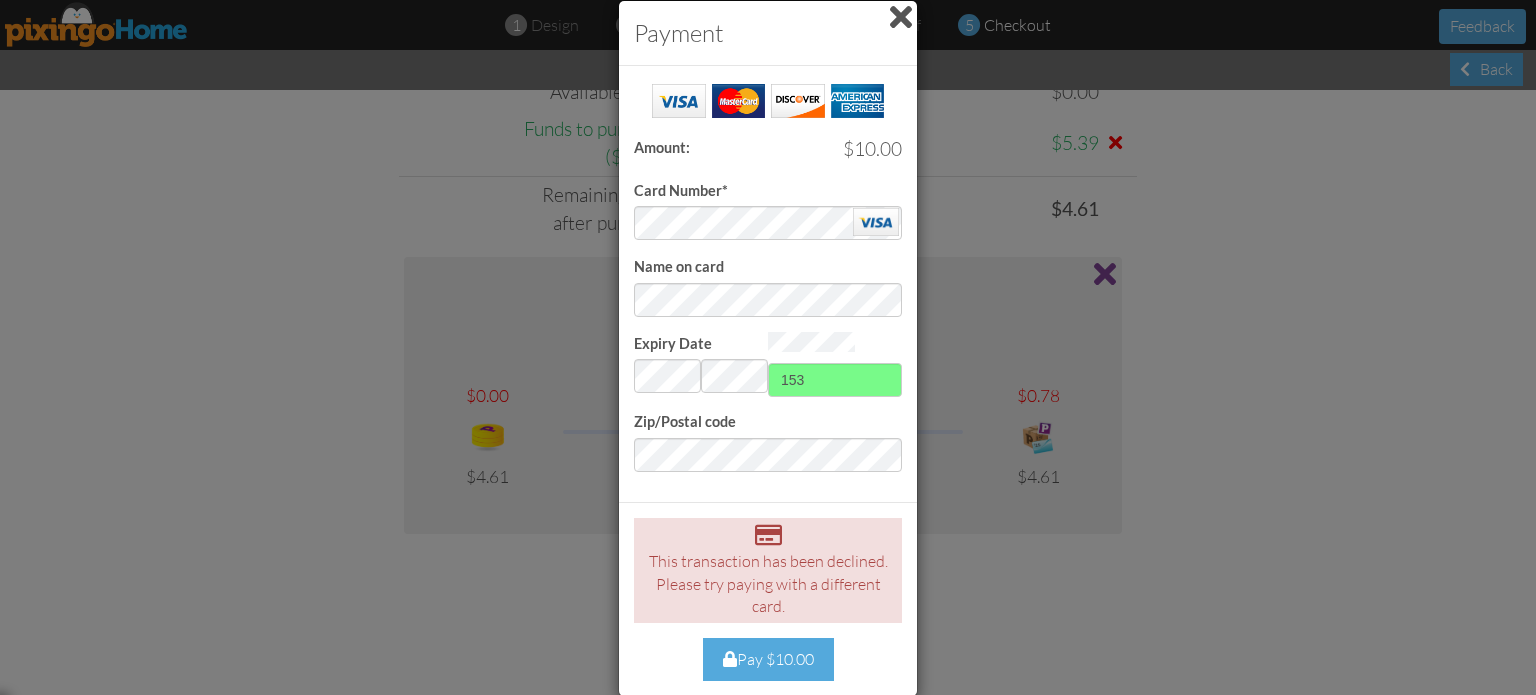 click on "Pay $10.00" at bounding box center [768, 659] 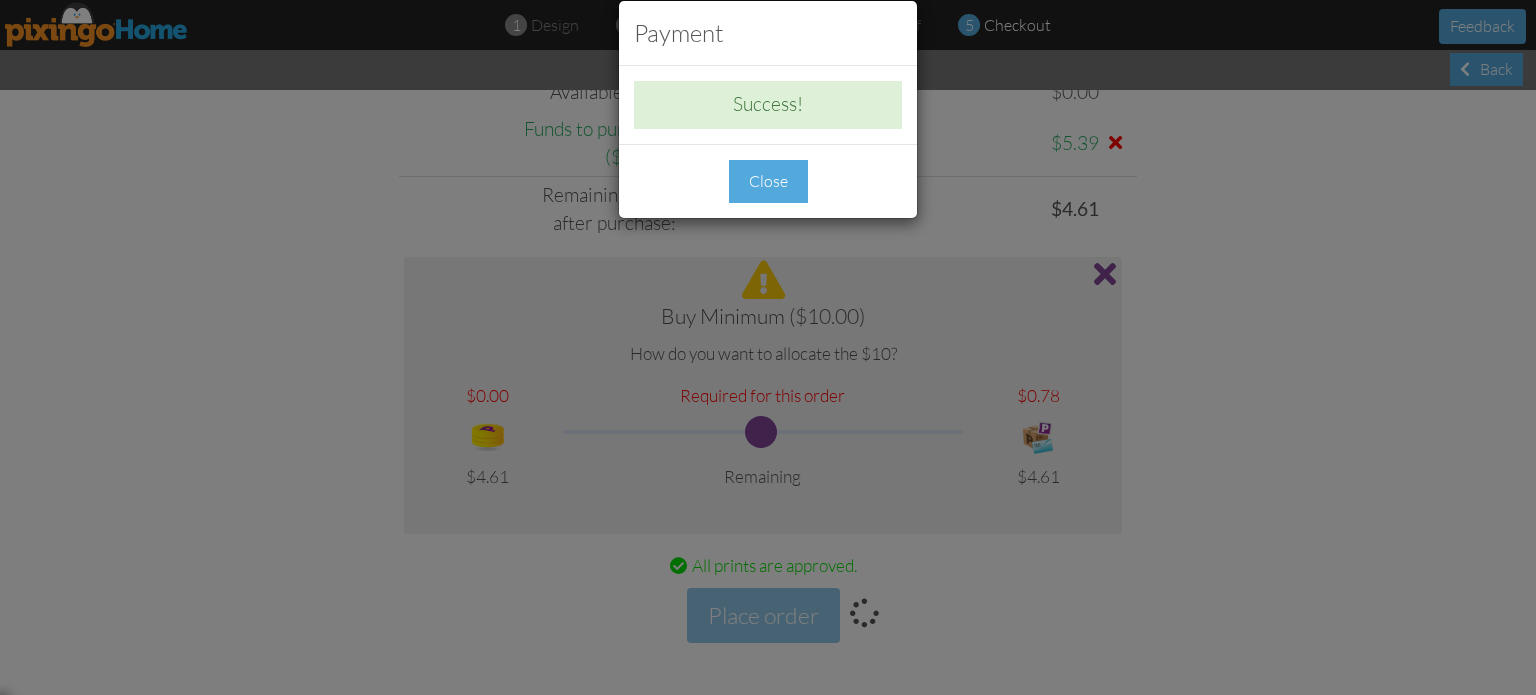 click on "Close" at bounding box center [768, 181] 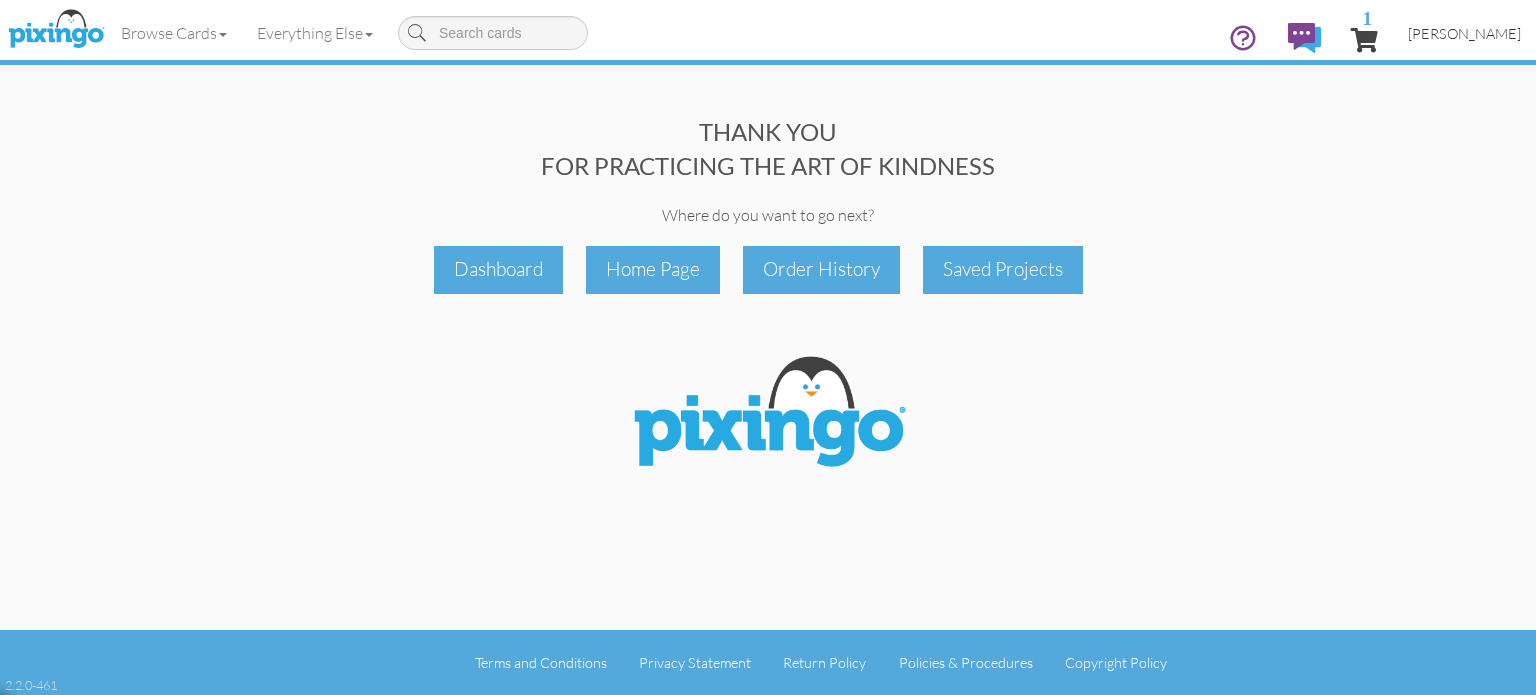 click on "[PERSON_NAME]" at bounding box center (1464, 33) 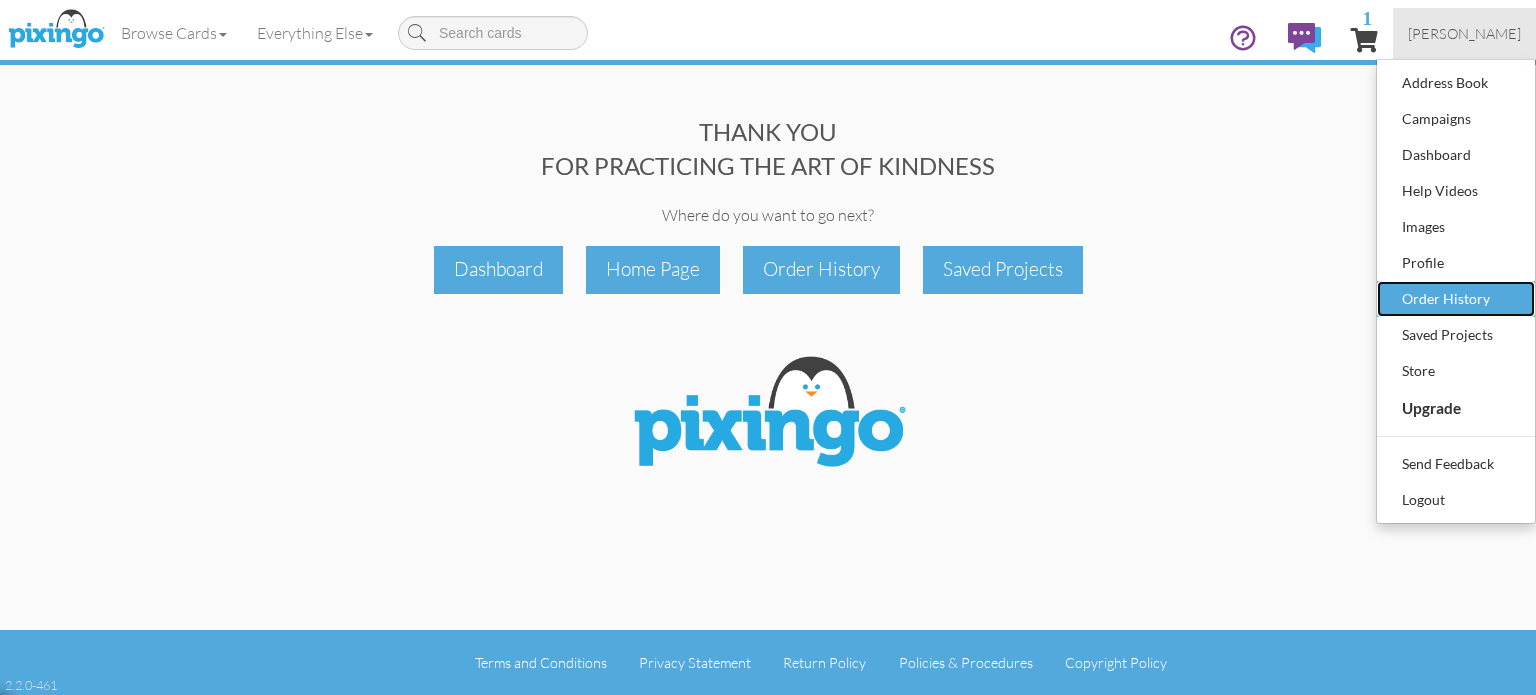 click on "Order History" at bounding box center (1456, 299) 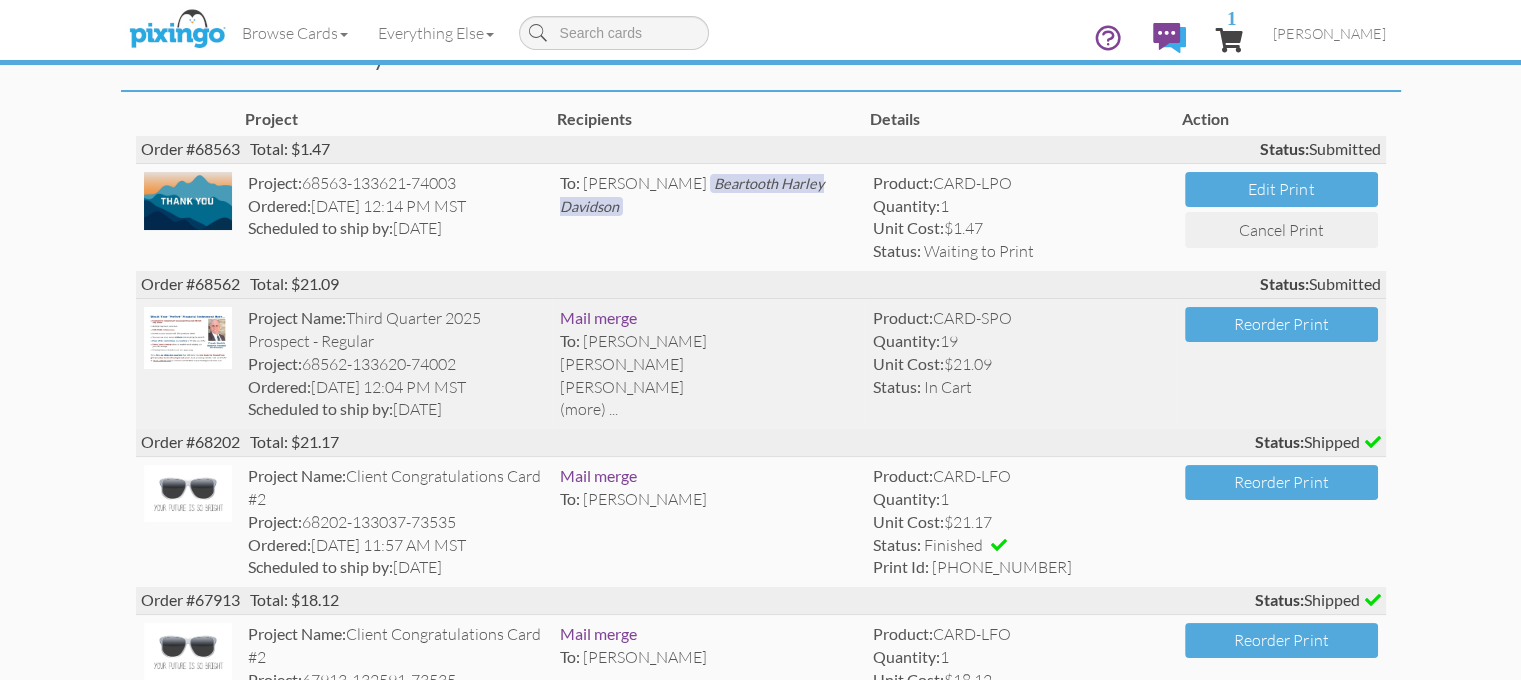 scroll, scrollTop: 200, scrollLeft: 0, axis: vertical 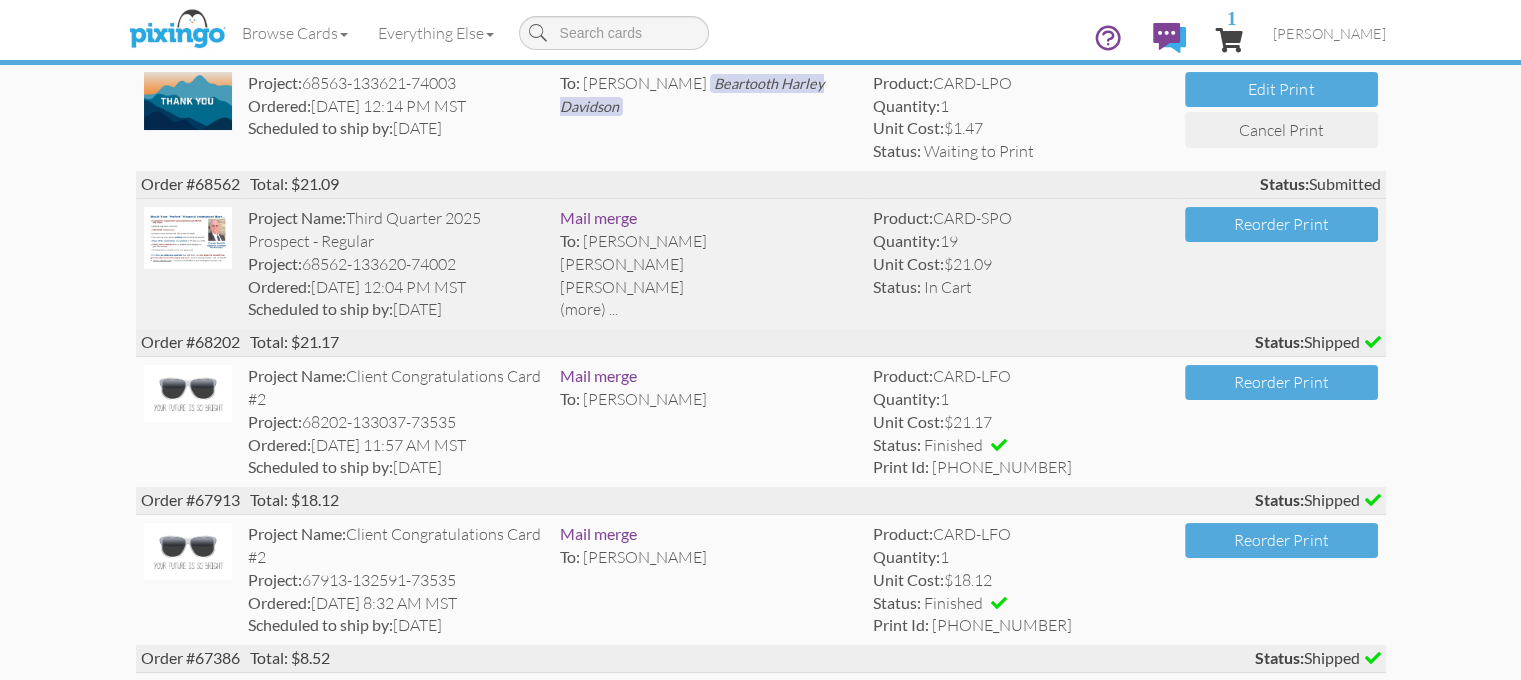 click on "(more) ..." at bounding box center [708, 309] 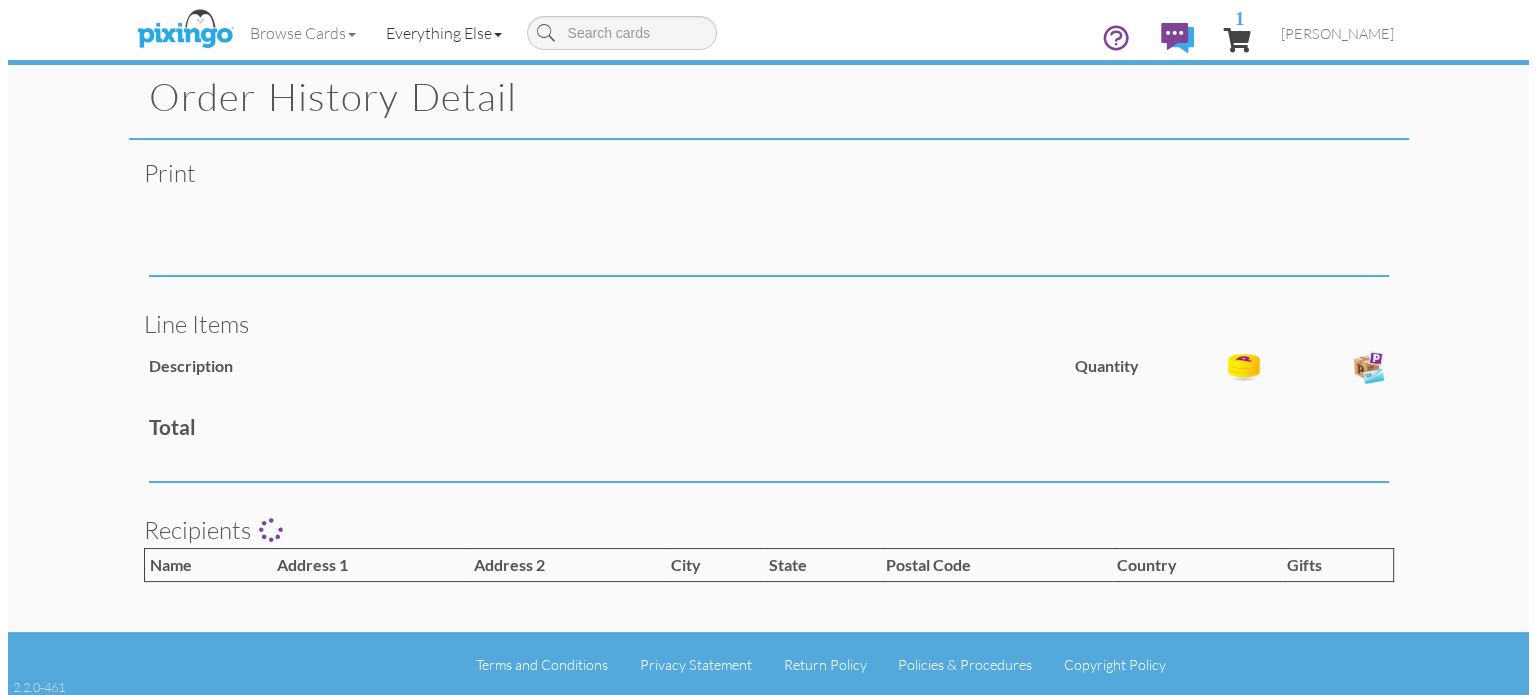 scroll, scrollTop: 0, scrollLeft: 0, axis: both 